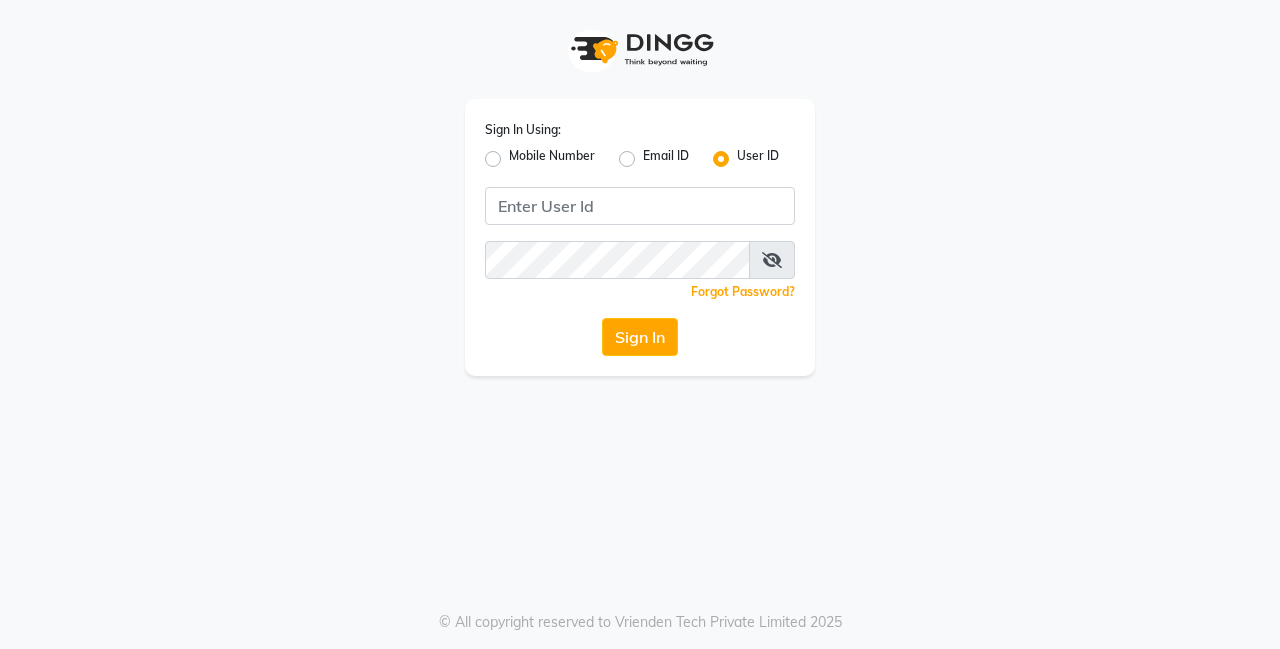 scroll, scrollTop: 0, scrollLeft: 0, axis: both 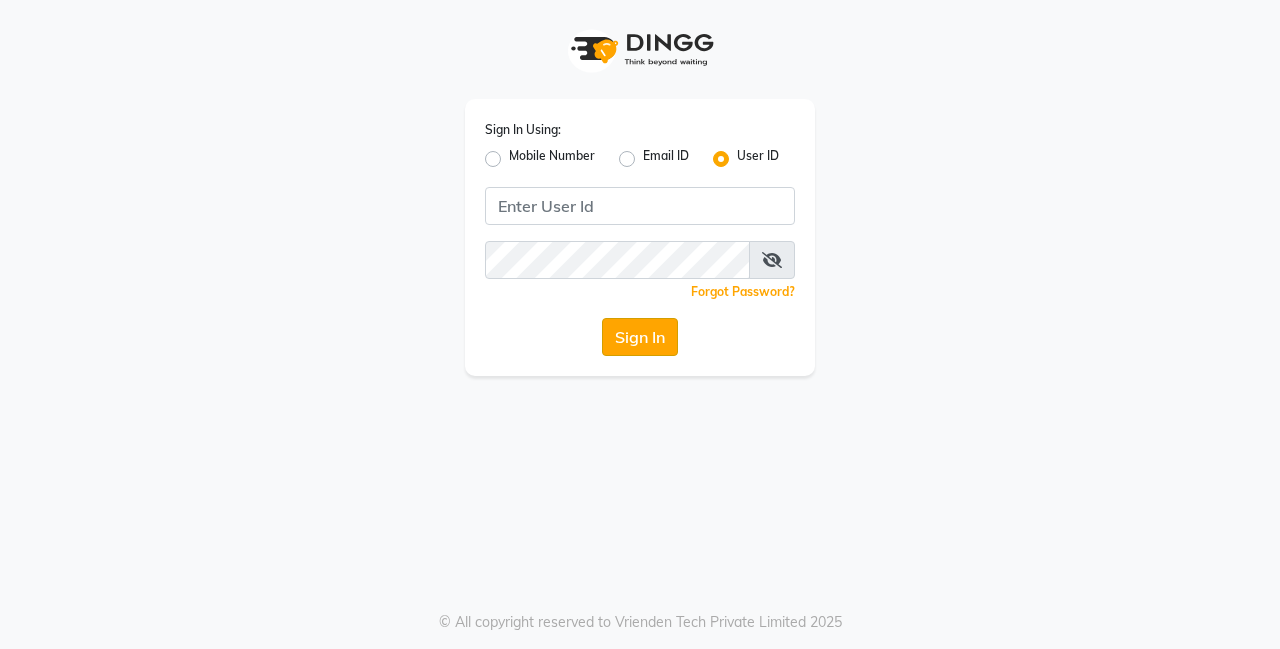 click on "Sign In" 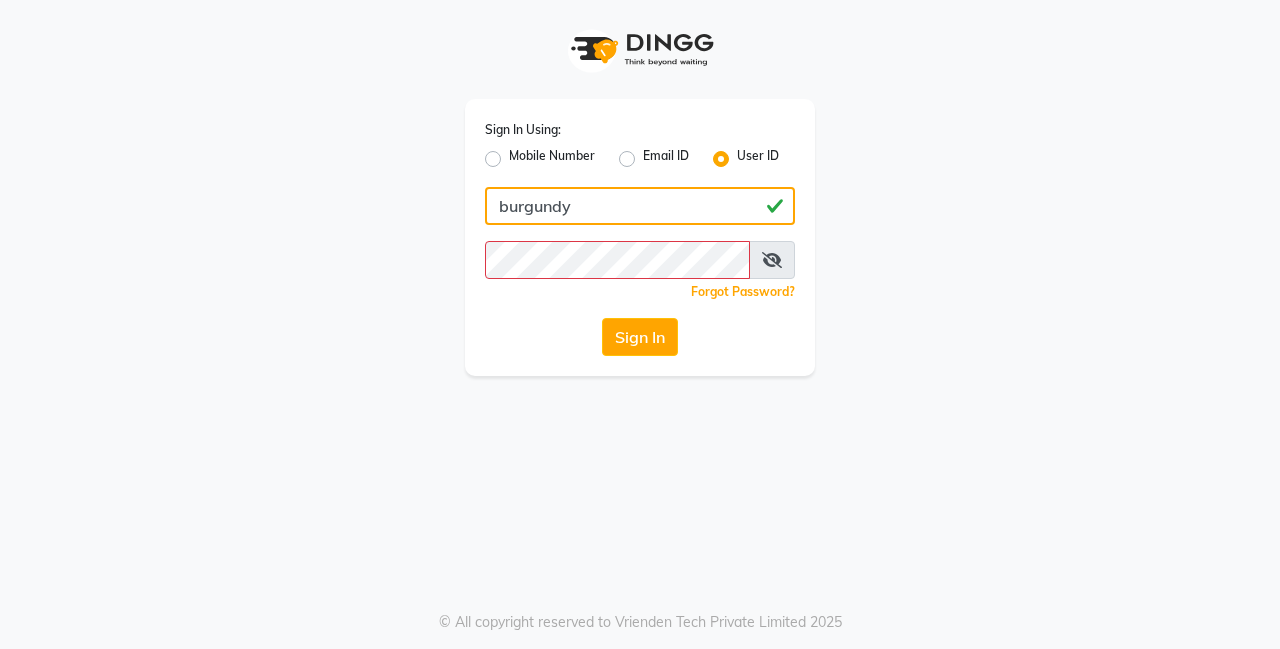 type on "burgundy" 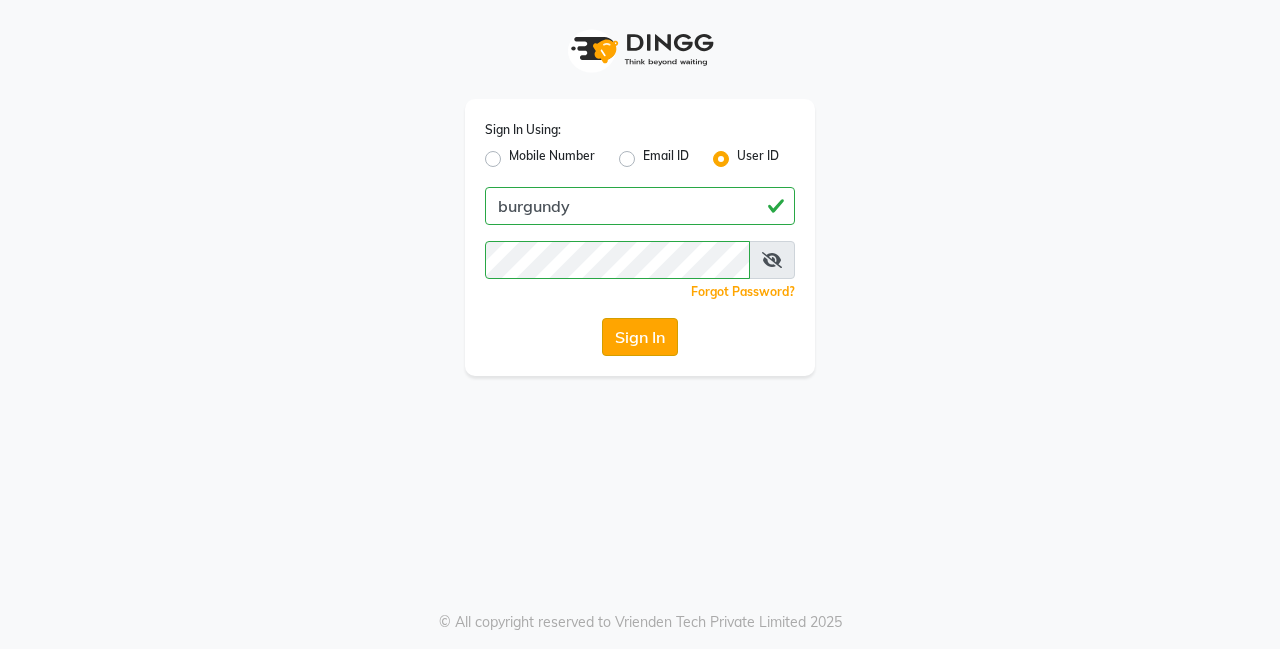 click on "Sign In" 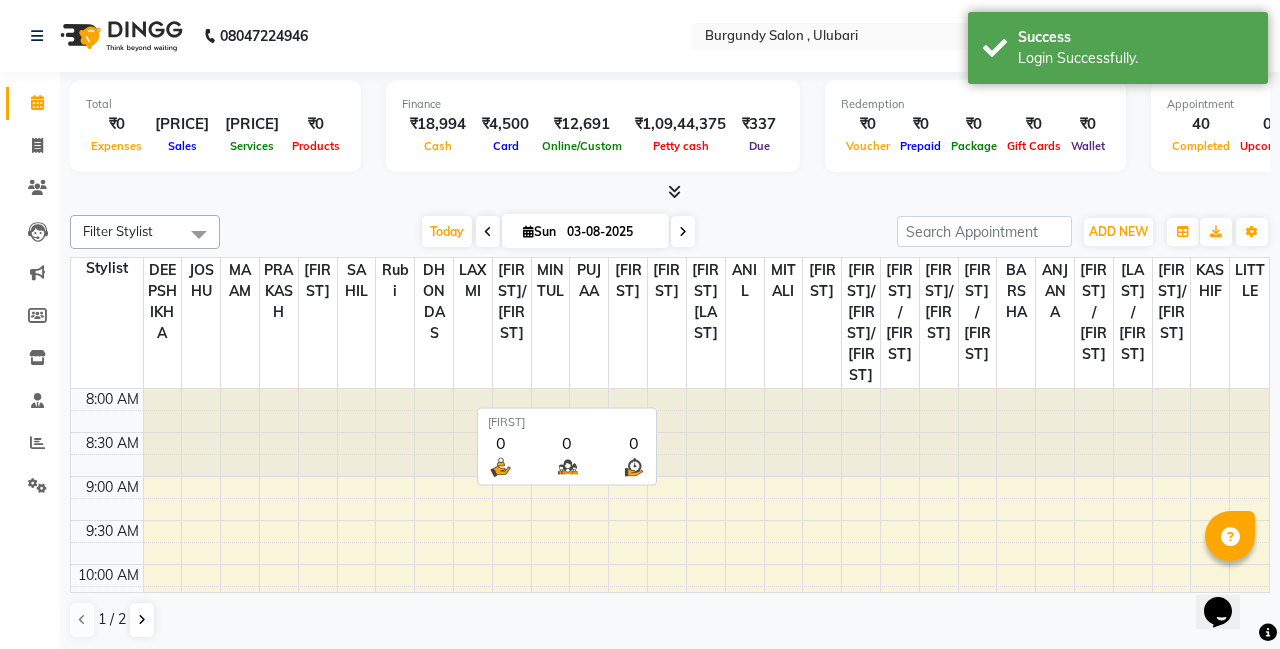 scroll, scrollTop: 0, scrollLeft: 0, axis: both 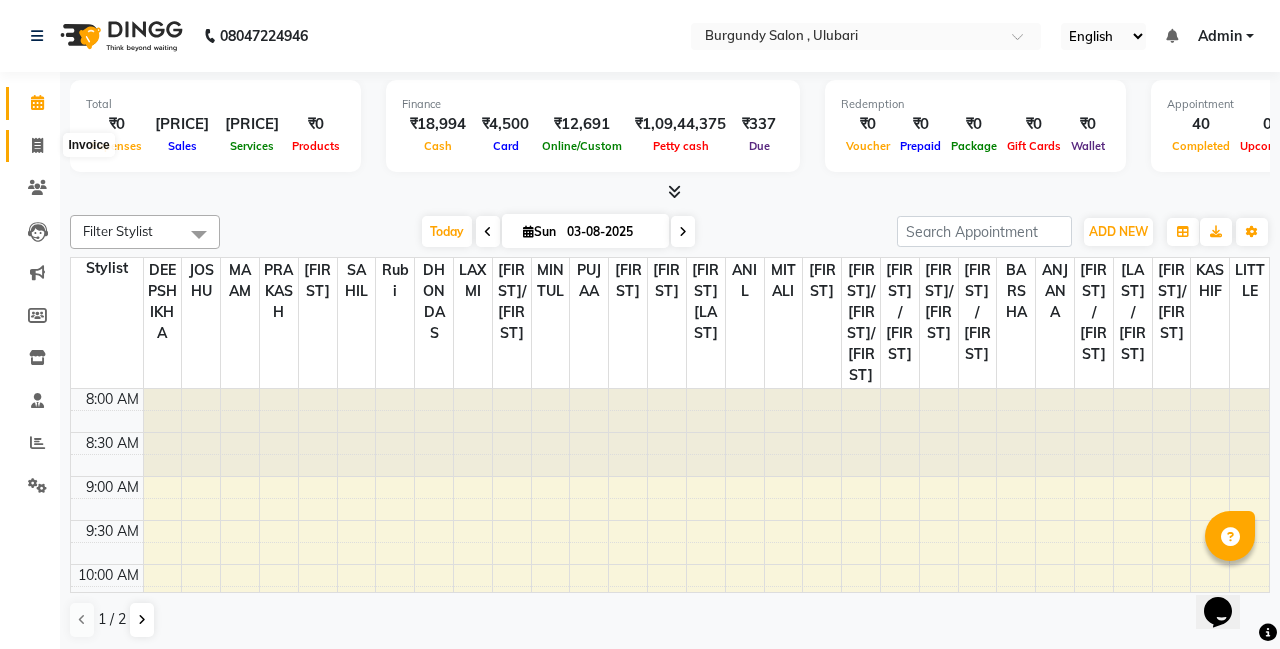 click 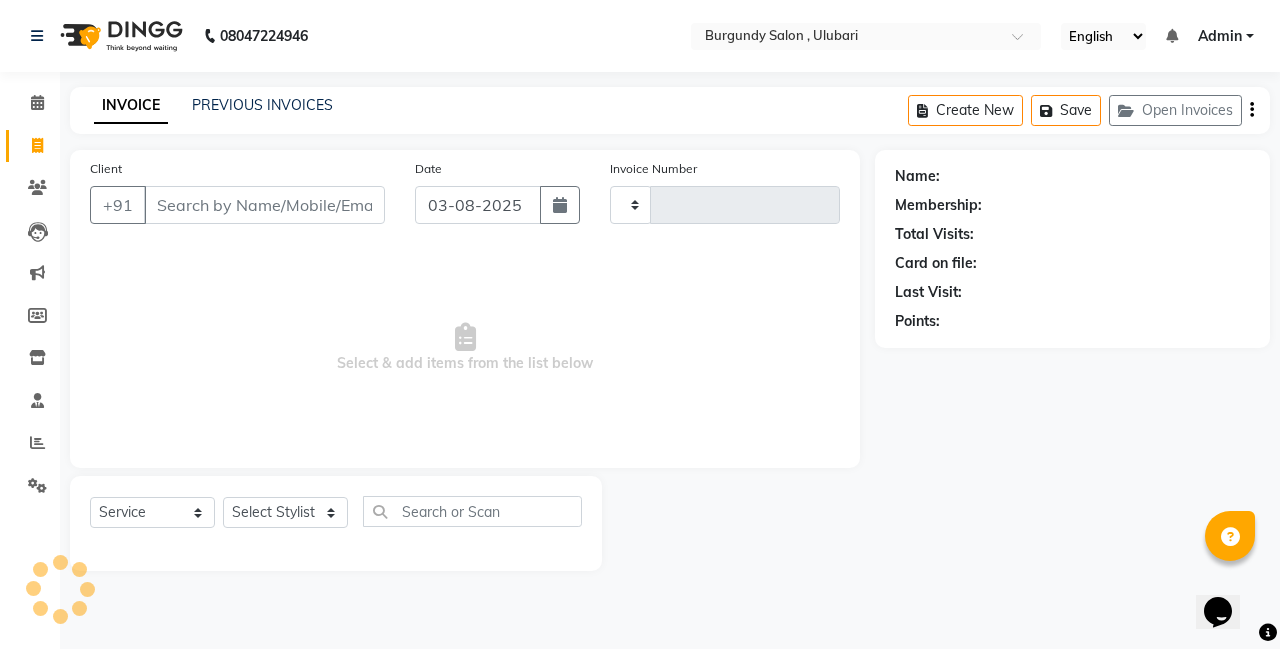 type on "1403" 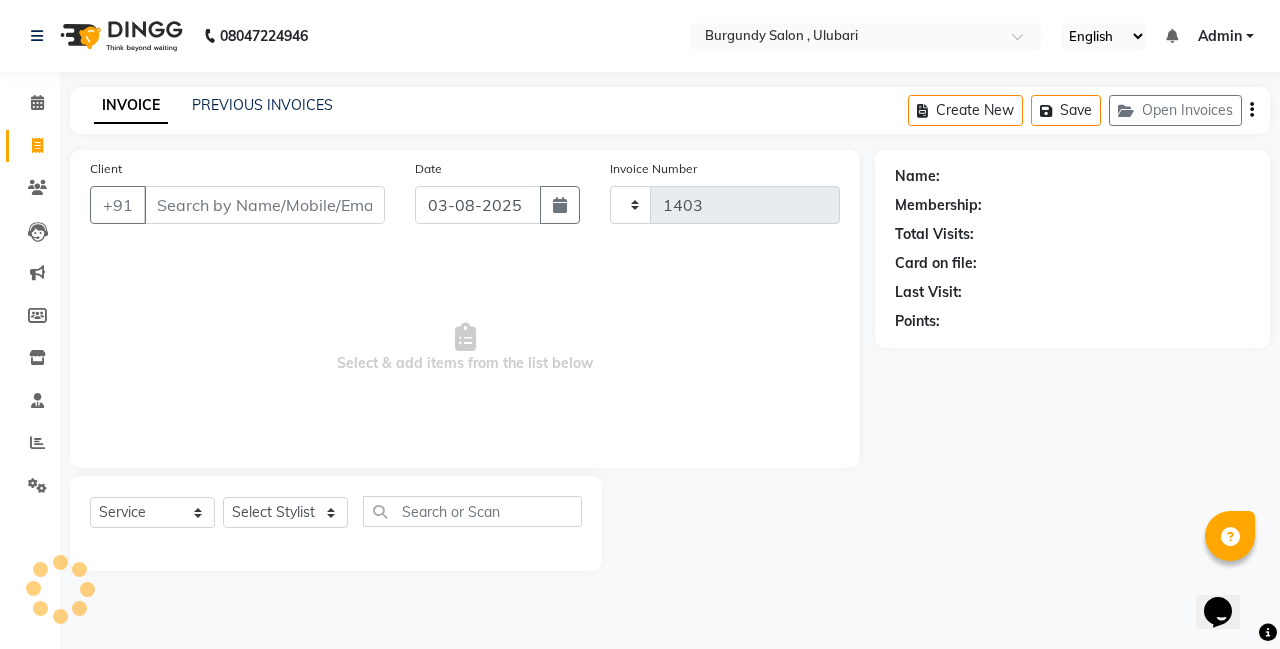 select on "5345" 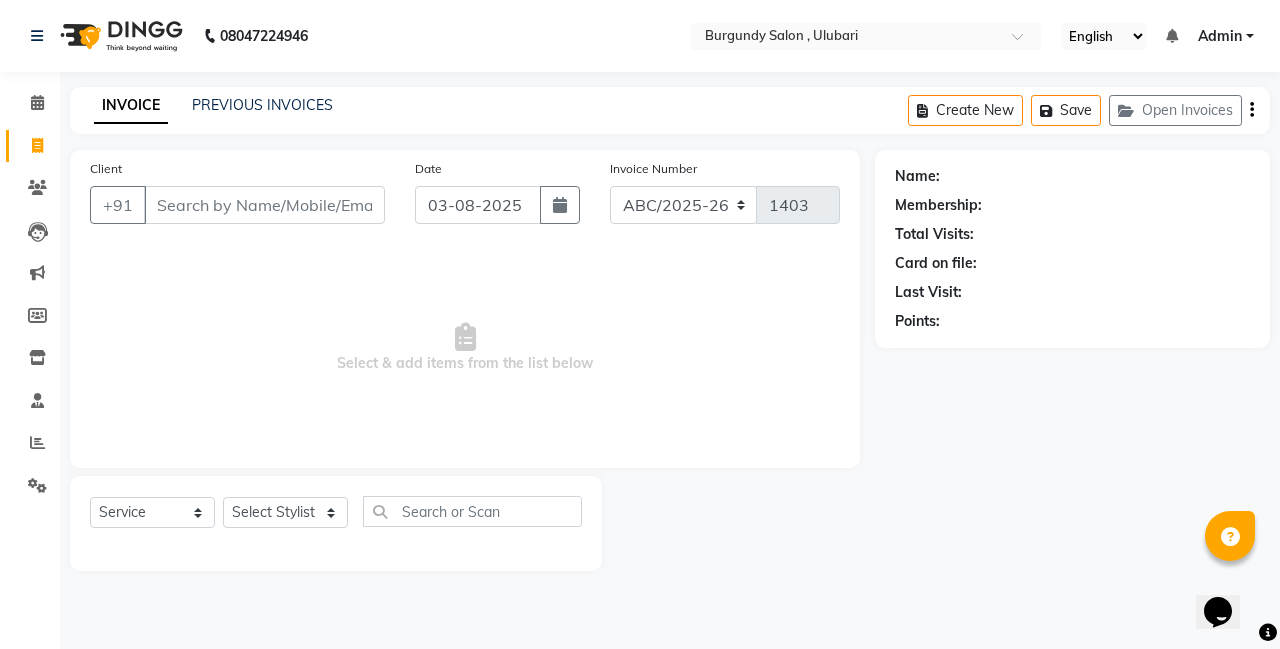 click on "Select  Service  Product  Membership  Package Voucher Prepaid Gift Card  Select Stylist ANIL  ANJANA BARSHA DEEPSHIKHA  DHON DAS DHON / NITUMONI EDWARD EDWARD/ LAXMI JOSHU JUNMONI KASHIF LAXI / ANJANA LAXMI LITTLE MAAM MINTUL MITALI NEETU RANA NITUMONI NITUMONI/POJA/ LAXMI NITUMONI / SAGARIKA NITUMONI/ SAGRIKA PRAKASH PUJAA Rubi RUBI / LAXMI SAGARIKA  SAGARIKA / RUBI SAHIL SAHIL / DHON SAHIL / EDWARD SAHIL/ JOSHU SAHIL/JOSHU/PRAKASH/ RUBI SAHIL/NITUMONI/ MITALI SAHIL/ RUBI SHABIR SHADHAB SIMA KALITA SONALI DEKA SOPEM staff 1 staff 1 TANU" 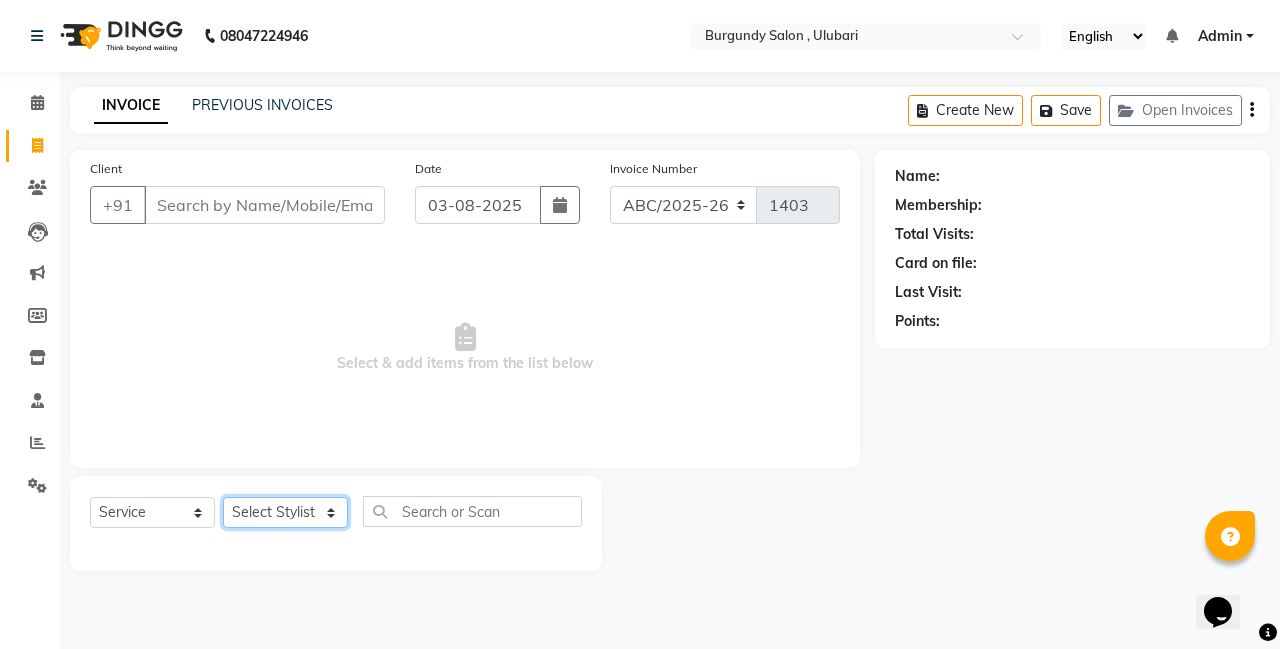 click on "Select Stylist ANIL  ANJANA BARSHA DEEPSHIKHA  DHON DAS DHON / NITUMONI EDWARD EDWARD/ LAXMI JOSHU JUNMONI KASHIF LAXI / ANJANA LAXMI LITTLE MAAM MINTUL MITALI NEETU RANA NITUMONI NITUMONI/POJA/ LAXMI NITUMONI / SAGARIKA NITUMONI/ SAGRIKA PRAKASH PUJAA Rubi RUBI / LAXMI SAGARIKA  SAGARIKA / RUBI SAHIL SAHIL / DHON SAHIL / EDWARD SAHIL/ JOSHU SAHIL/JOSHU/PRAKASH/ RUBI SAHIL/NITUMONI/ MITALI SAHIL/ RUBI SHABIR SHADHAB SIMA KALITA SONALI DEKA SOPEM staff 1 staff 1 TANU" 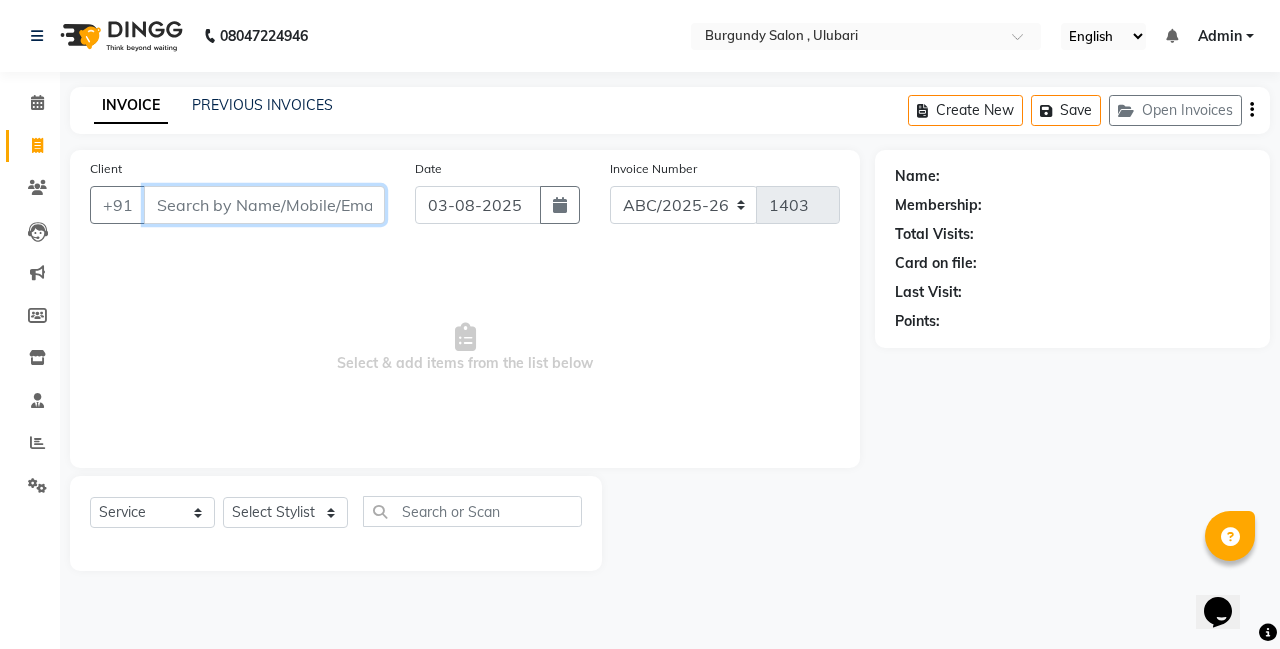 click on "Client" at bounding box center (264, 205) 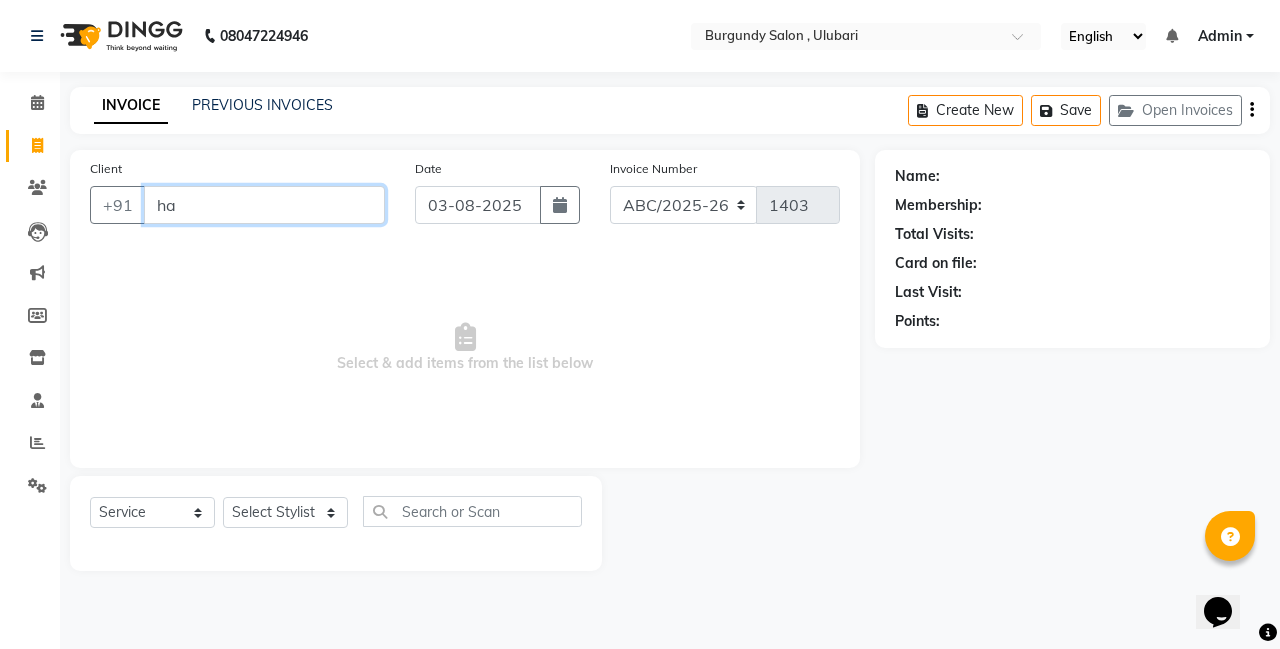 type on "h" 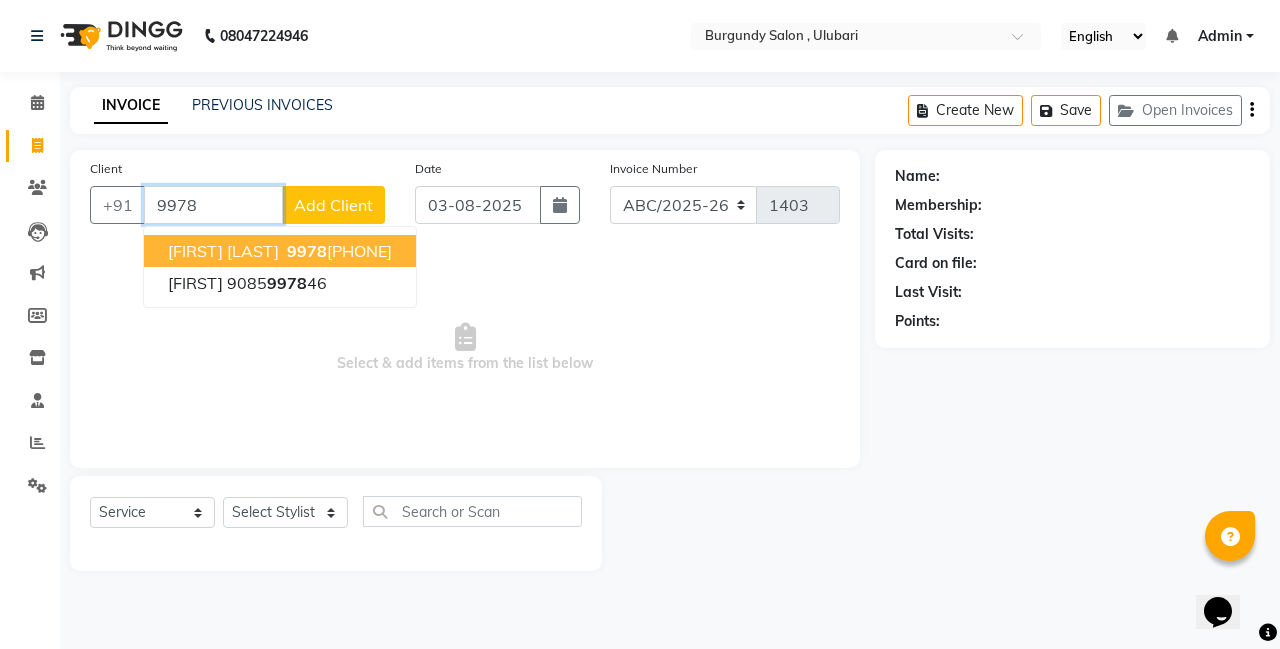 click on "9978" at bounding box center [307, 251] 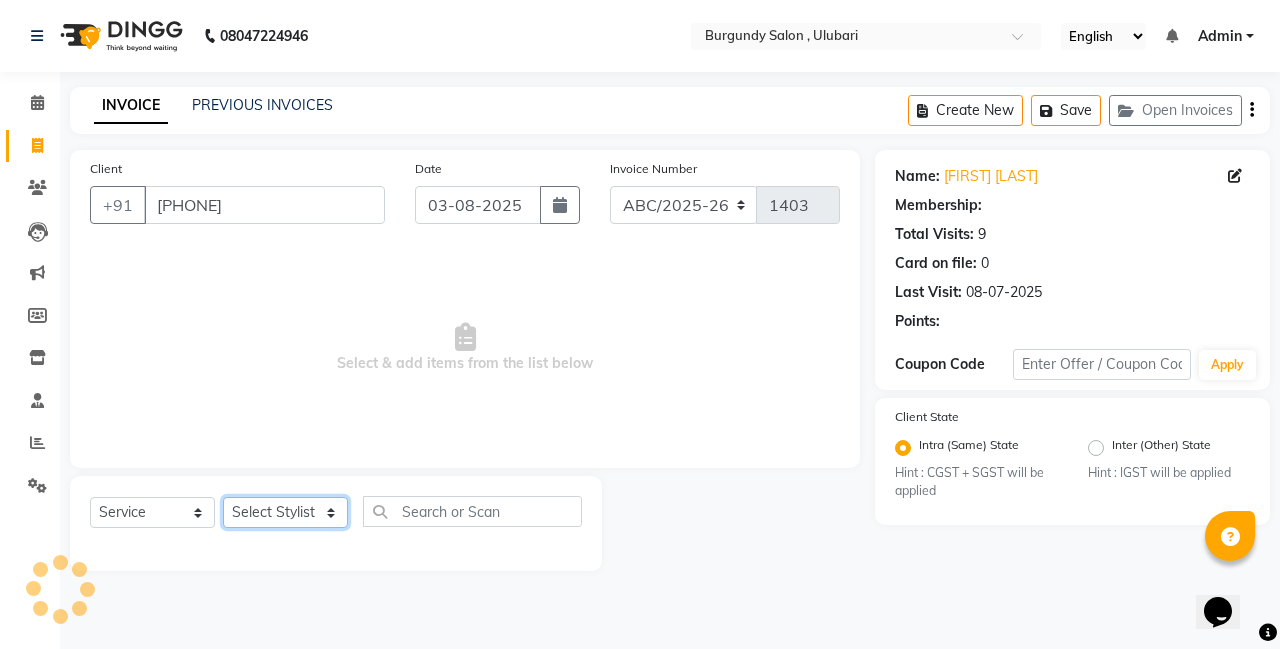 select on "1: Object" 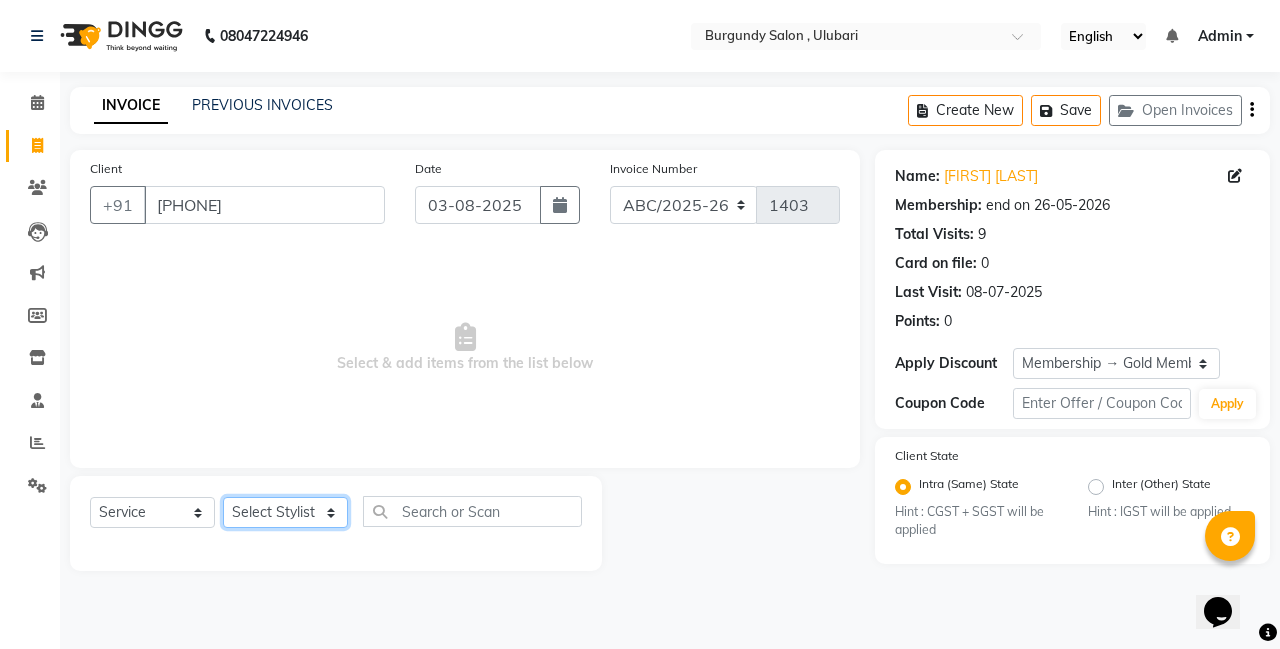 select on "32580" 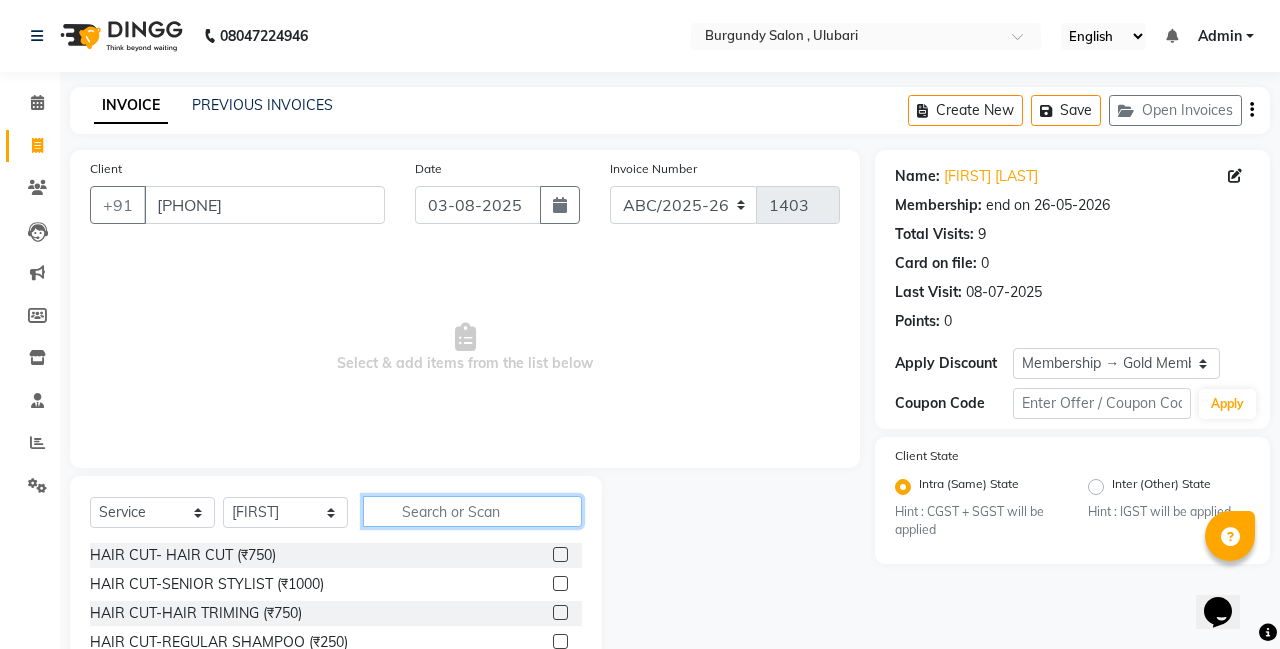 click 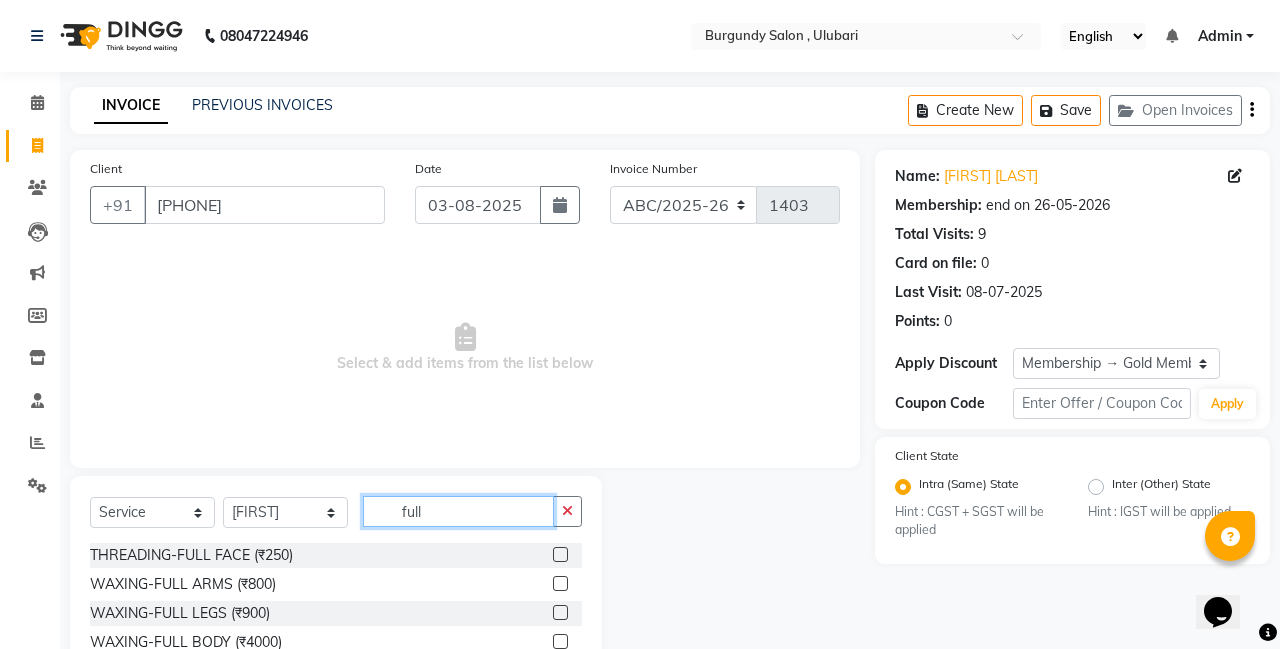 type on "full" 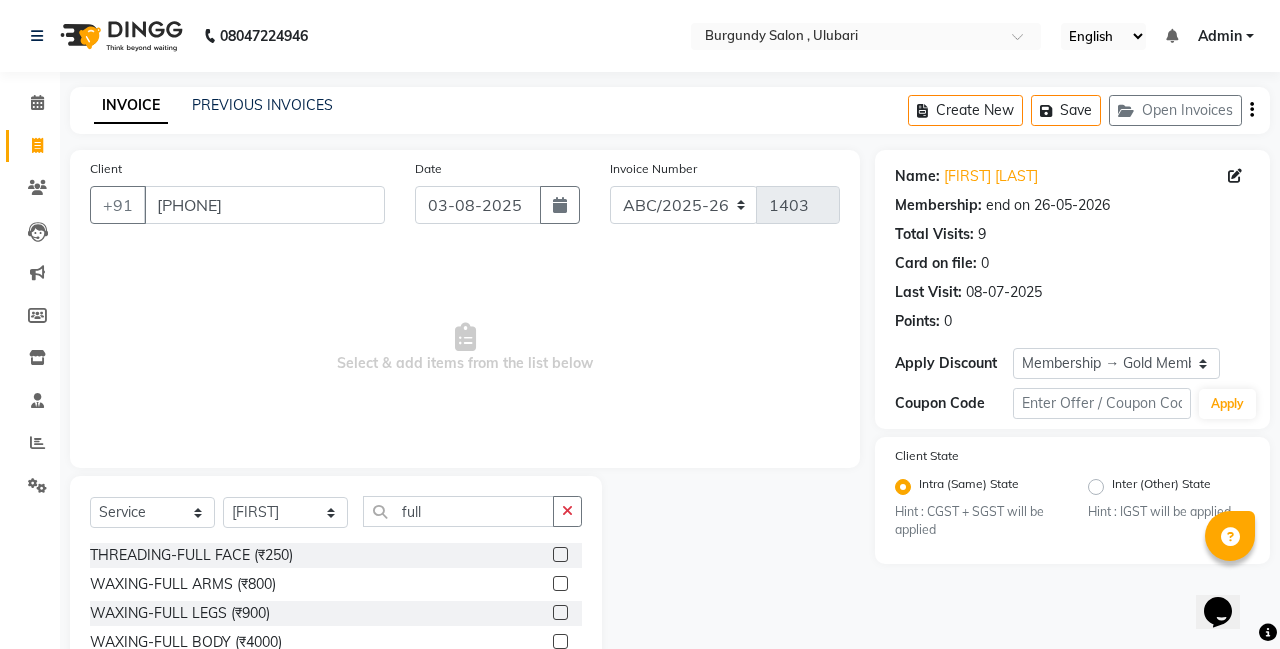 click 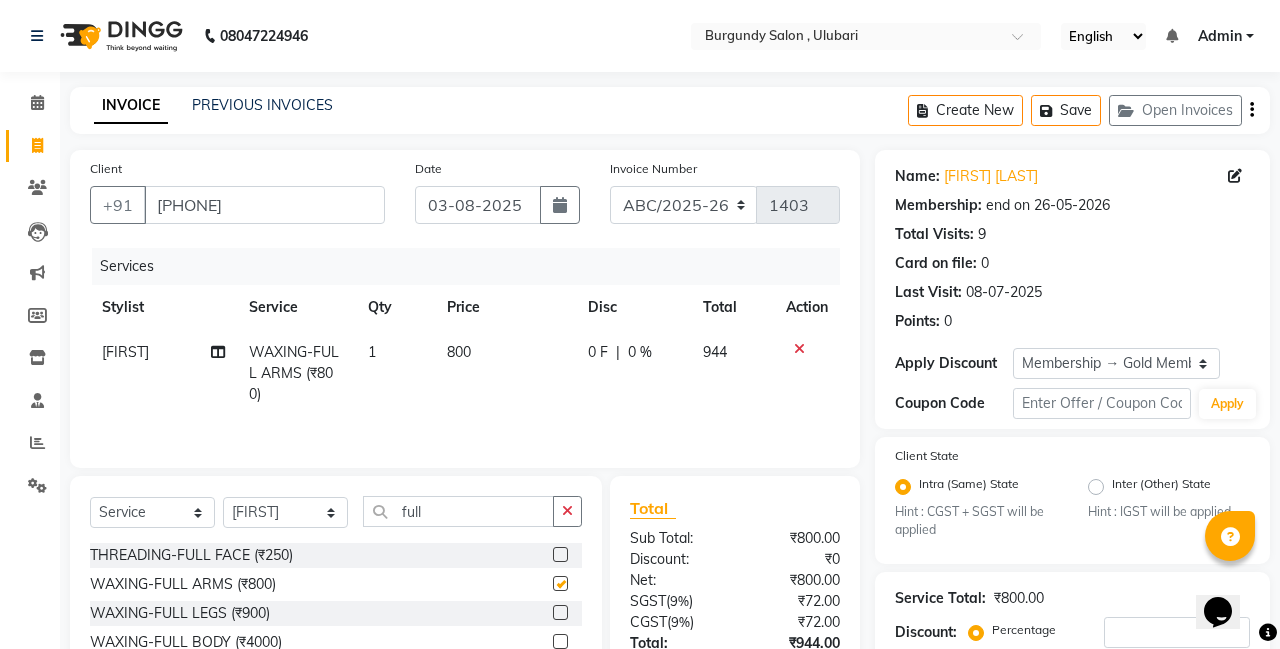 checkbox on "false" 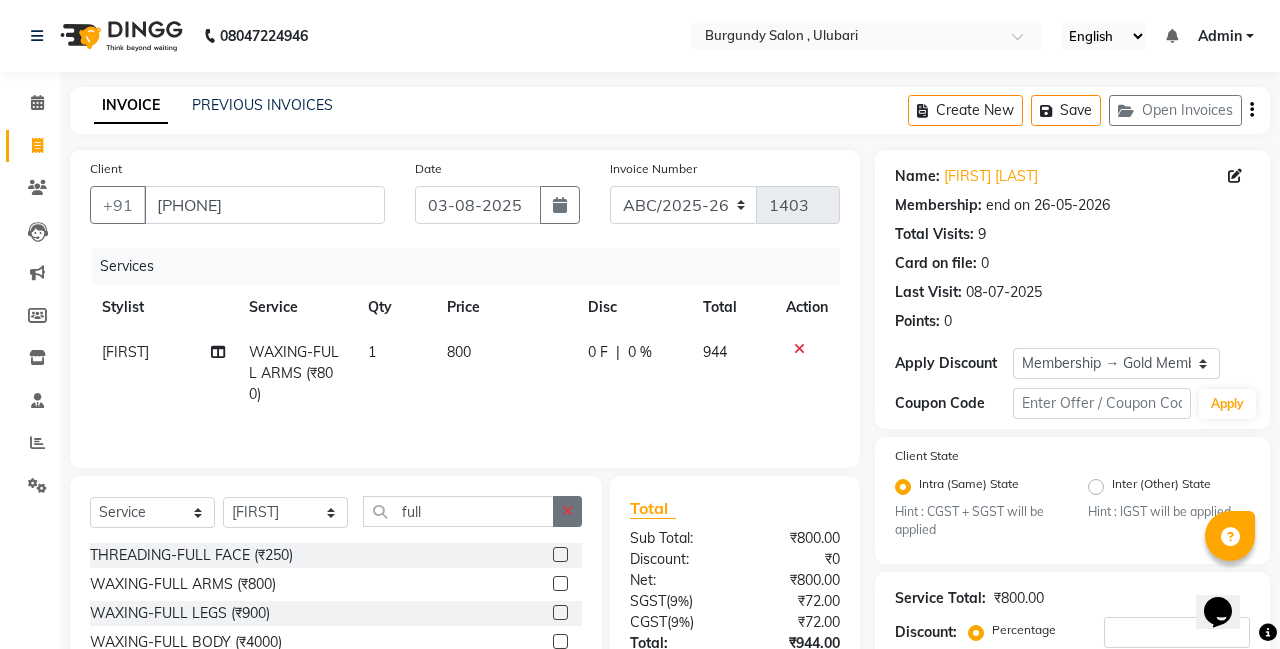 click 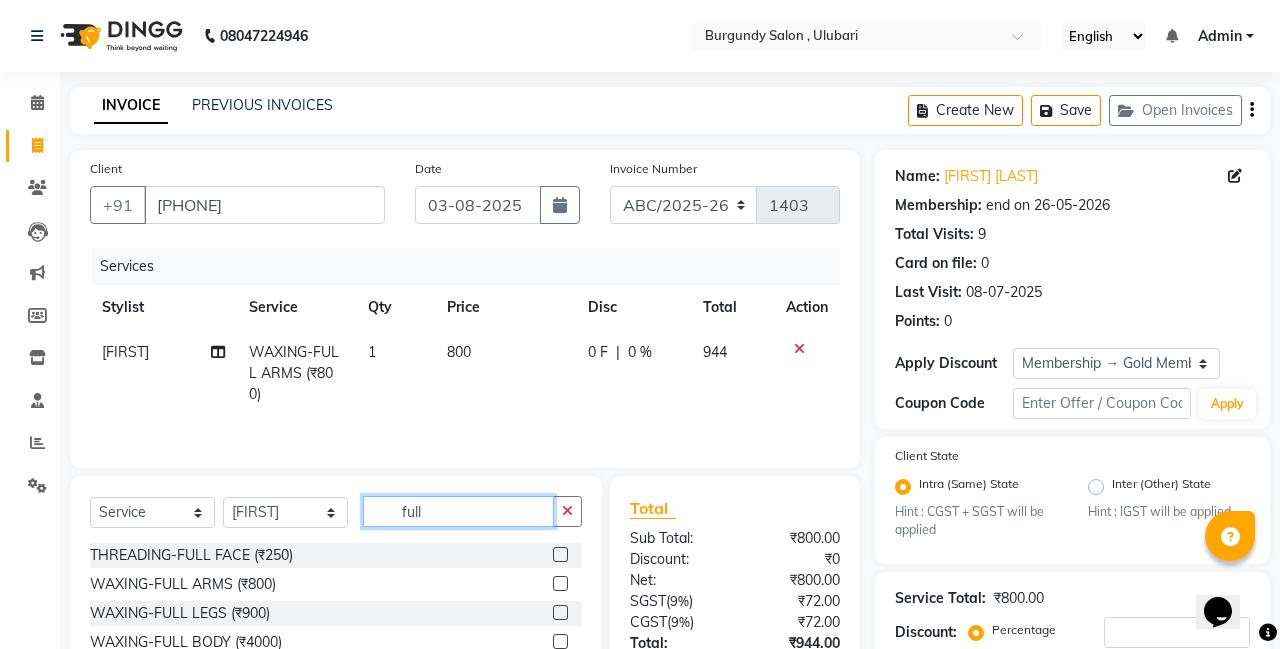 type on "full" 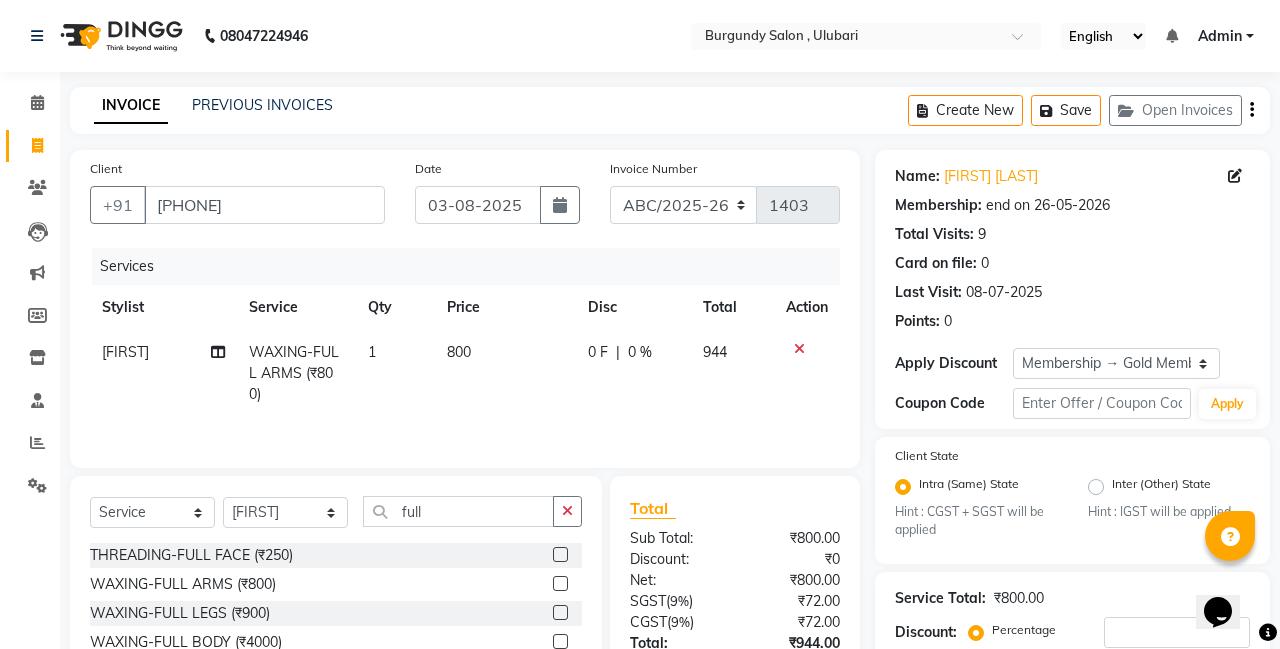 click 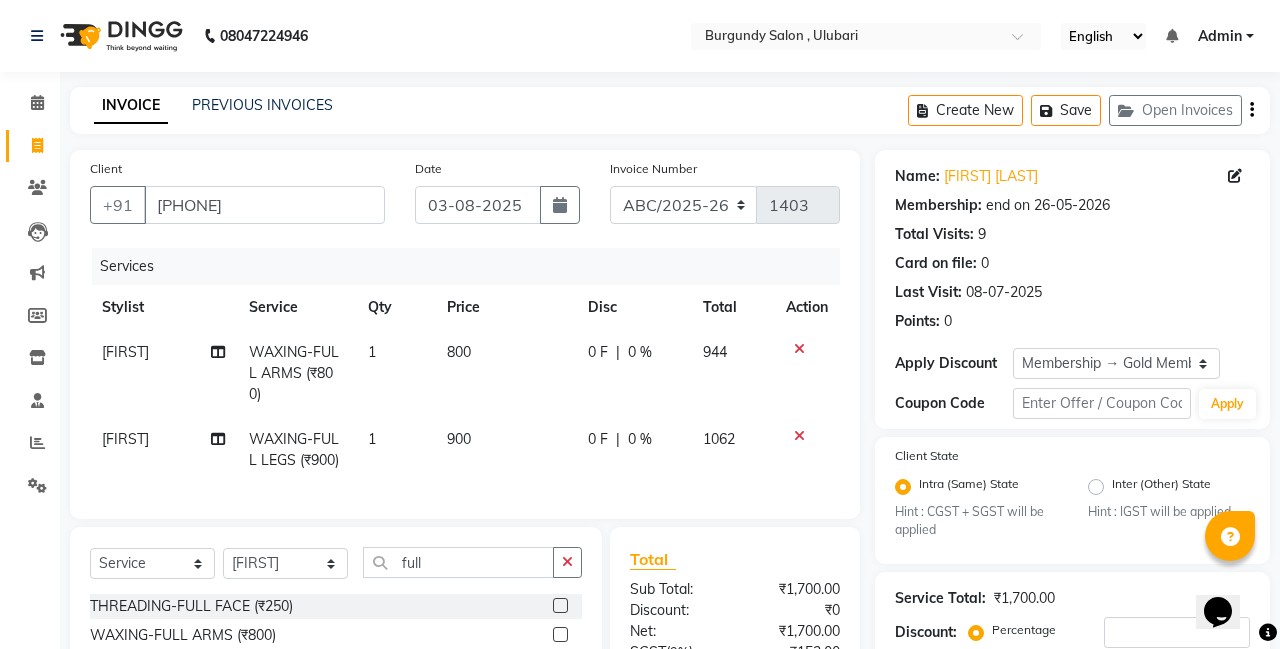 checkbox on "false" 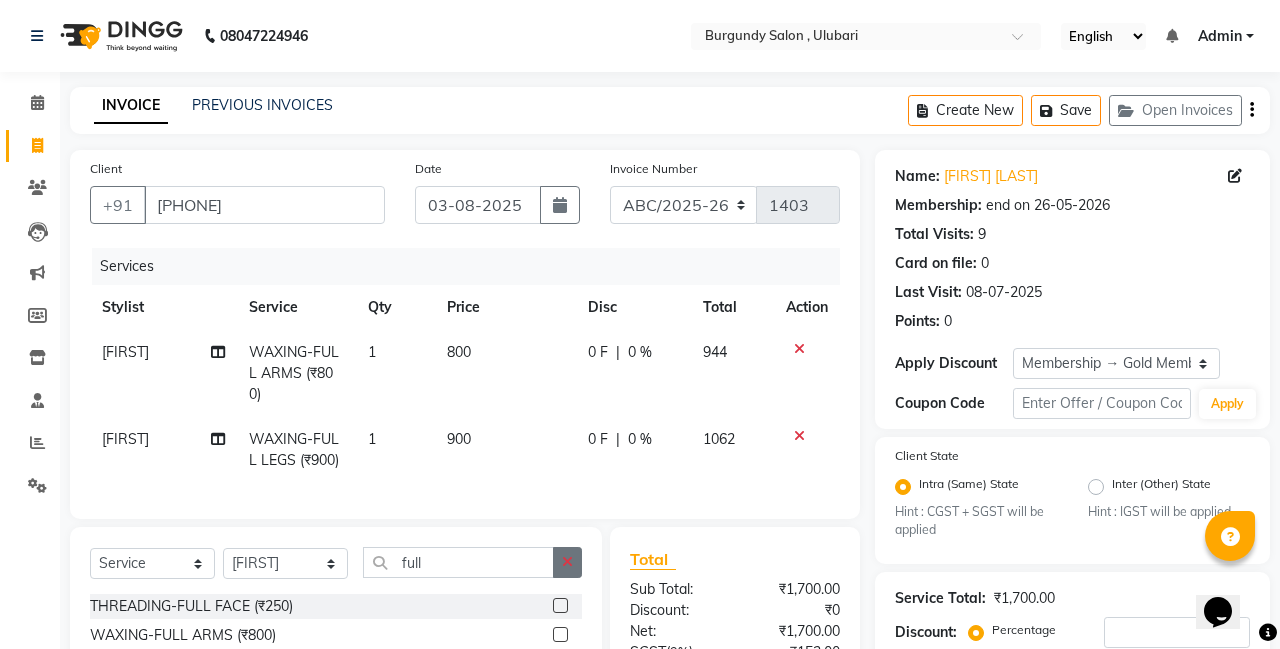 click 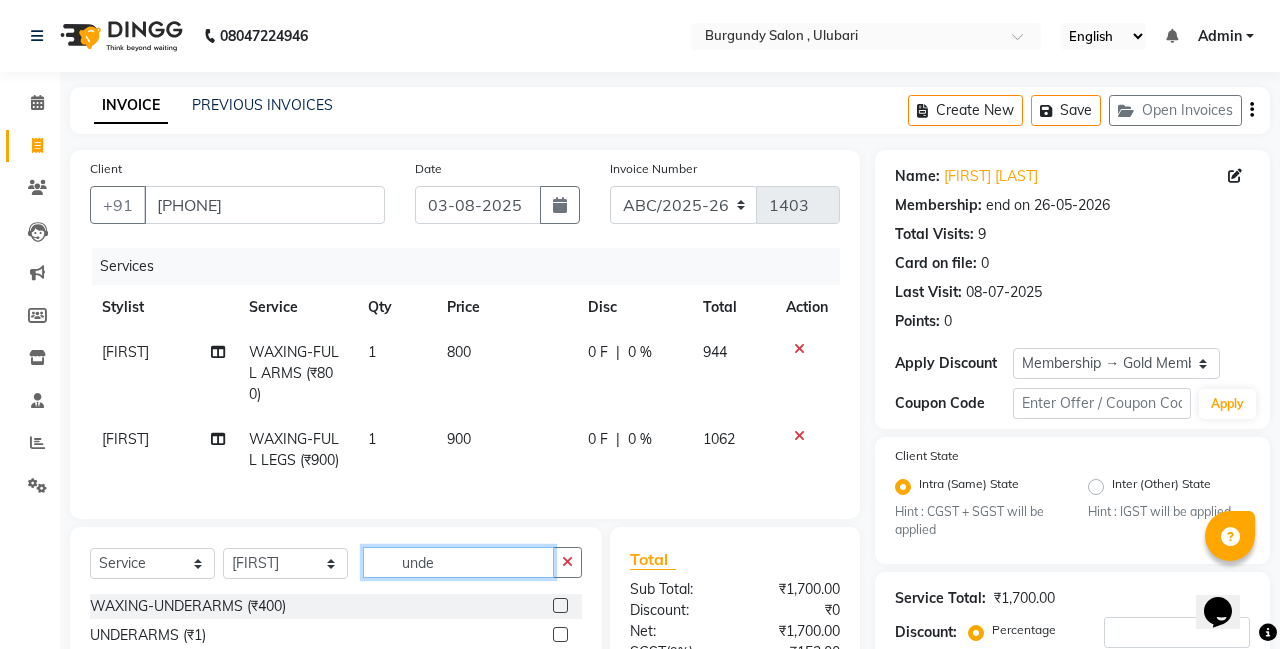 type on "unde" 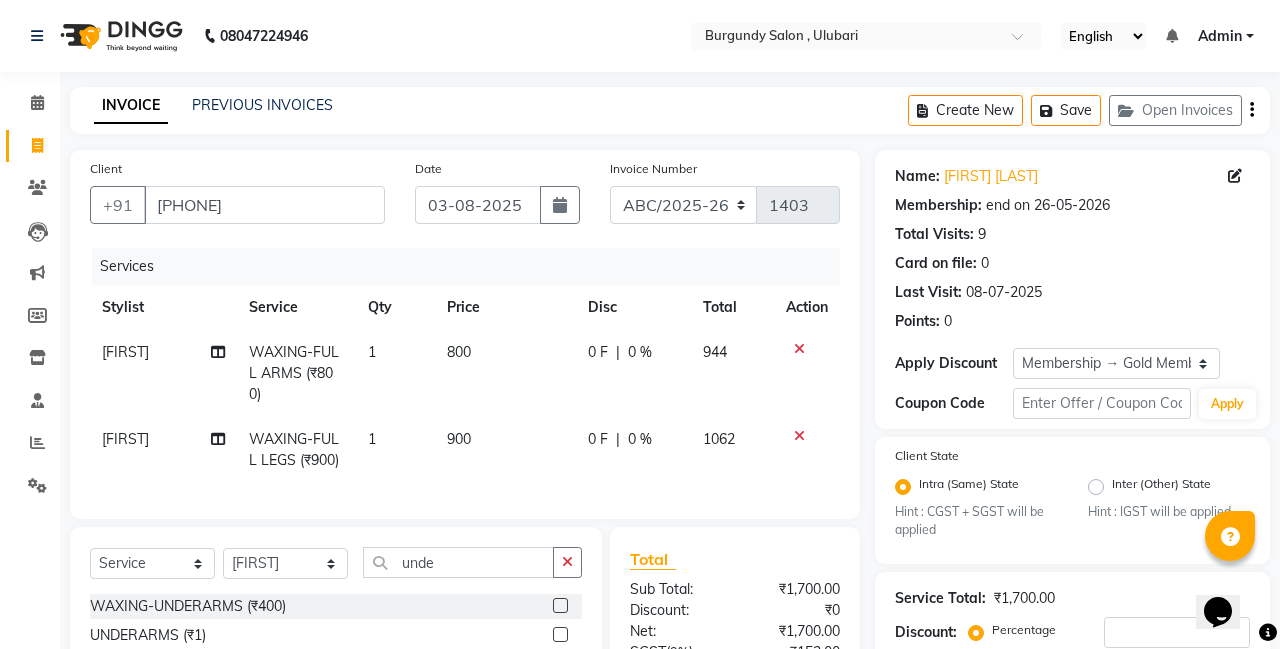 click 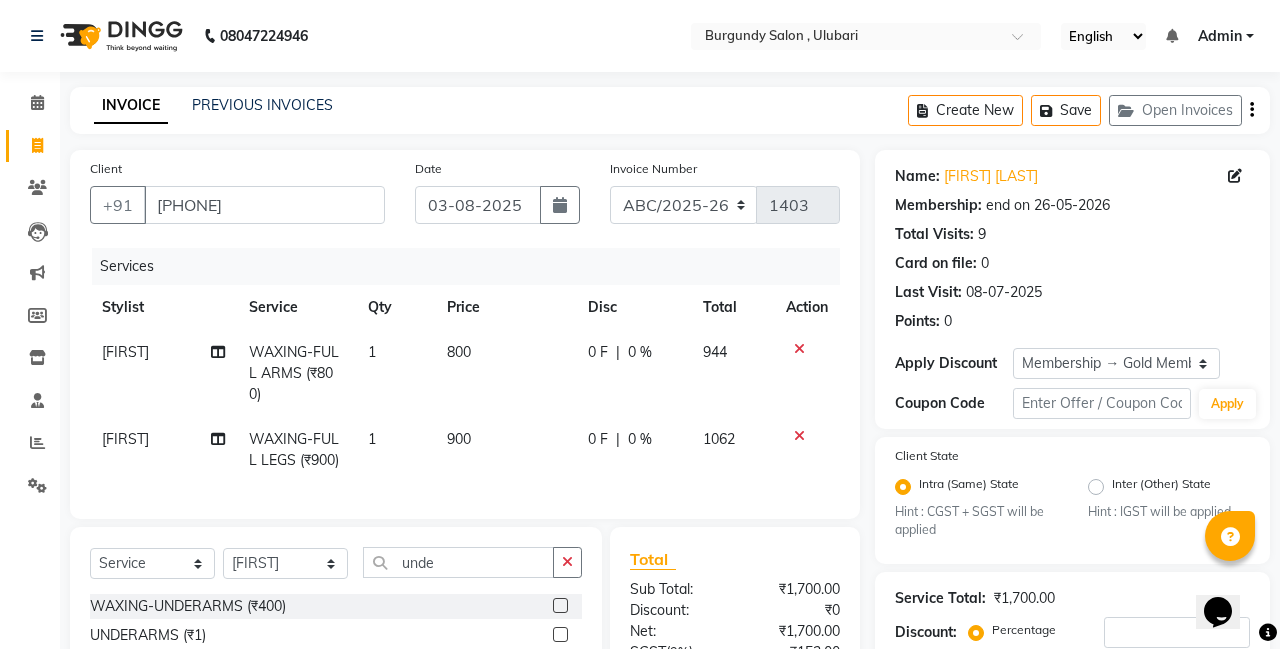 click 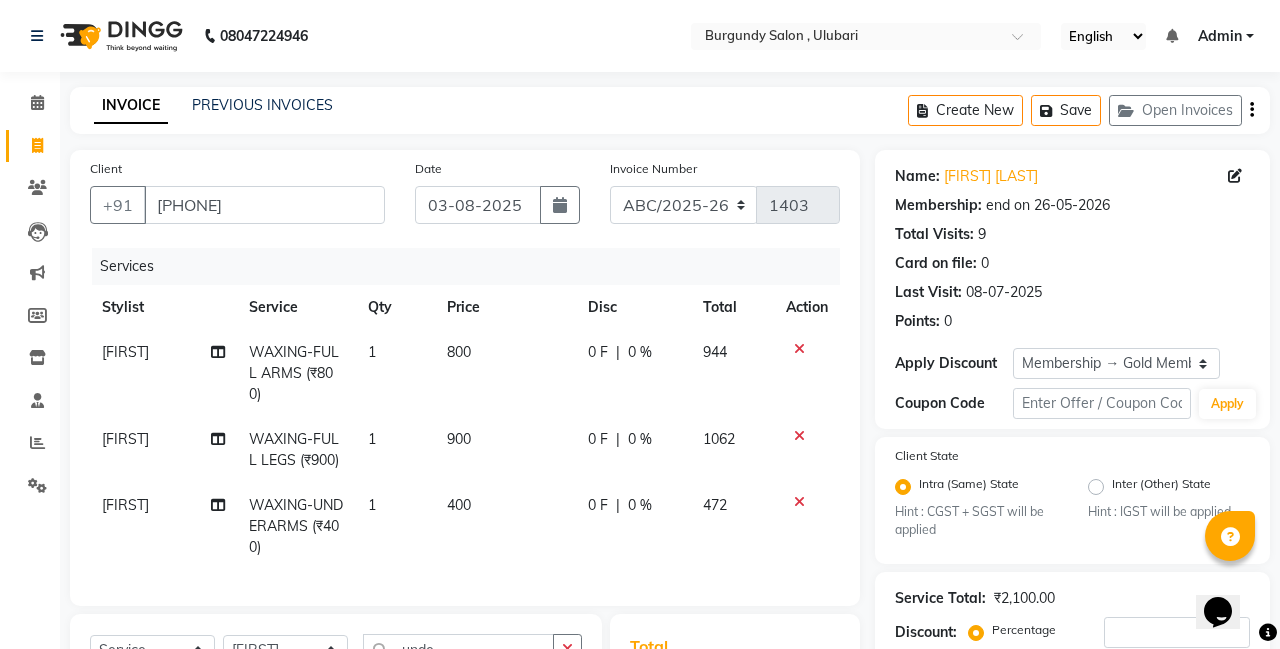 checkbox on "false" 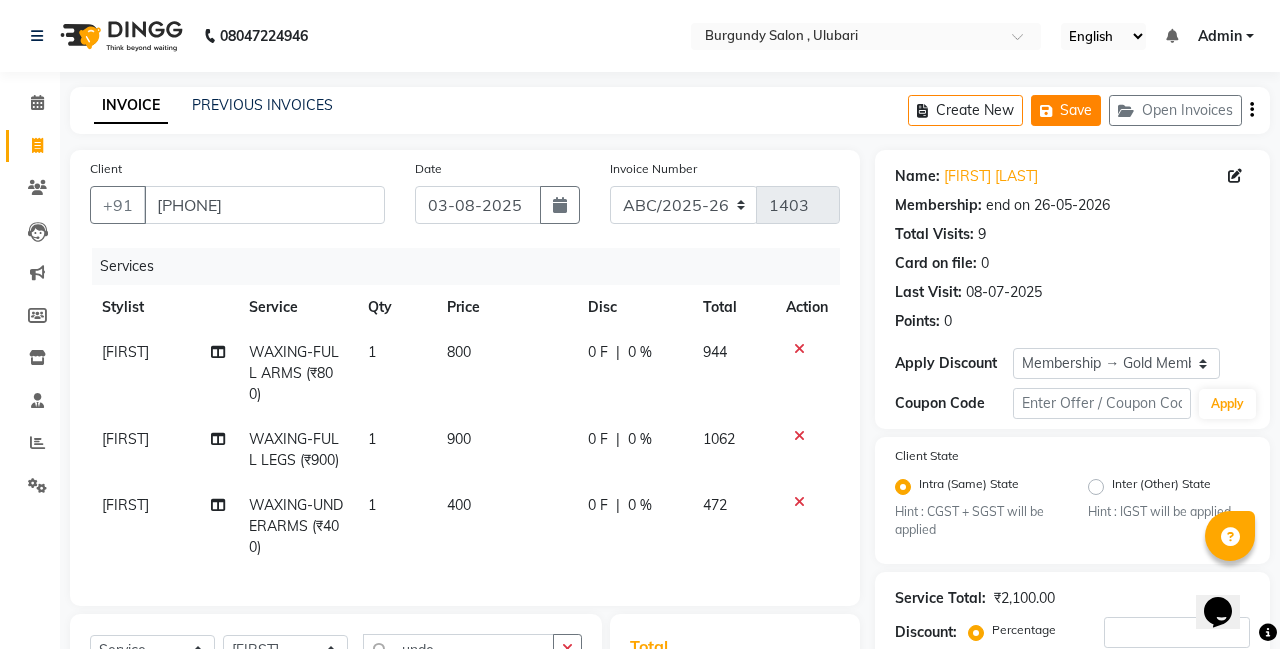 click on "Save" 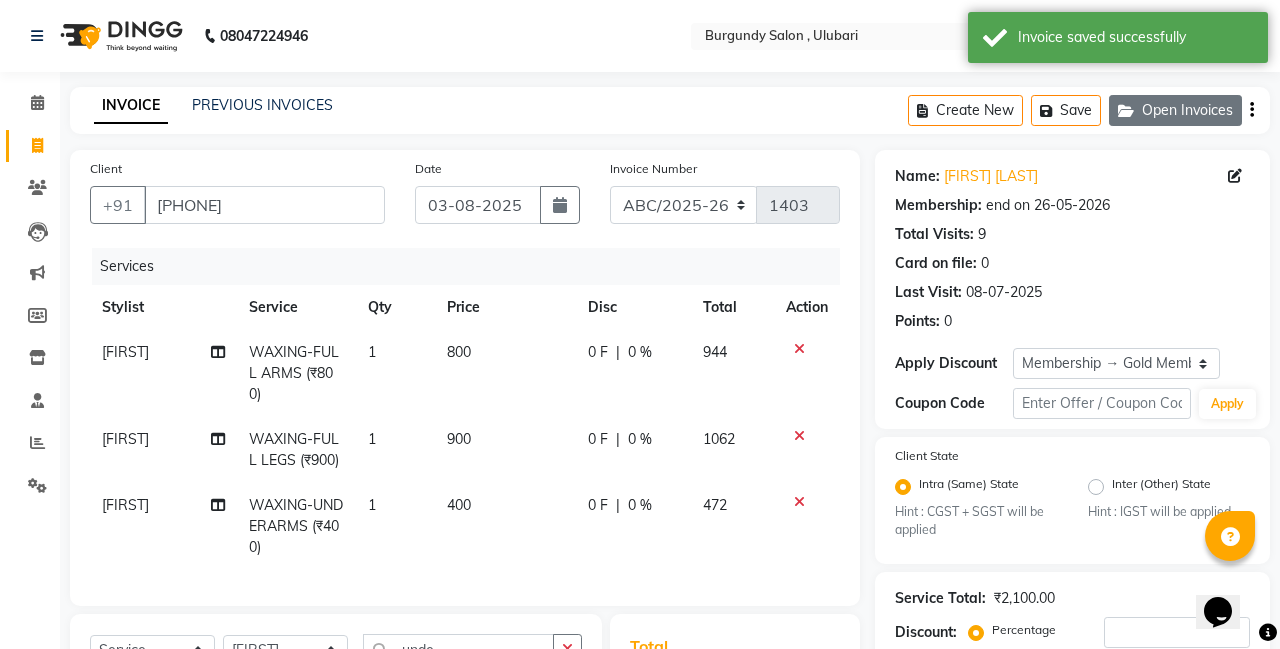 click on "Open Invoices" 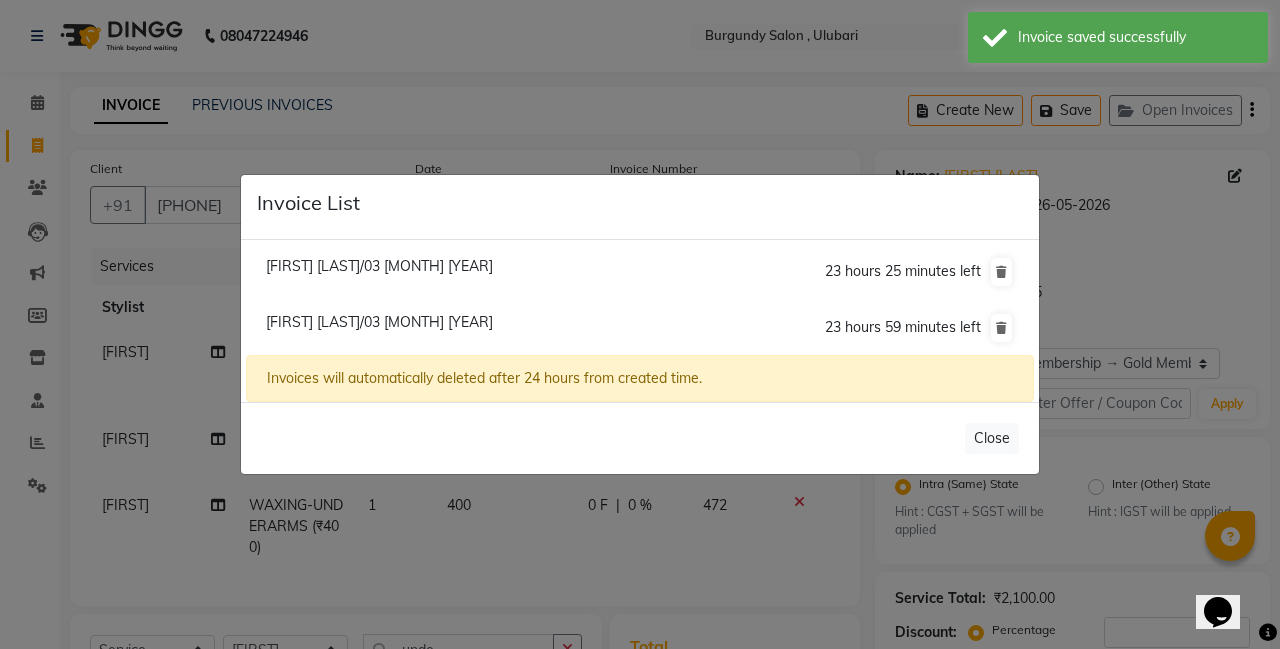 click on "Invoice List  [FIRST] [LAST]/03 [MONTH] [YEAR]  23 hours 25 minutes left  [FIRST] [LAST]/03 [MONTH] [YEAR]  23 hours 59 minutes left  Invoices will automatically deleted after 24 hours from created time.   Close" 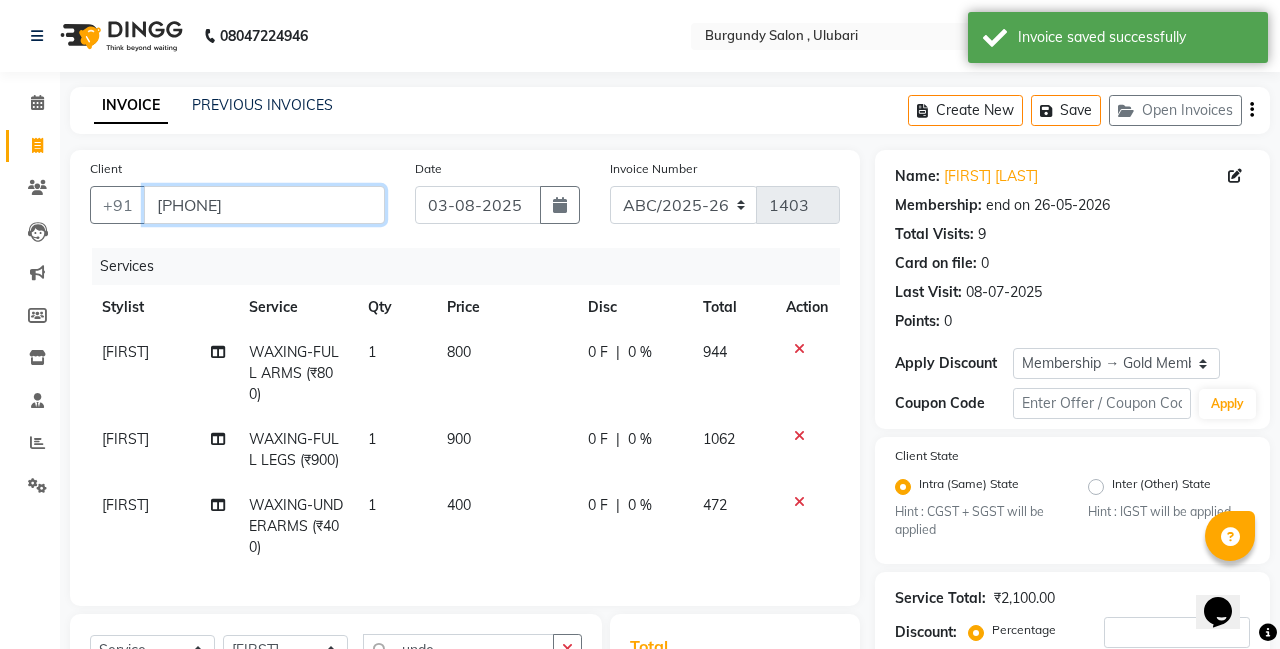 click on "[PHONE]" at bounding box center [264, 205] 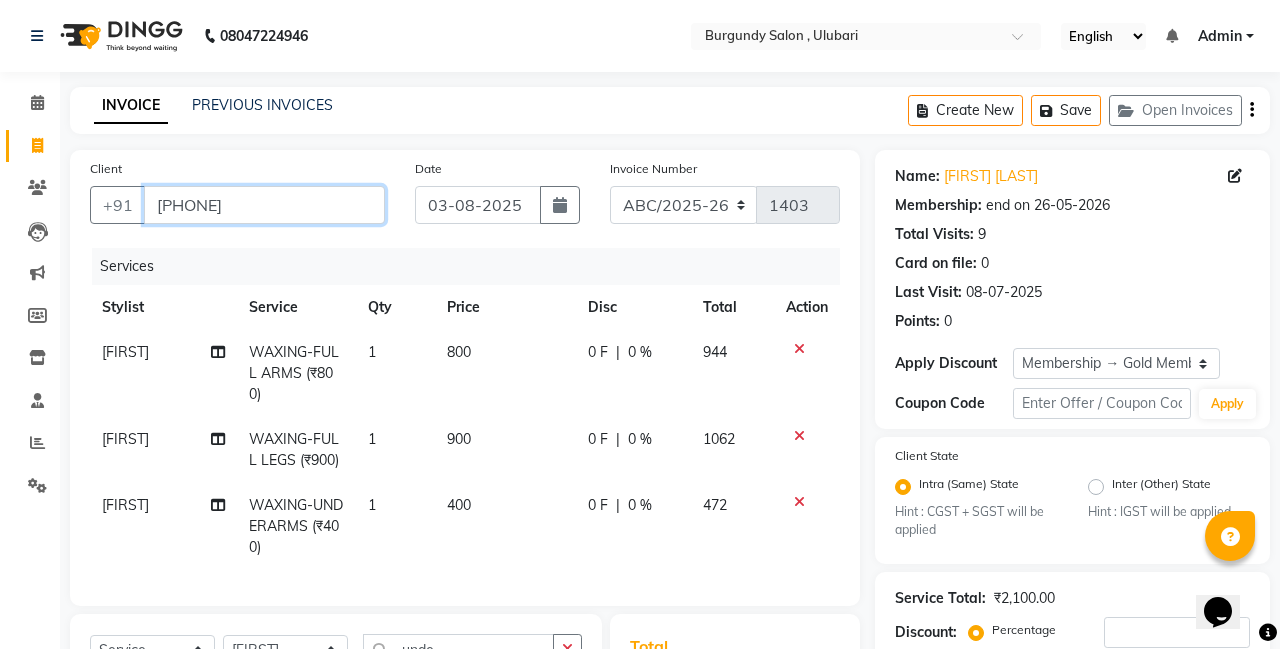 type on "s" 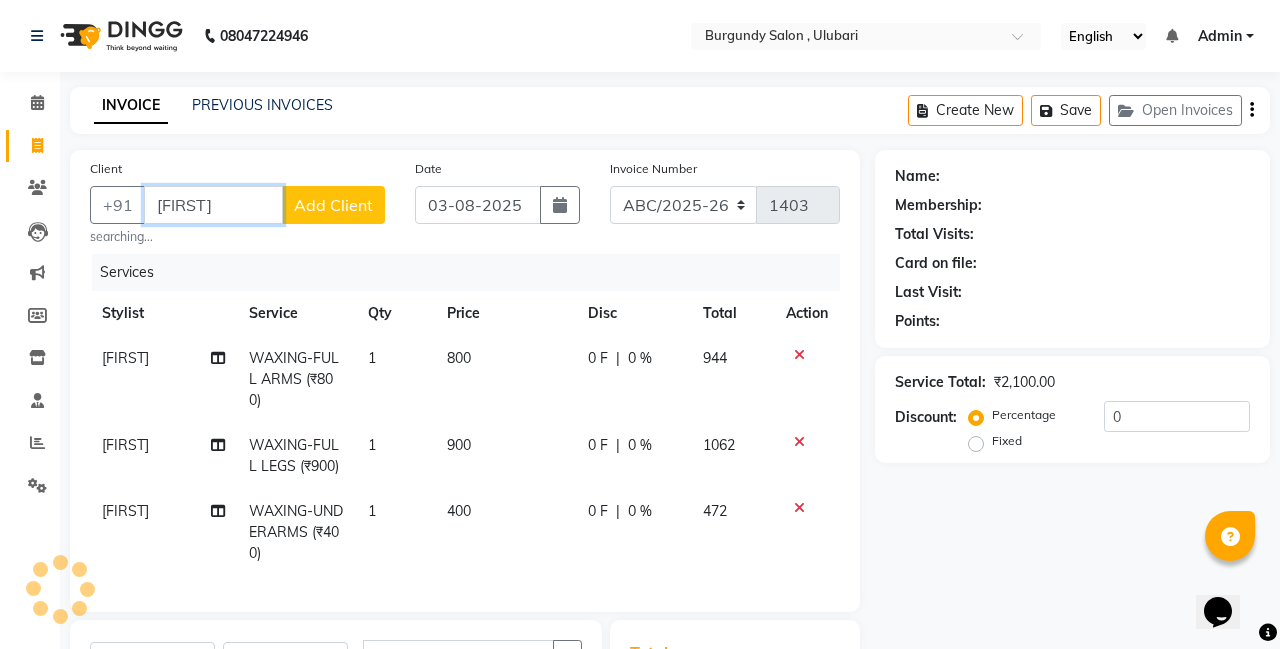 click on "[FIRST]" at bounding box center [213, 205] 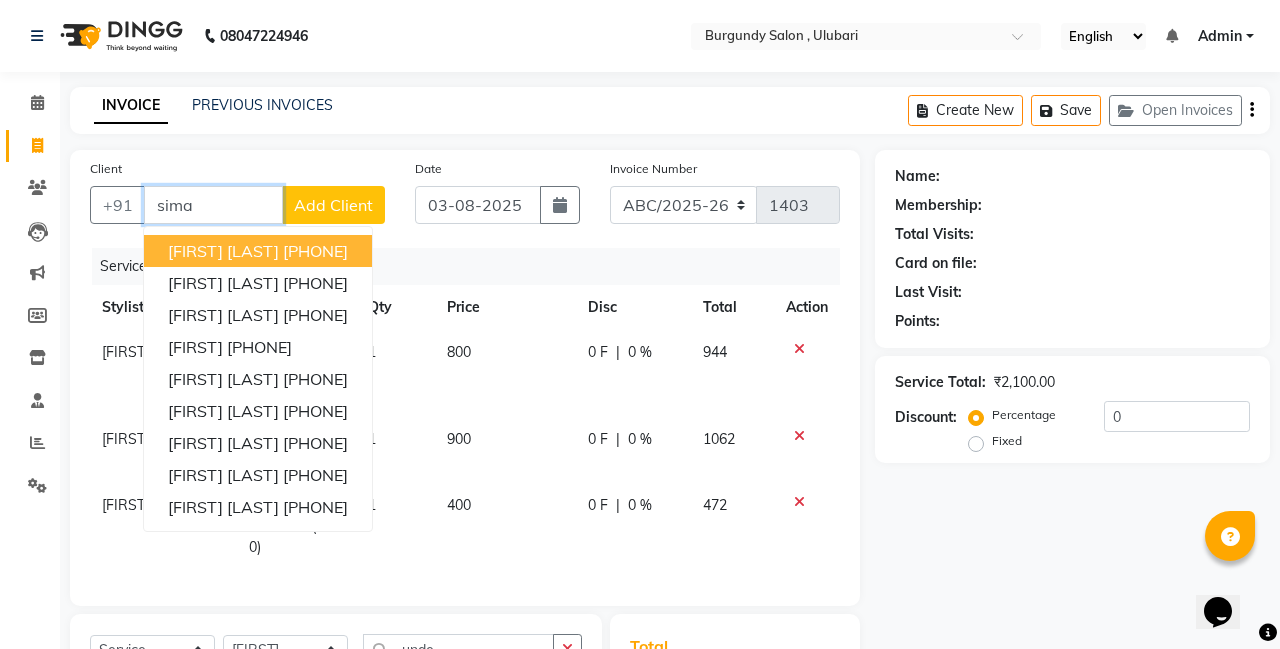 click on "sima" at bounding box center [213, 205] 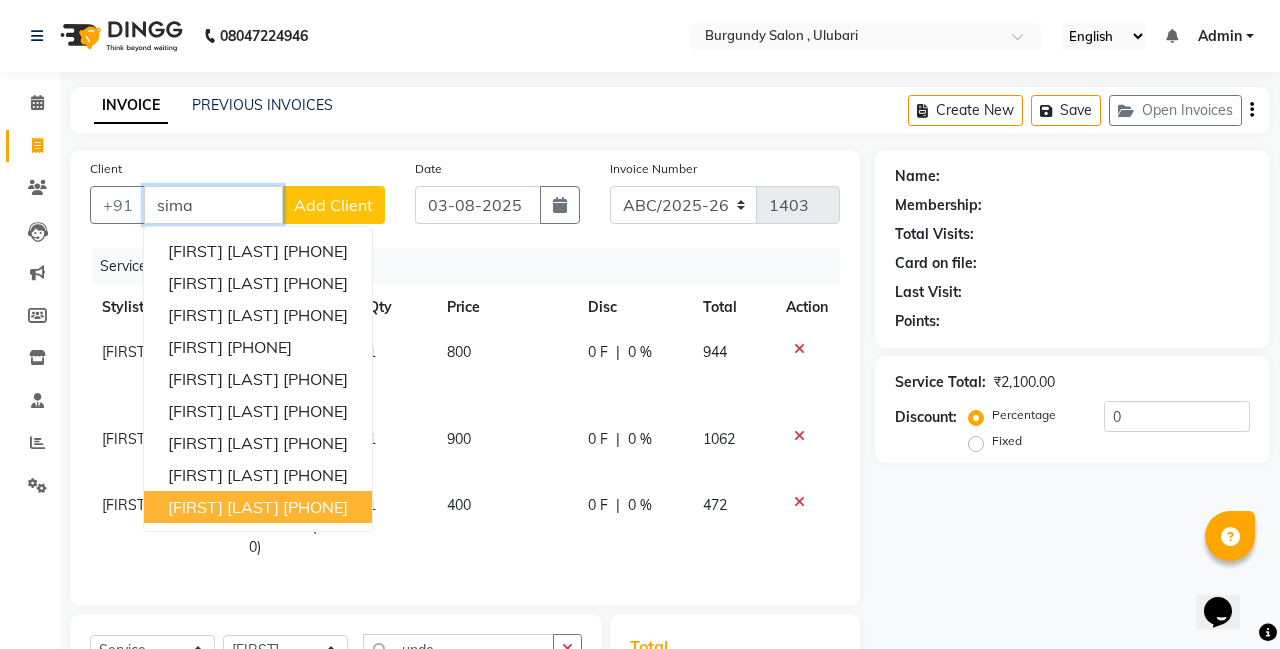 click on "[FIRST] [LAST] [PHONE]" at bounding box center [258, 507] 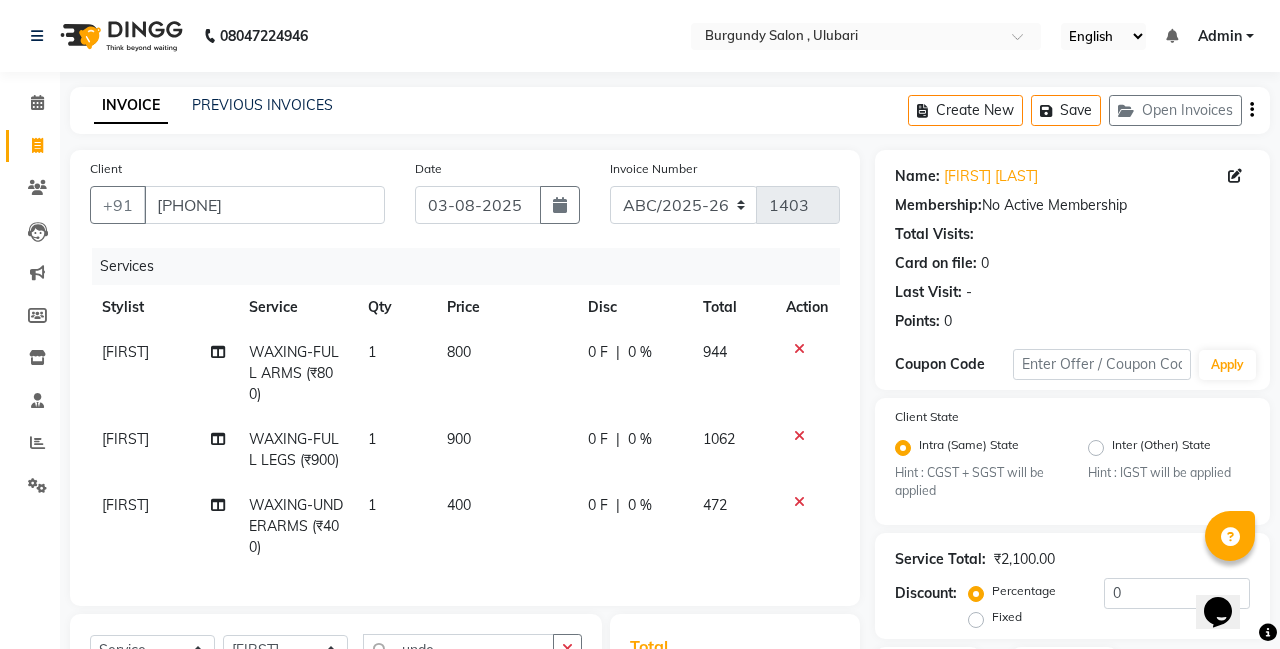 click on "Name: [FIRST] [LAST]  Membership:  No Active Membership  Total Visits:   Card on file:  0 Last Visit:   - Points:   0  Coupon Code Apply Client State Intra (Same) State Hint : CGST + SGST will be applied Inter (Other) State Hint : IGST will be applied Service Total:  ₹2,100.00  Discount:  Percentage   Fixed  0 Manual Payment Redemption  Continue Without Payment" 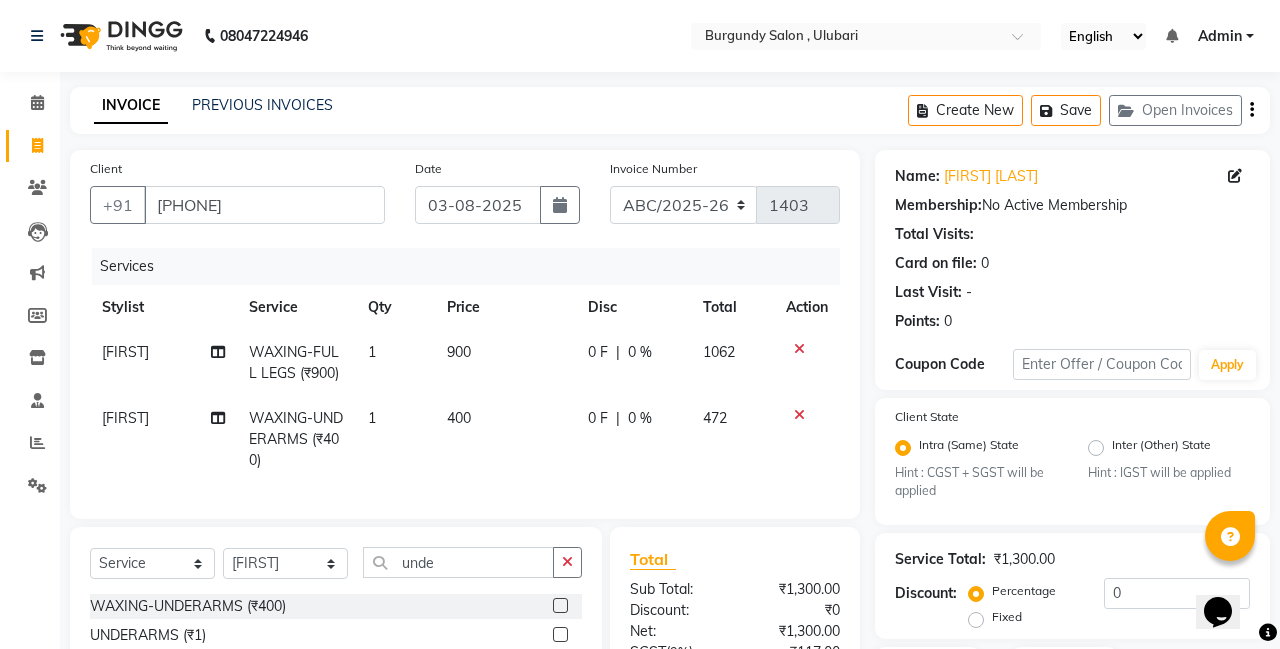 click 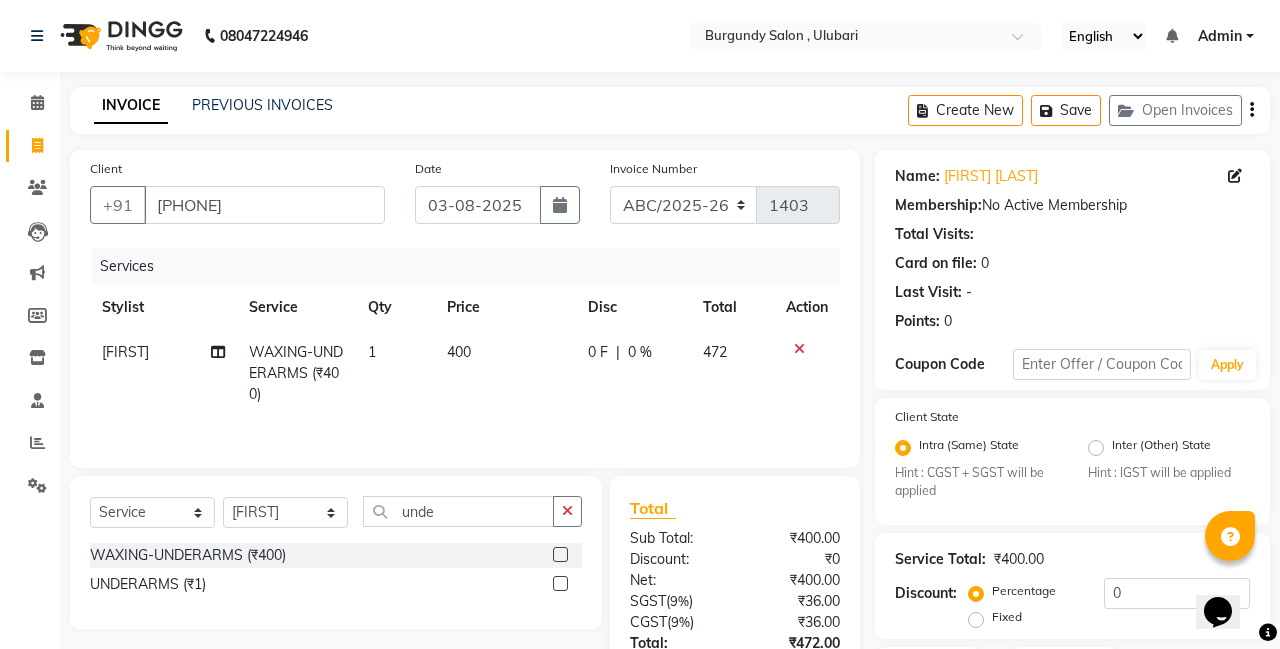 click 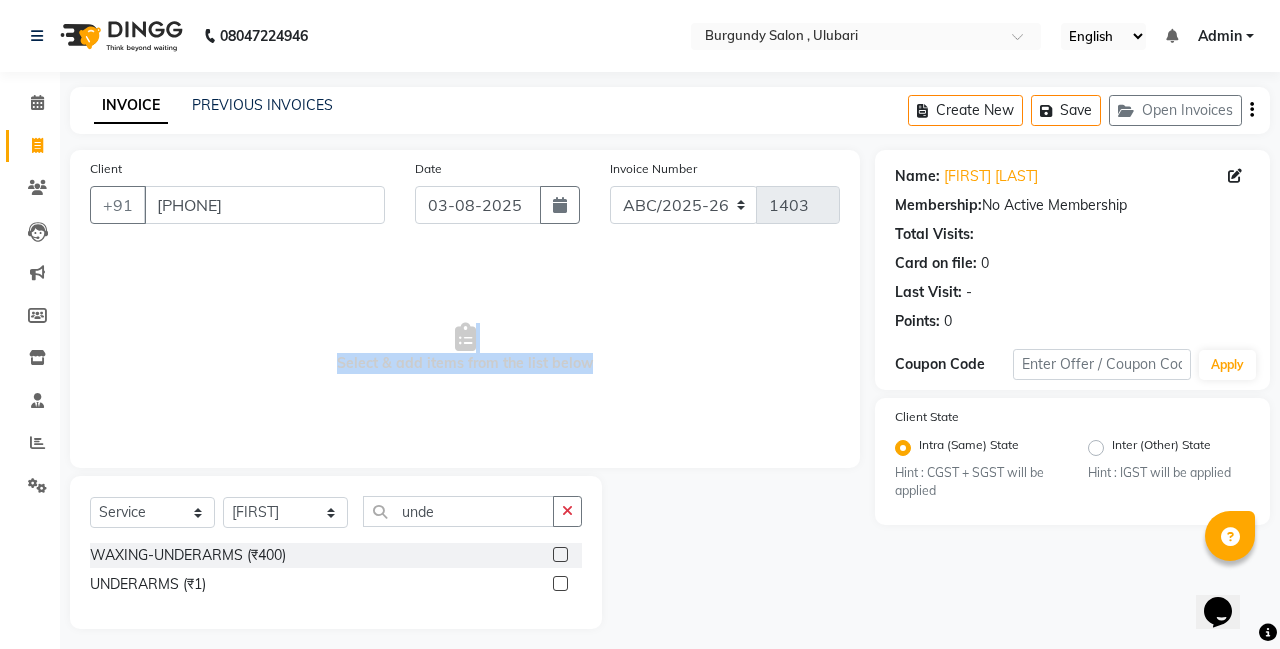 click on "Client +91 [PHONE] Date 03-08-2025 Invoice Number ABC/2025-26 SER/24-25 V/2025-26 1403  Select & add items from the list below  Select  Service  Product  Membership  Package Voucher Prepaid Gift Card  Select Stylist ANIL  ANJANA BARSHA DEEPSHIKHA  DHON DAS DHON / NITUMONI EDWARD EDWARD/ LAXMI JOSHU JUNMONI KASHIF LAXI / ANJANA LAXMI LITTLE MAAM MINTUL MITALI NEETU RANA NITUMONI NITUMONI/POJA/ LAXMI NITUMONI / SAGARIKA NITUMONI/ SAGRIKA PRAKASH PUJAA Rubi RUBI / LAXMI SAGARIKA  SAGARIKA / RUBI SAHIL SAHIL / DHON SAHIL / EDWARD SAHIL/ JOSHU SAHIL/JOSHU/PRAKASH/ RUBI SAHIL/NITUMONI/ MITALI SAHIL/ RUBI SHABIR SHADHAB SIMA KALITA SONALI DEKA SOPEM staff 1 staff 1 TANU unde WAXING-UNDERARMS (₹400)  UNDERARMS (₹1)" 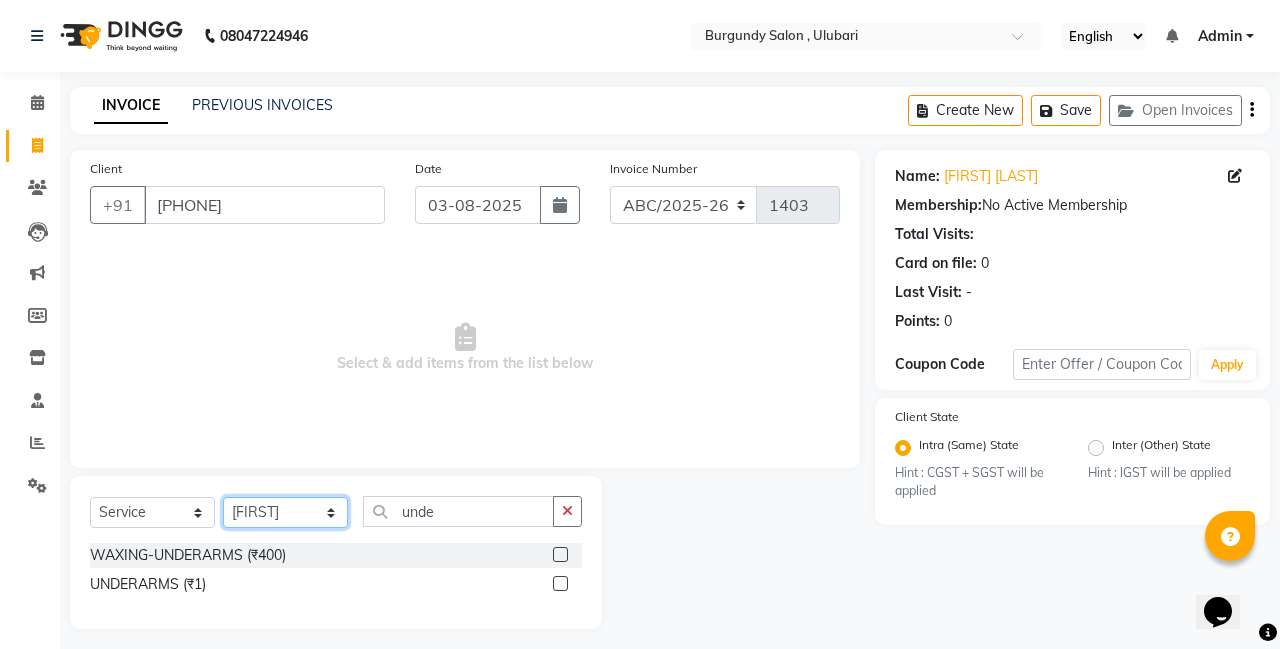 click on "Select Stylist ANIL  ANJANA BARSHA DEEPSHIKHA  DHON DAS DHON / NITUMONI EDWARD EDWARD/ LAXMI JOSHU JUNMONI KASHIF LAXI / ANJANA LAXMI LITTLE MAAM MINTUL MITALI NEETU RANA NITUMONI NITUMONI/POJA/ LAXMI NITUMONI / SAGARIKA NITUMONI/ SAGRIKA PRAKASH PUJAA Rubi RUBI / LAXMI SAGARIKA  SAGARIKA / RUBI SAHIL SAHIL / DHON SAHIL / EDWARD SAHIL/ JOSHU SAHIL/JOSHU/PRAKASH/ RUBI SAHIL/NITUMONI/ MITALI SAHIL/ RUBI SHABIR SHADHAB SIMA KALITA SONALI DEKA SOPEM staff 1 staff 1 TANU" 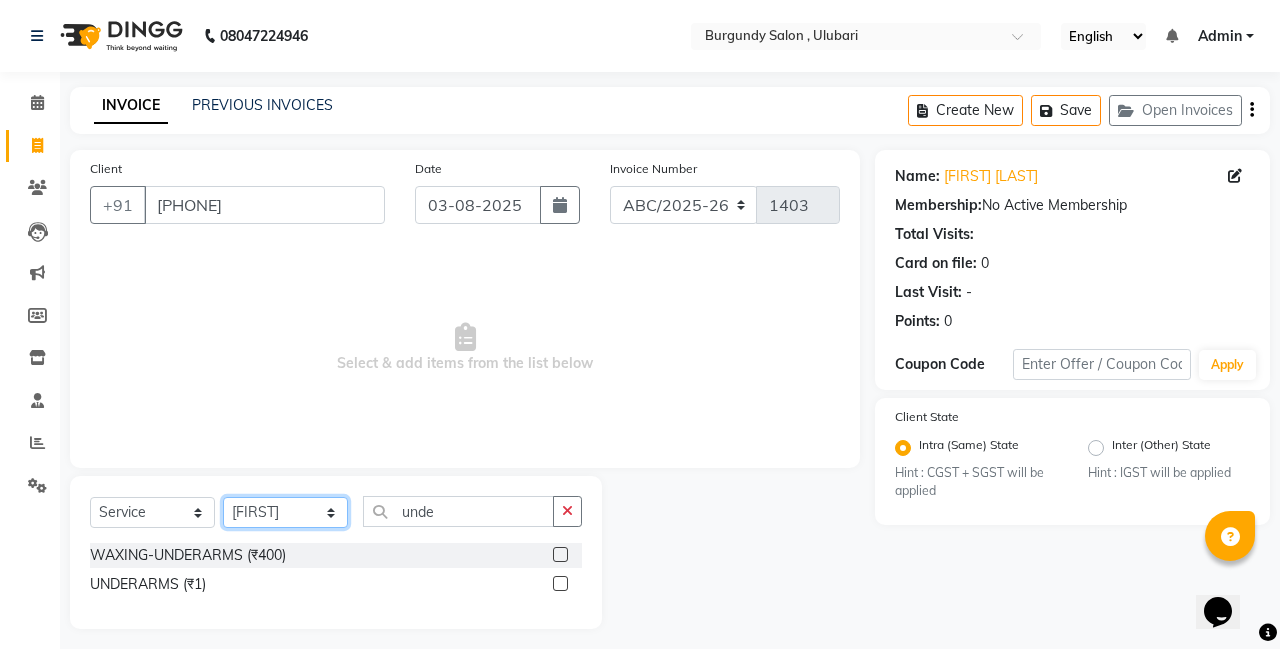 select on "32568" 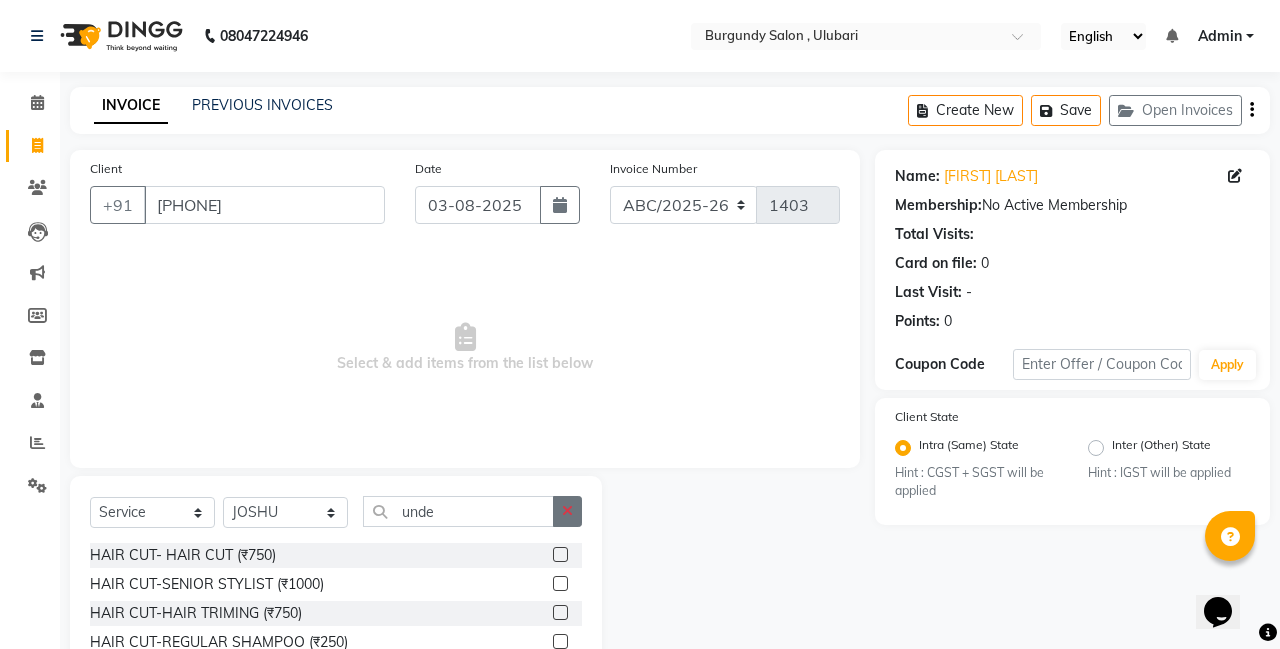 click 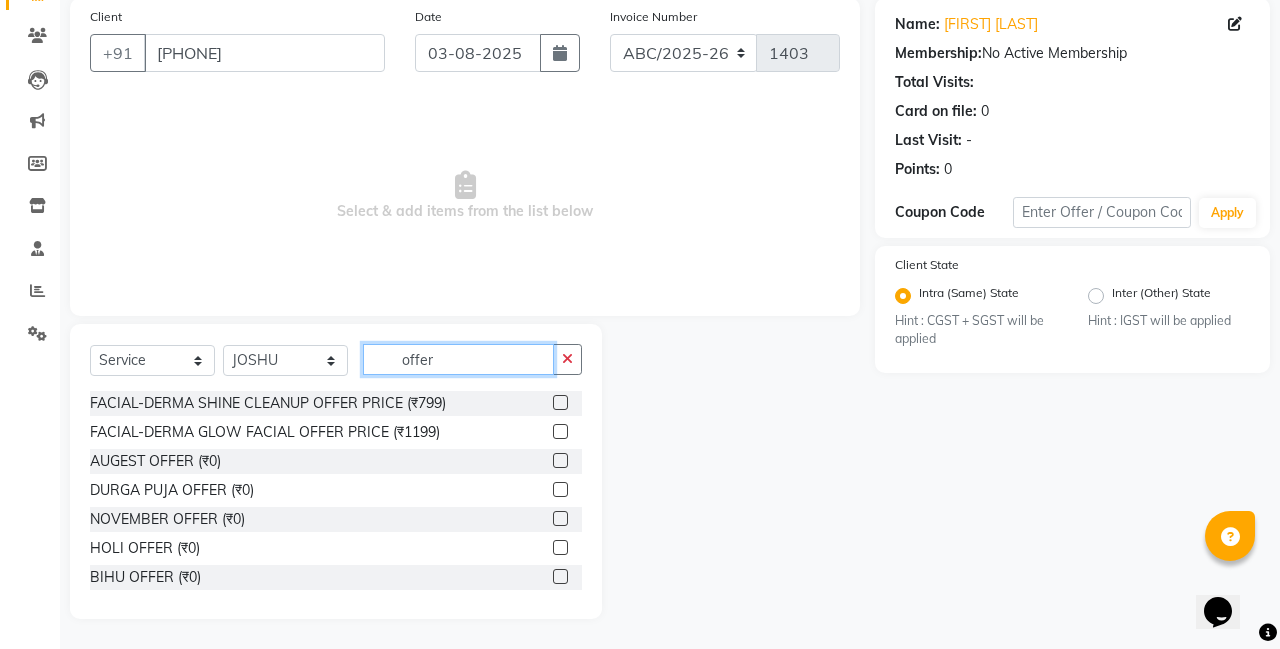 scroll, scrollTop: 152, scrollLeft: 0, axis: vertical 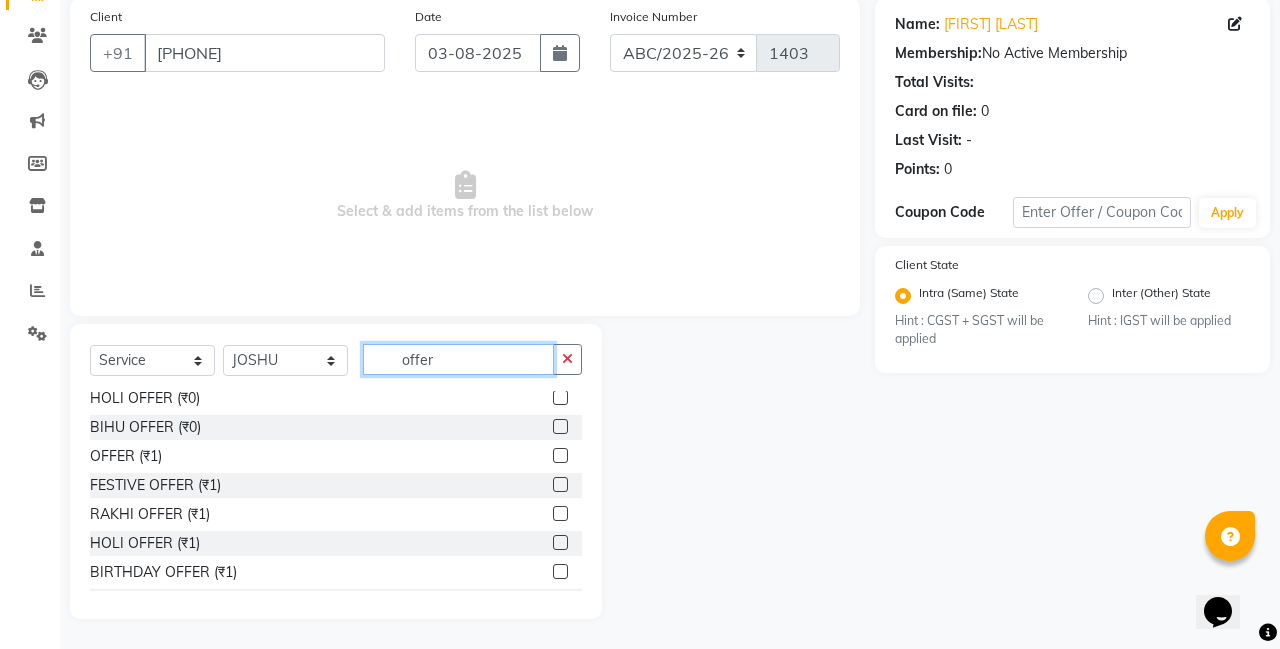 type on "offer" 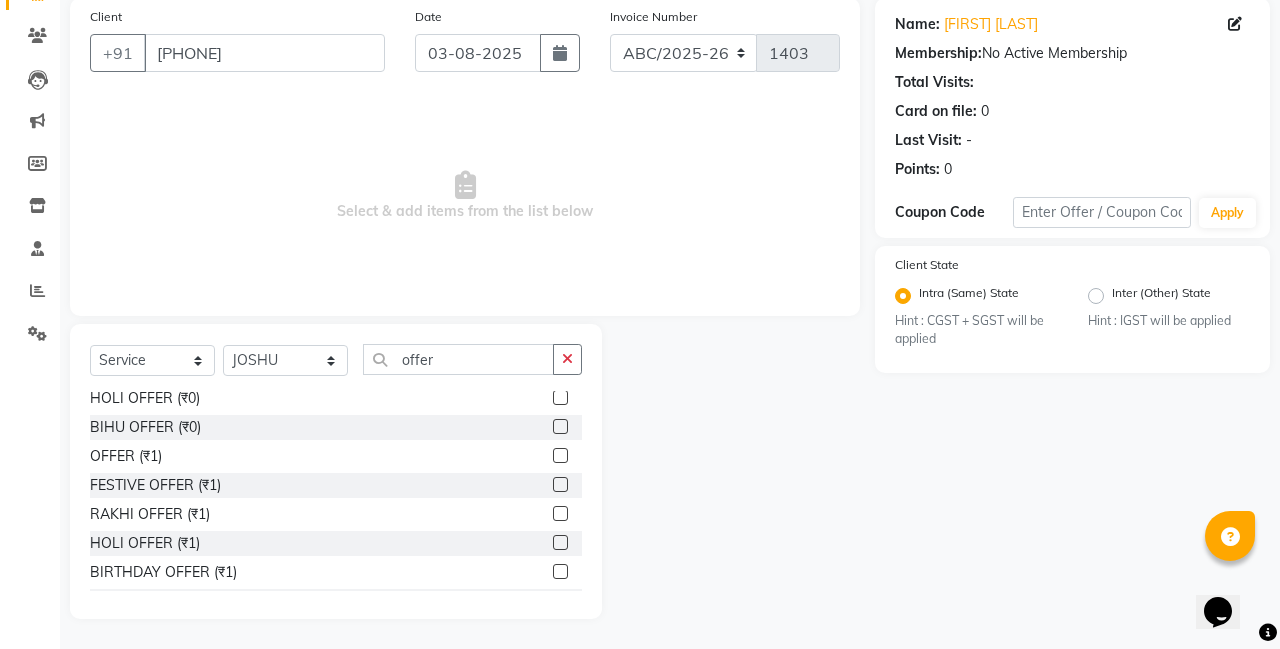 click 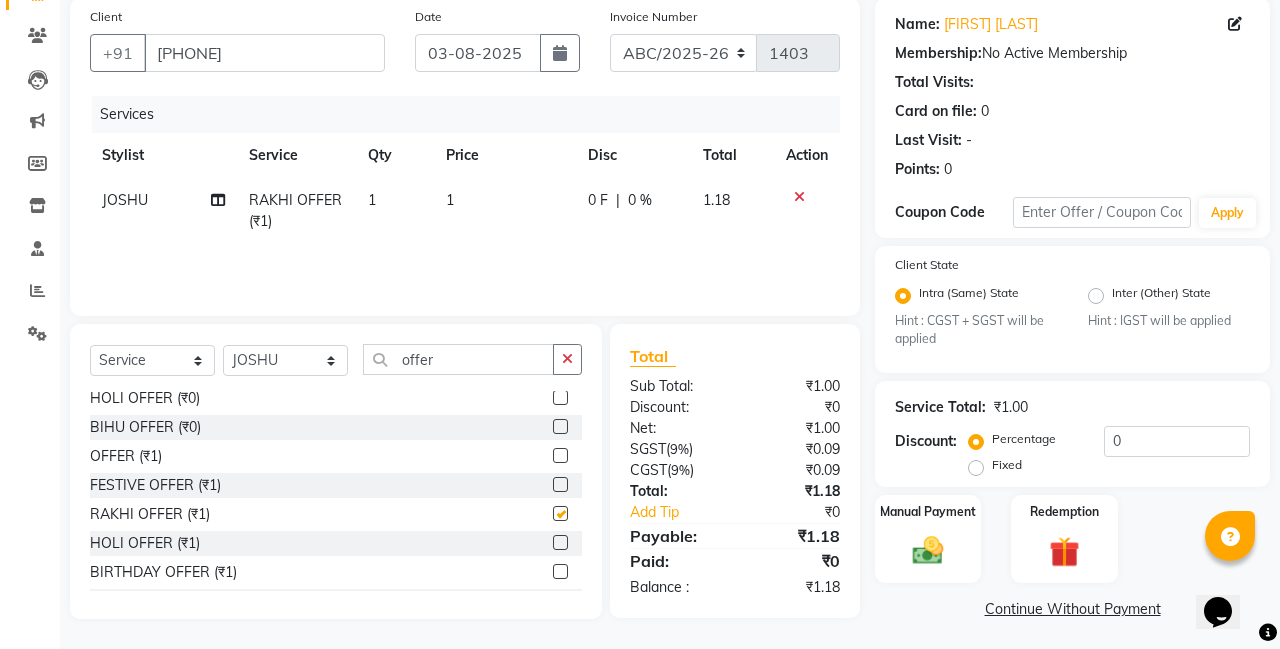 checkbox on "false" 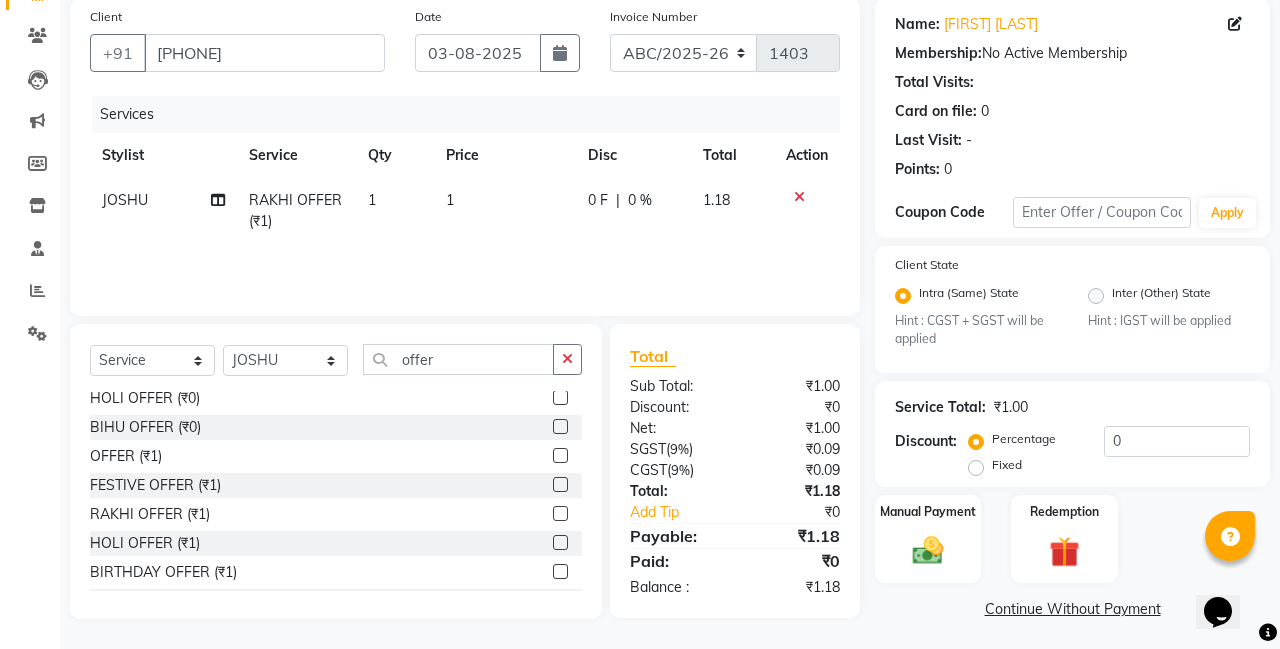 click on "1" 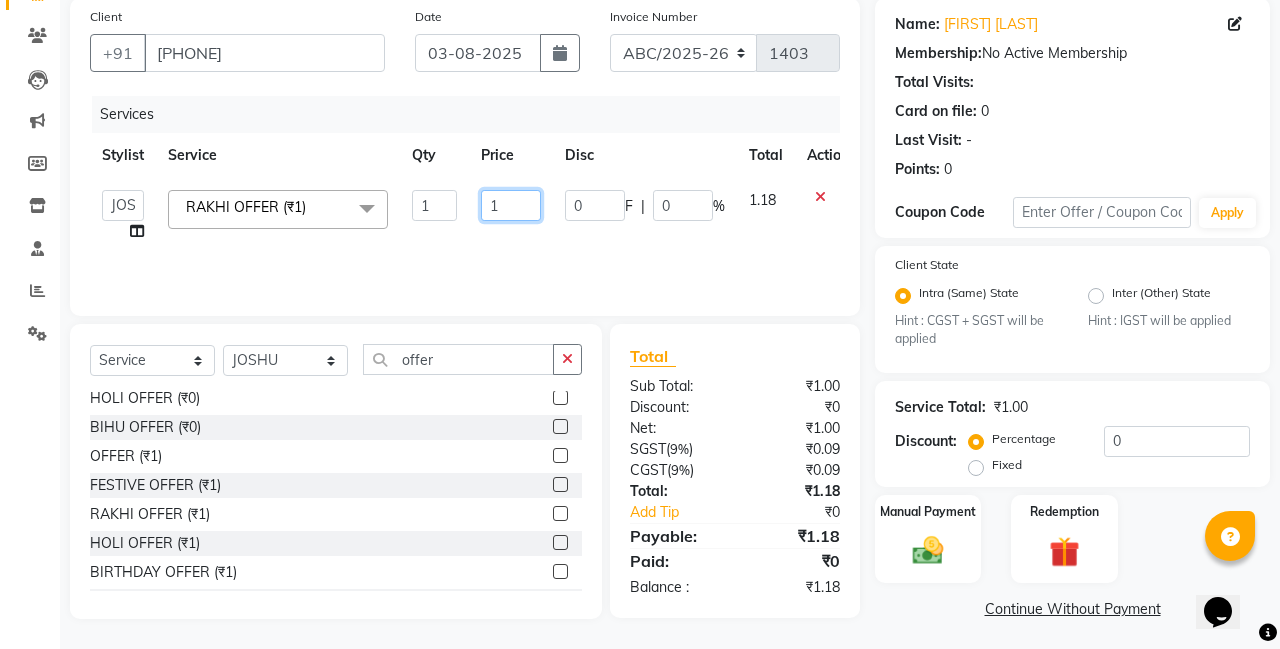 click on "1" 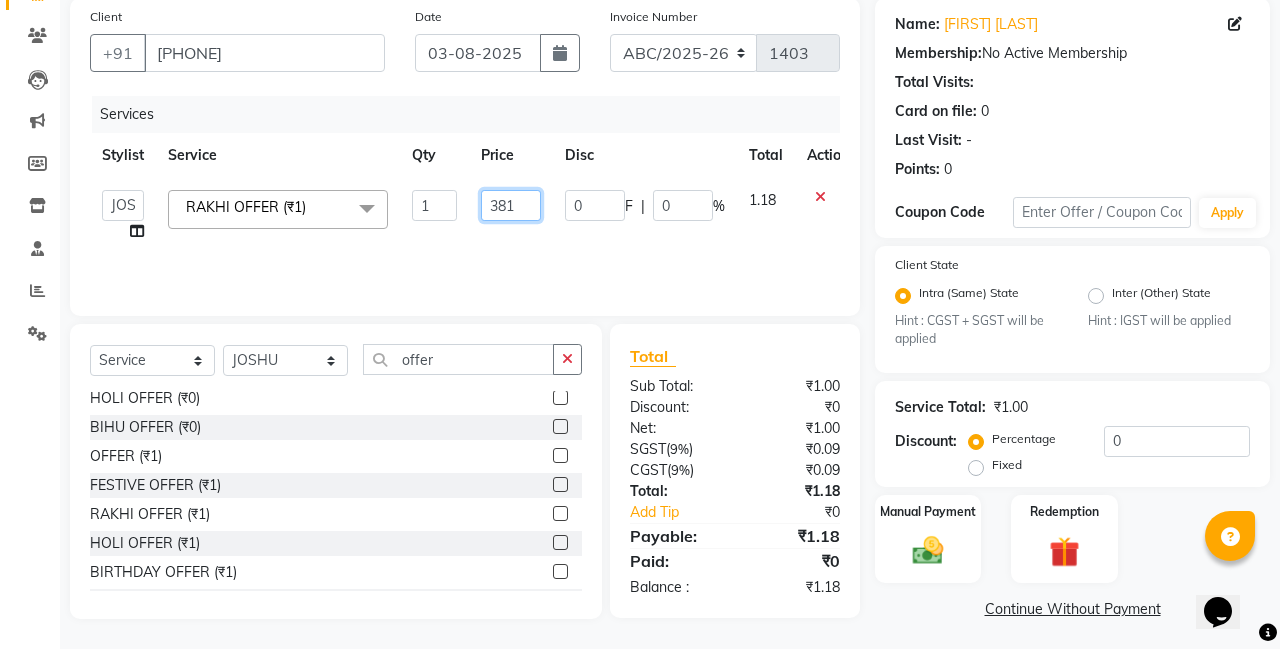 type on "3813" 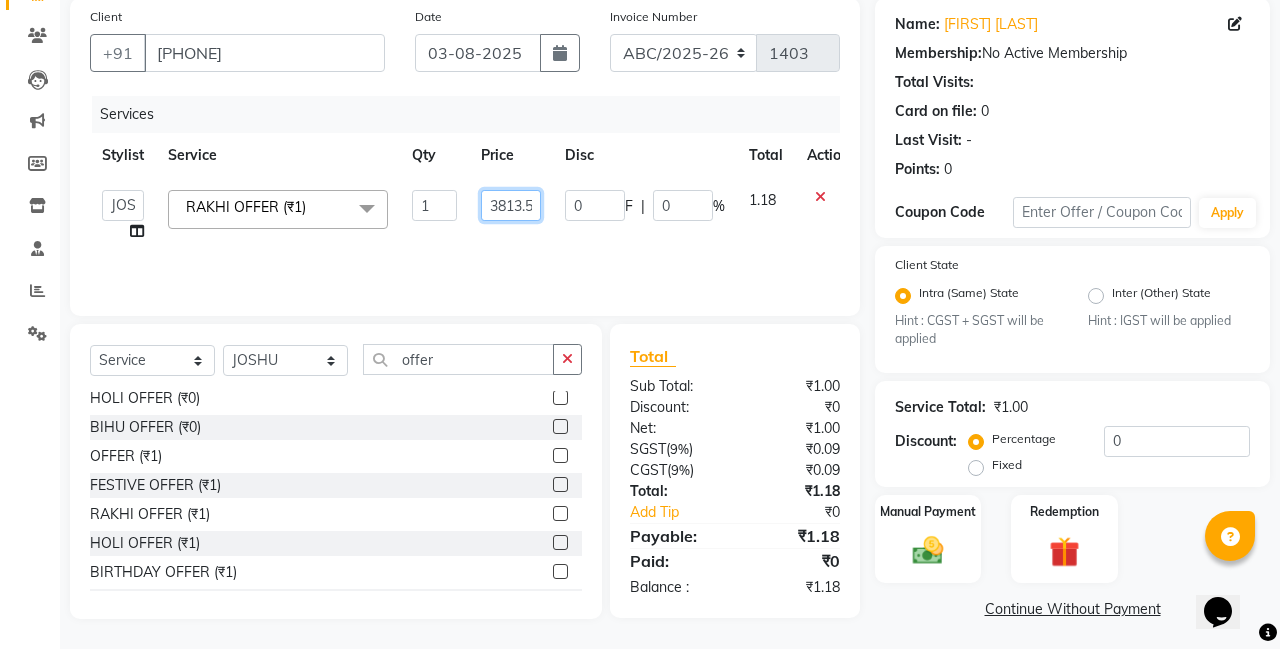 type on "3813.556" 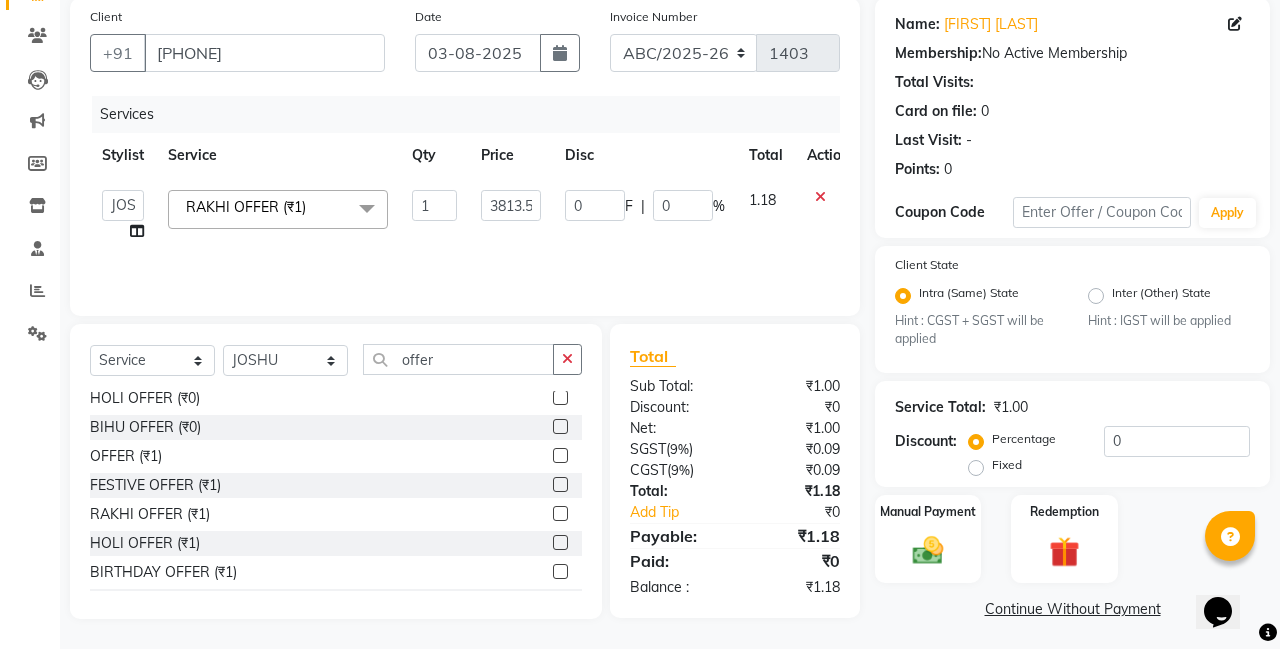 click on "Services Stylist Service Qty Price Disc Total Action  ANIL    ANJANA   BARSHA   DEEPSHIKHA    DHON DAS   DHON / NITUMONI   EDWARD   EDWARD/ LAXMI   JOSHU   JUNMONI   KASHIF   LAXI / ANJANA   LAXMI   LITTLE   MAAM   MINTUL   MITALI   NEETU RANA   NITUMONI   NITUMONI/POJA/ LAXMI   NITUMONI / SAGARIKA   NITUMONI/ SAGRIKA   PRAKASH   PUJAA   Rubi   RUBI / LAXMI   SAGARIKA    SAGARIKA / RUBI   SAHIL   SAHIL / DHON   SAHIL / EDWARD   SAHIL/ JOSHU   SAHIL/JOSHU/PRAKASH/ RUBI   SAHIL/NITUMONI/ MITALI   SAHIL/ RUBI   SHABIR   SHADHAB   SIMA KALITA   SONALI DEKA   SOPEM   staff 1   staff 1   TANU  RAKHI OFFER (₹1)  x HAIR CUT- HAIR CUT (₹750) HAIR CUT-SENIOR STYLIST (₹1000) HAIR CUT-HAIR TRIMING (₹750) HAIR CUT-REGULAR SHAMPOO (₹250) WASH AND BLOW DRY (₹600) HAIR CUT-OIL MASSAGE (₹900) HAIR CUT-WASH WITH DANDRUFF AMPULE (₹800) HAIR CUT-IRONING (₹1000) HAIR CUT-CURL-TONG (₹1000) HAIR CUT-HAIR DO (₹1000) HAIR CUT-KERATIN SHAMPOO (₹750) HAIR CUT-BOTOPLEXX TREATMENT (₹7500) ONLY-BLOW DRY (₹300)" 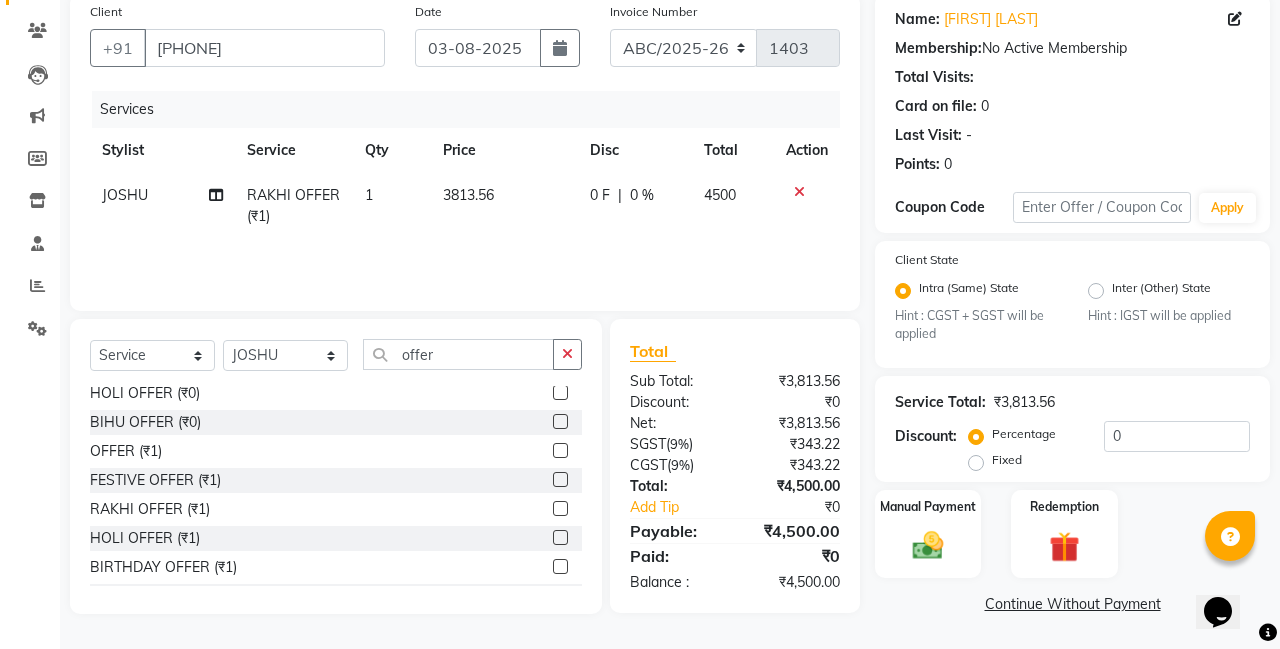scroll, scrollTop: 156, scrollLeft: 0, axis: vertical 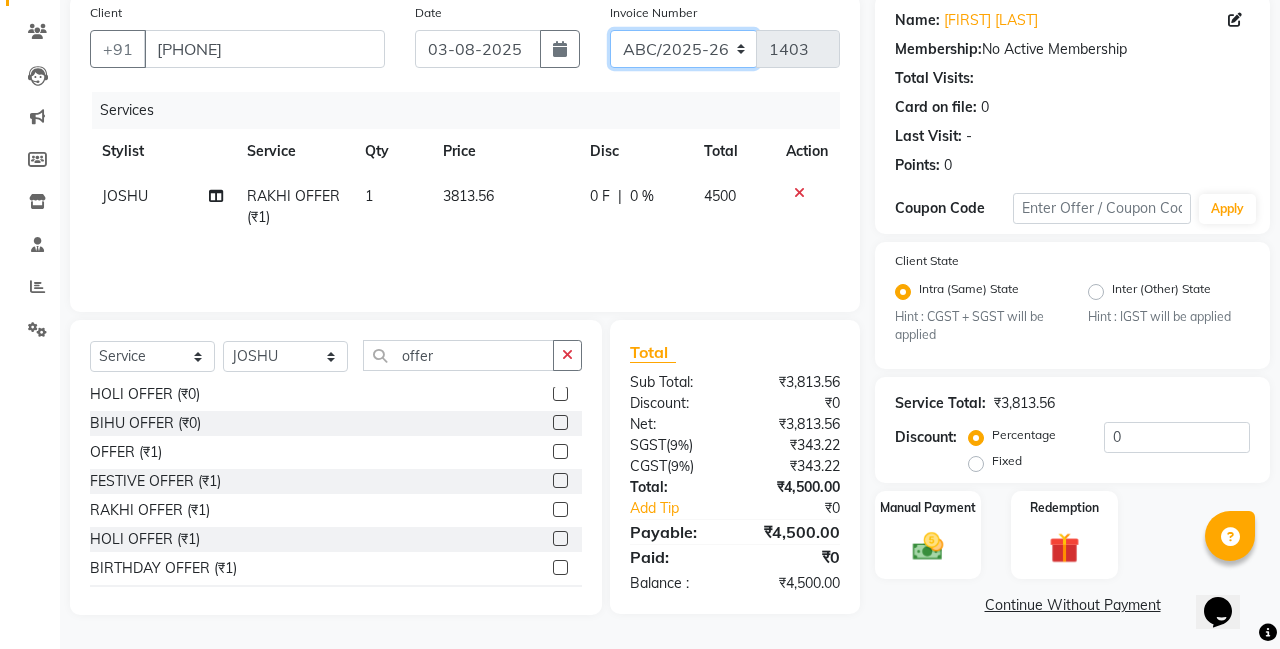 select on "5334" 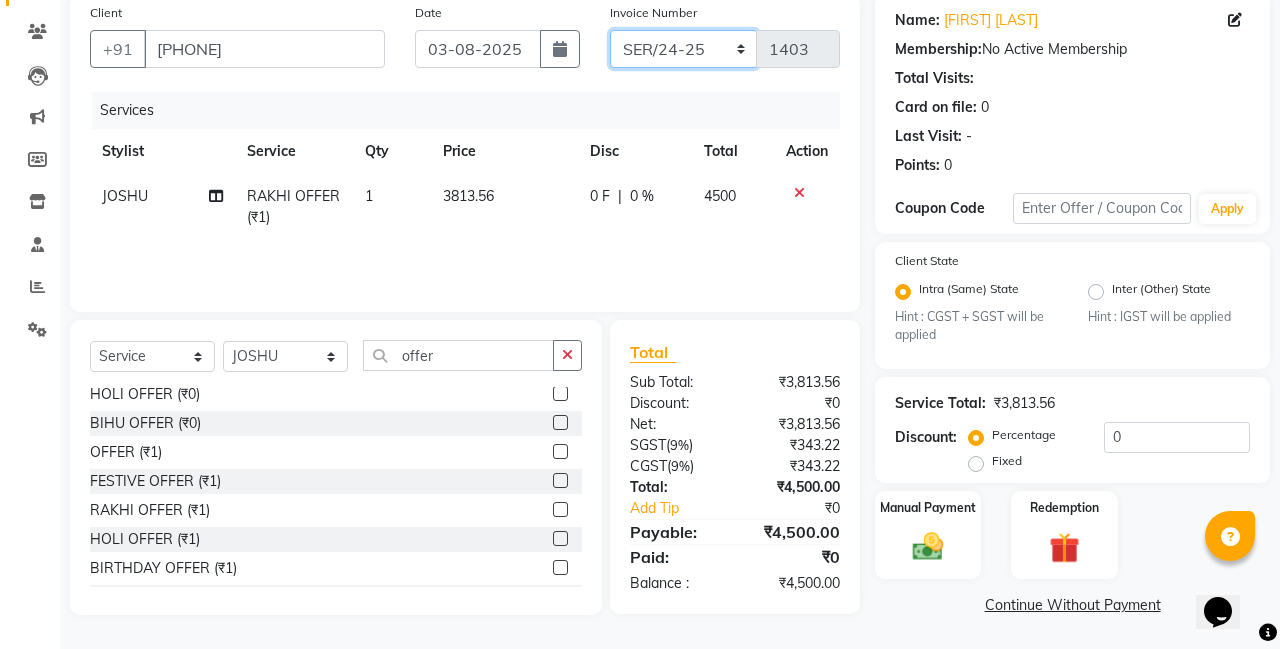 type on "001623" 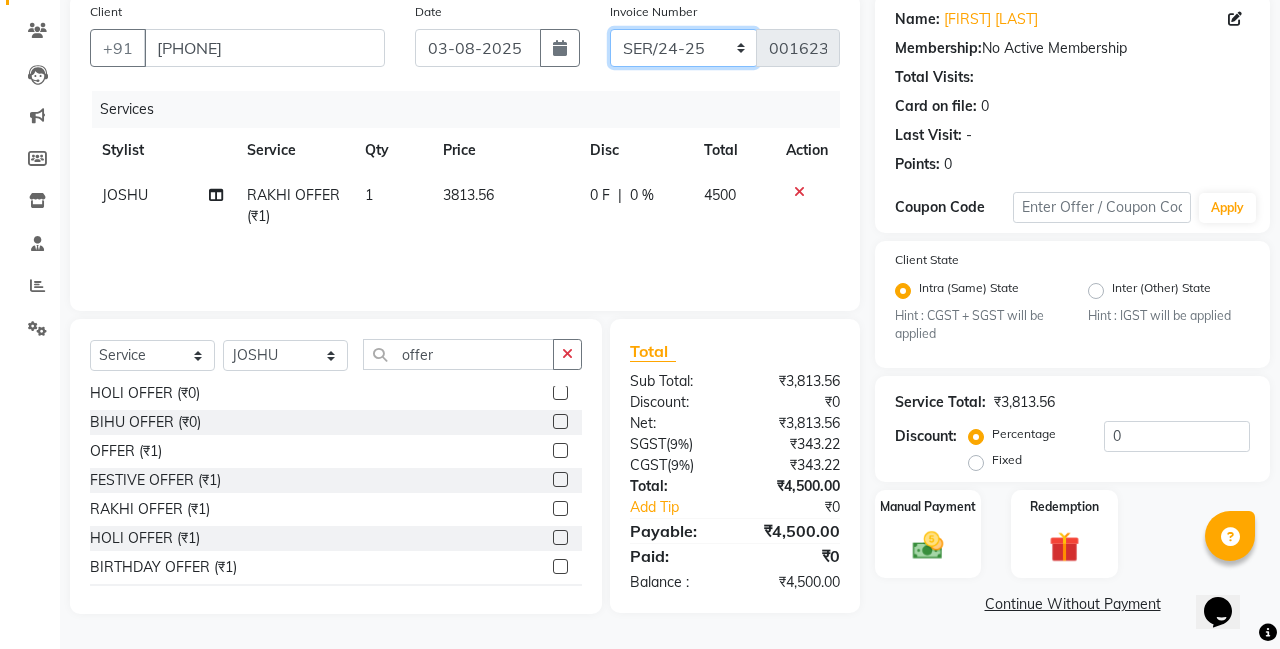 scroll, scrollTop: 156, scrollLeft: 0, axis: vertical 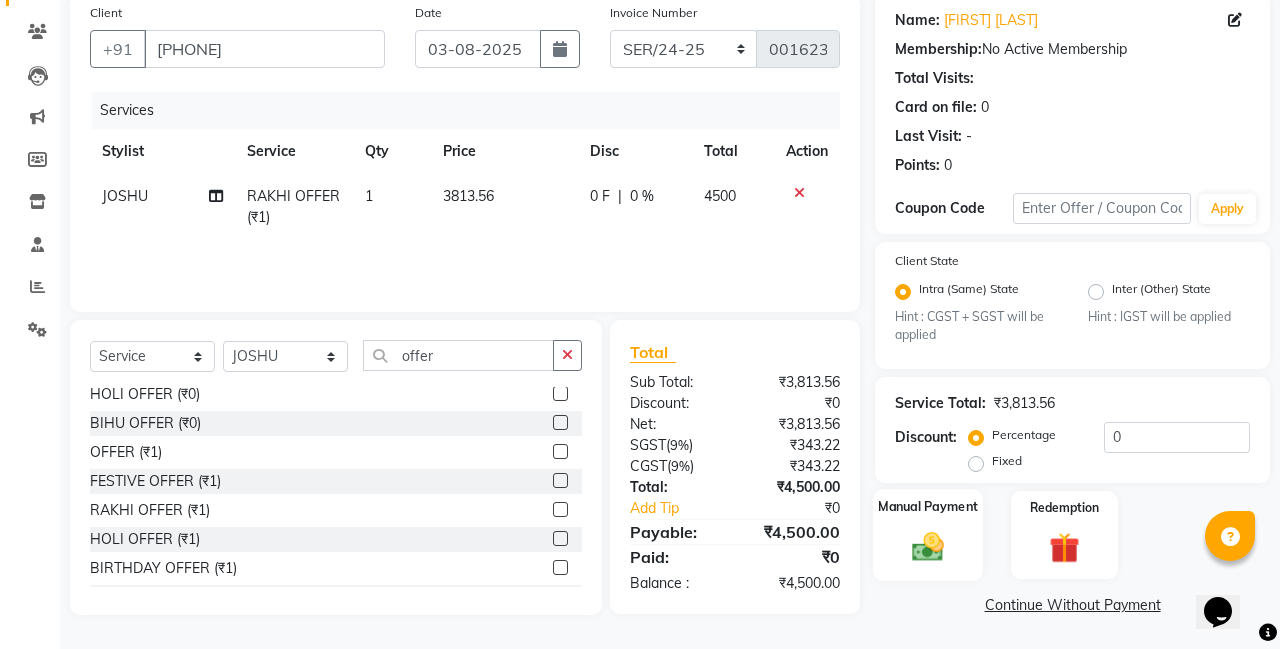 click on "Manual Payment" 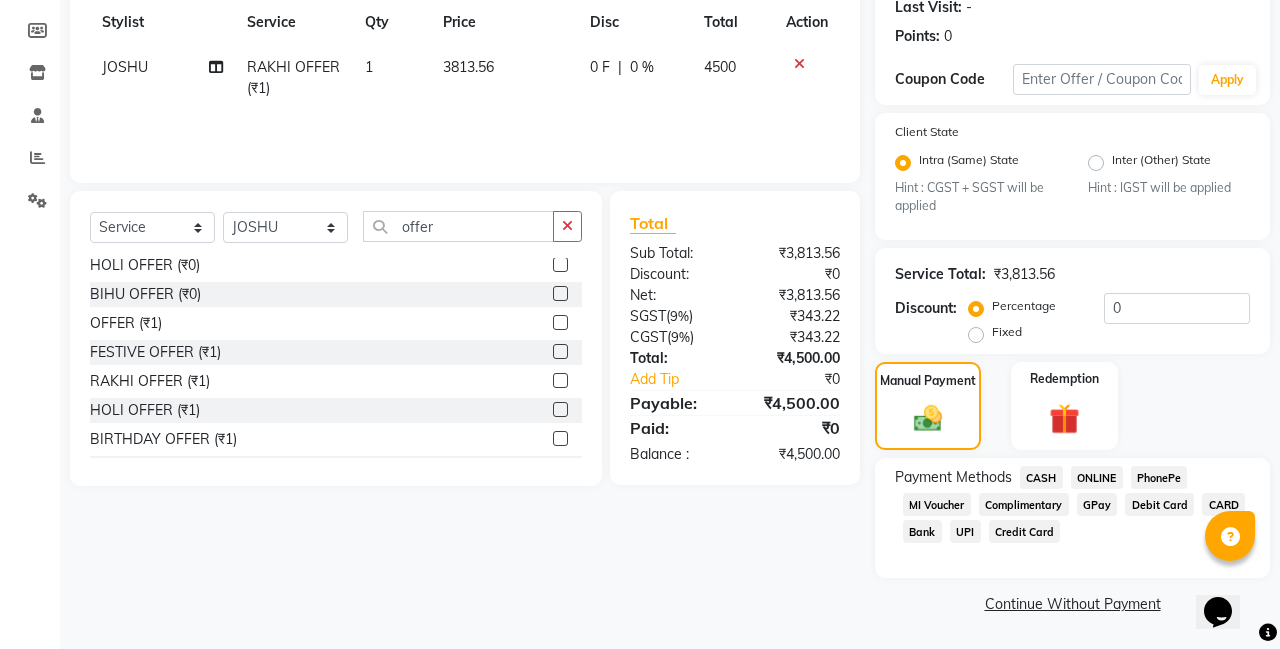 scroll, scrollTop: 284, scrollLeft: 0, axis: vertical 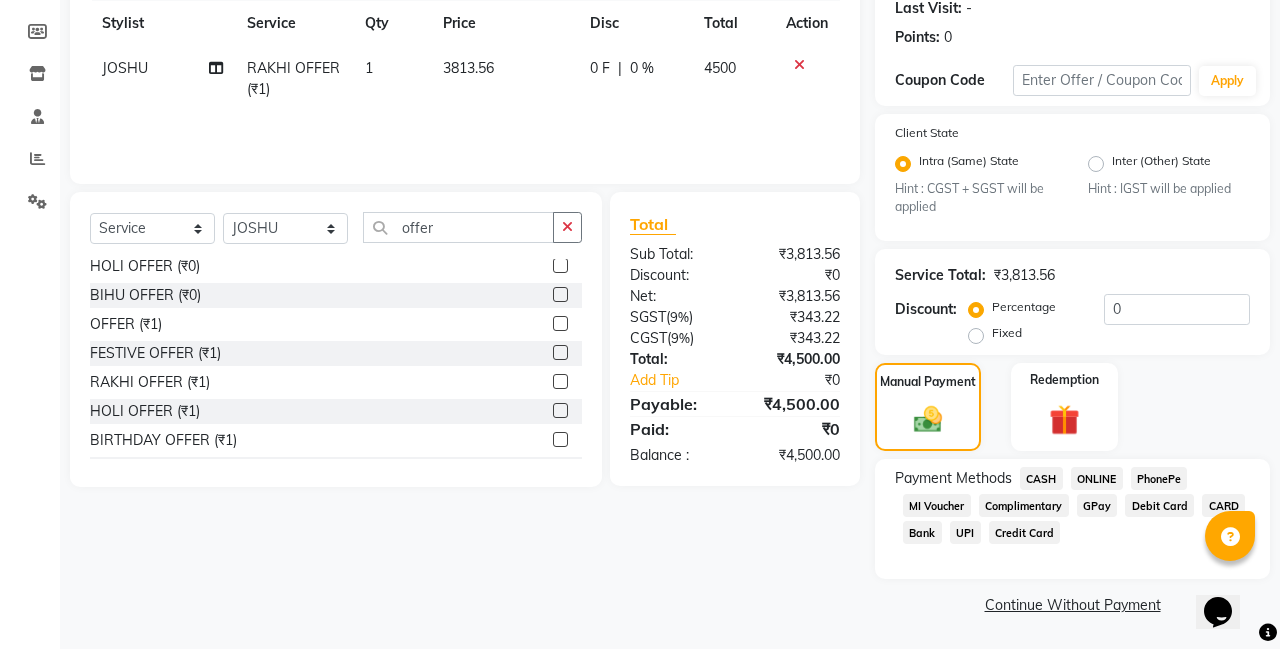 click on "ONLINE" 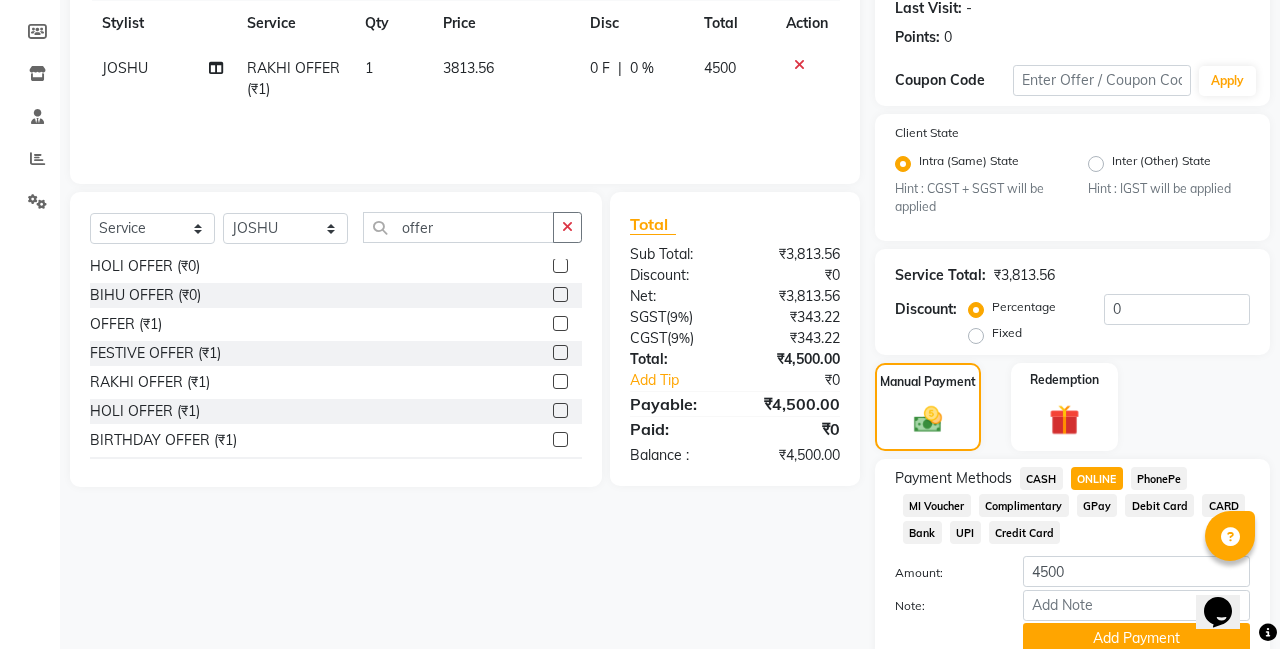 click on "CARD" 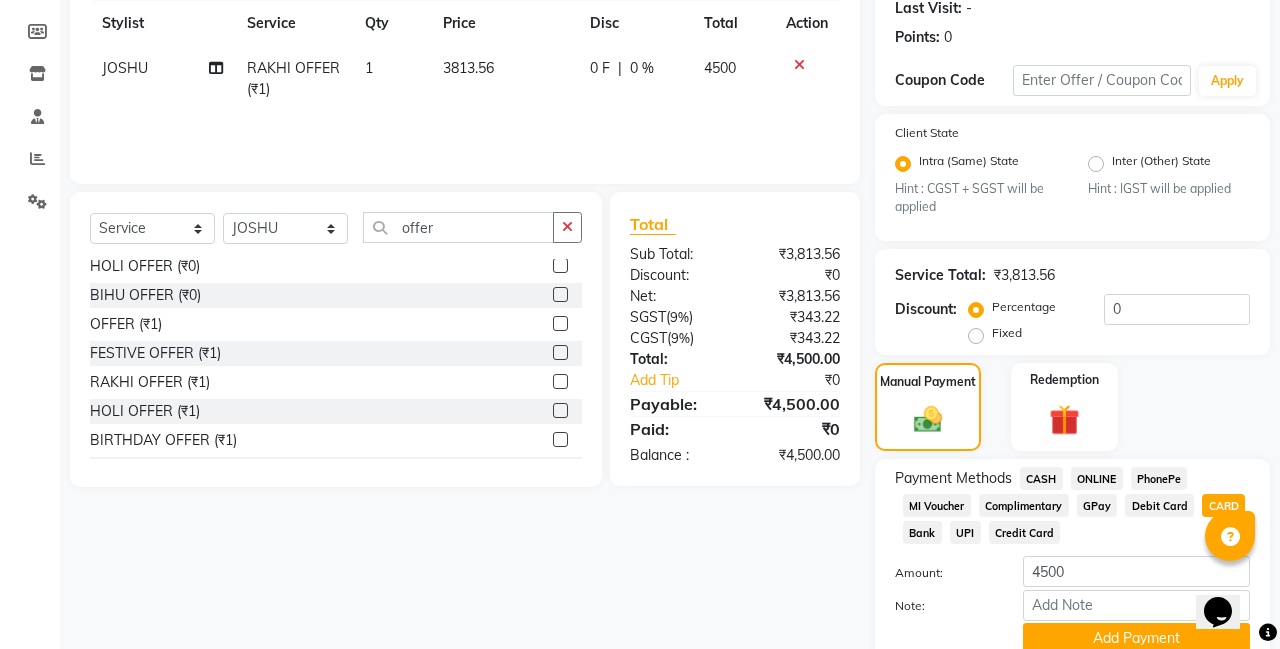 scroll, scrollTop: 366, scrollLeft: 0, axis: vertical 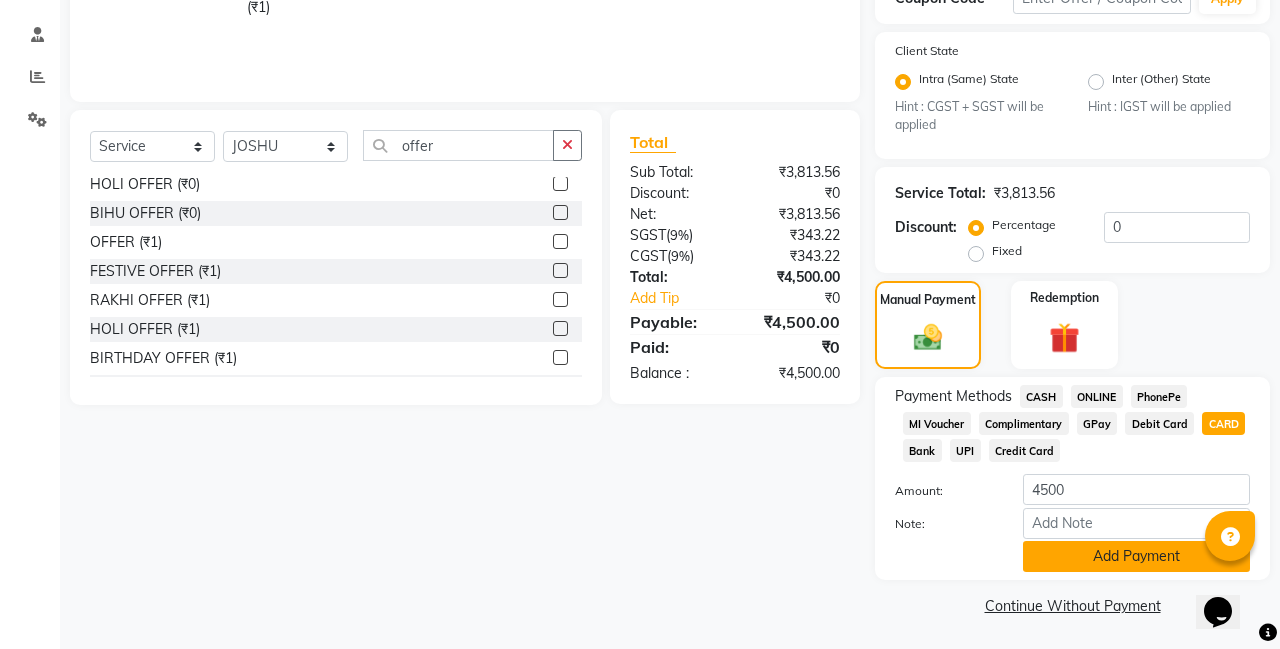 click on "Add Payment" 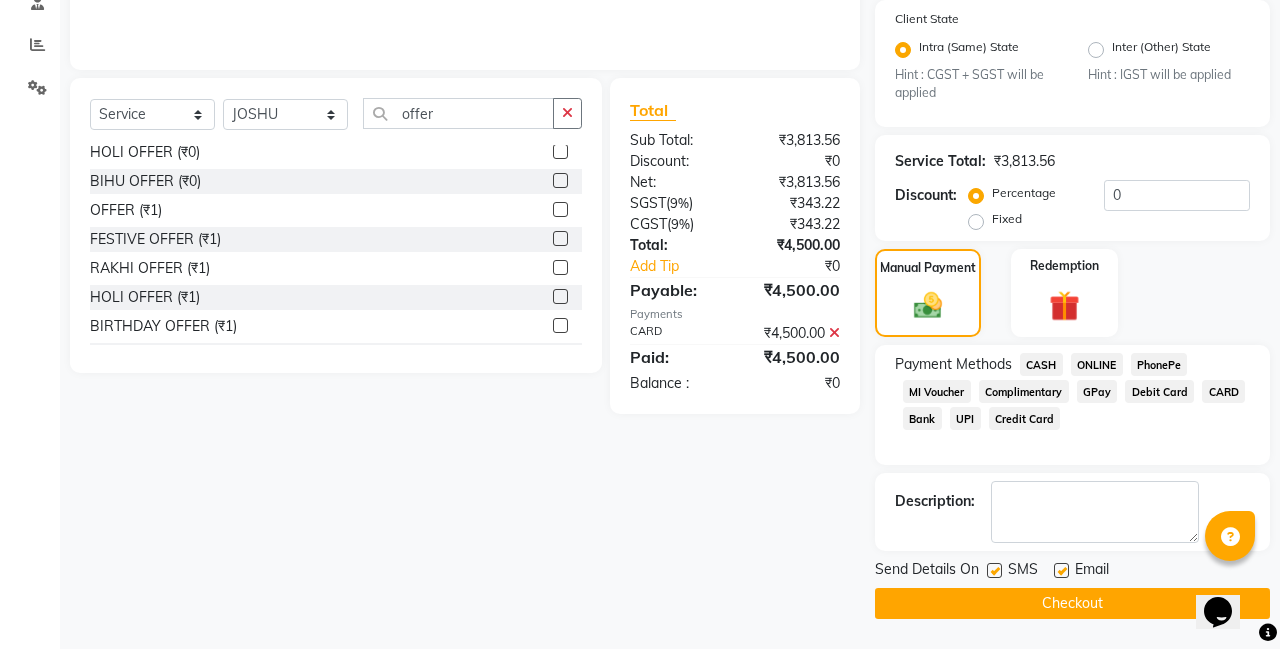 scroll, scrollTop: 397, scrollLeft: 0, axis: vertical 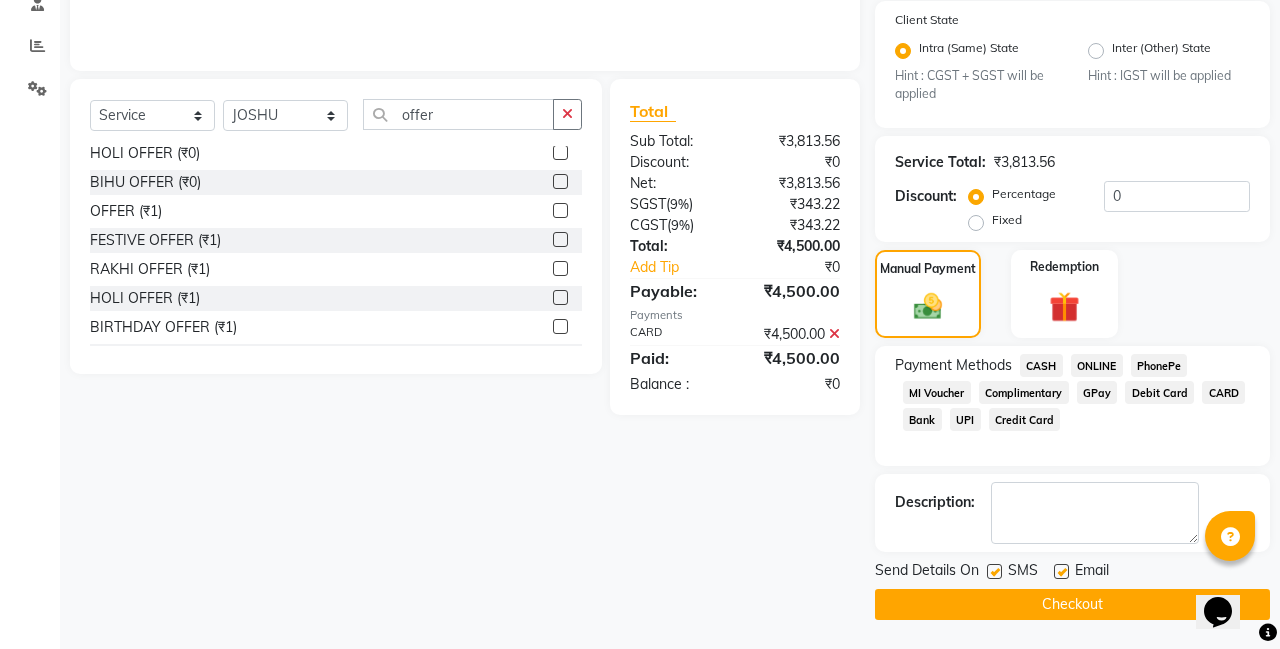 click on "Checkout" 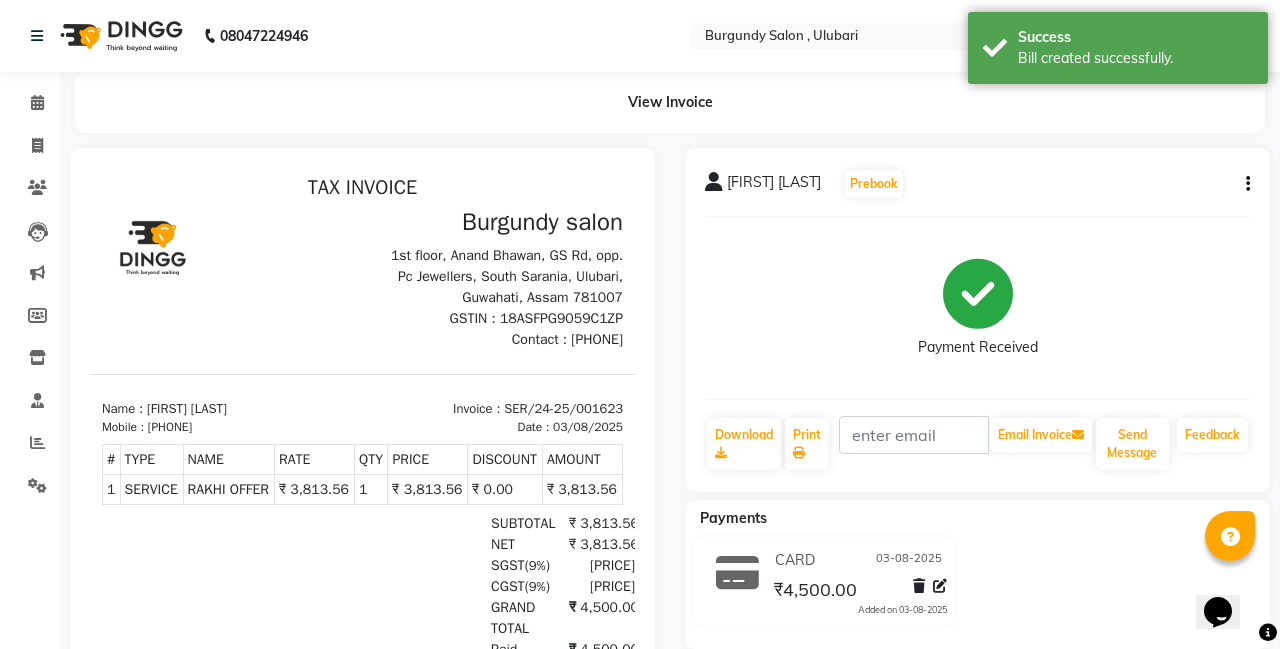 scroll, scrollTop: 0, scrollLeft: 0, axis: both 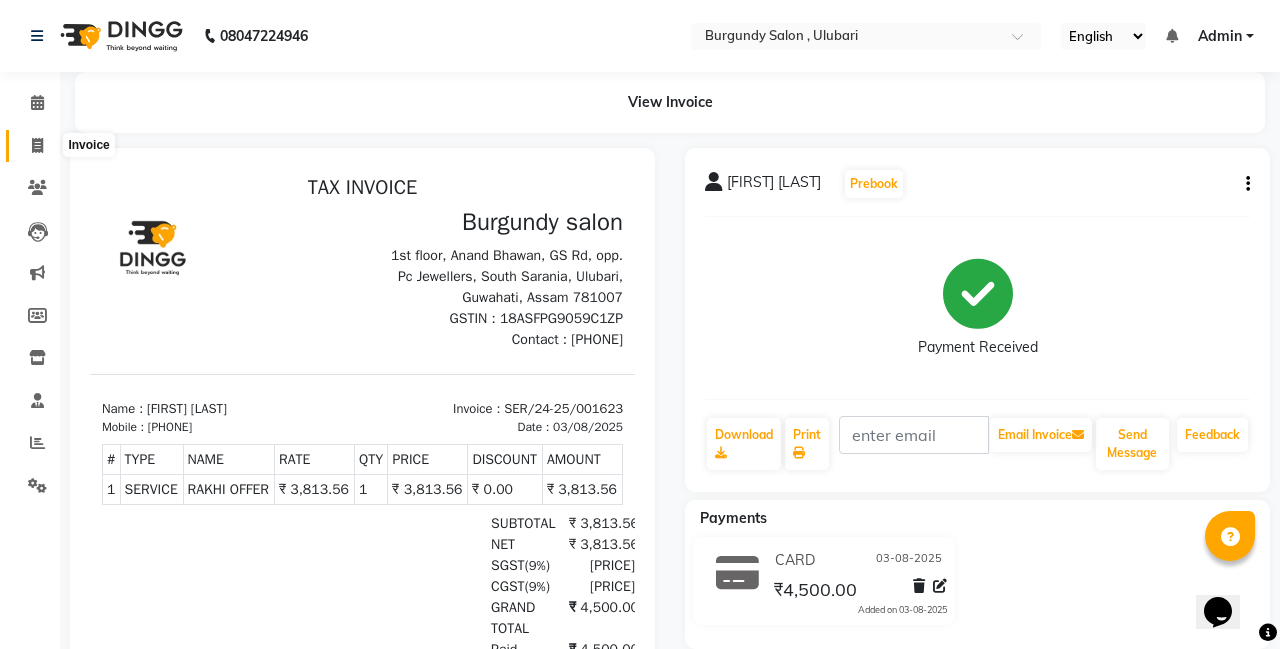 click 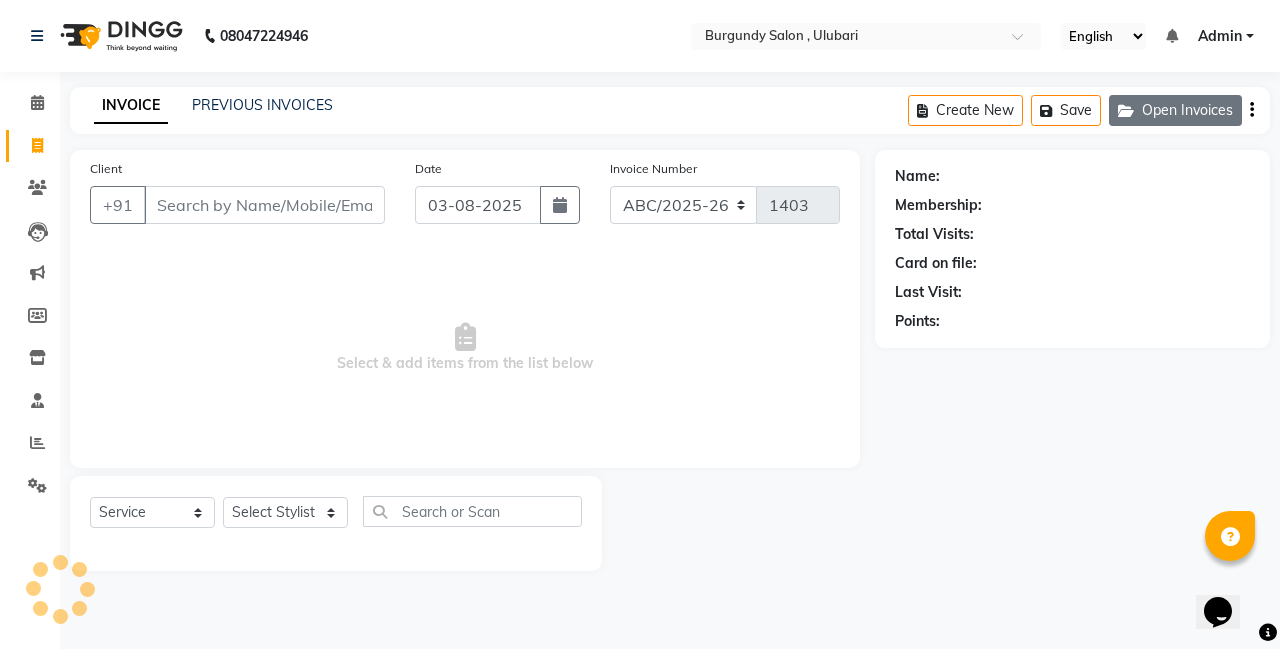 click on "Open Invoices" 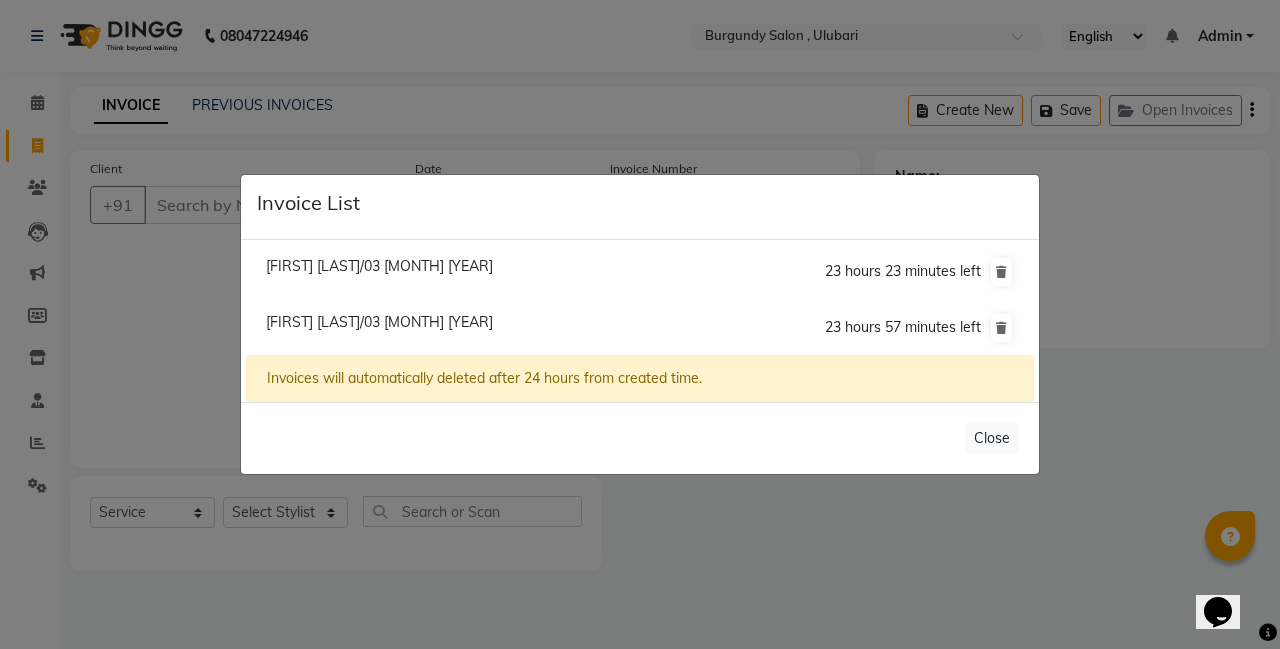 click on "[FIRST] [LAST]/03 [MONTH] [YEAR]" 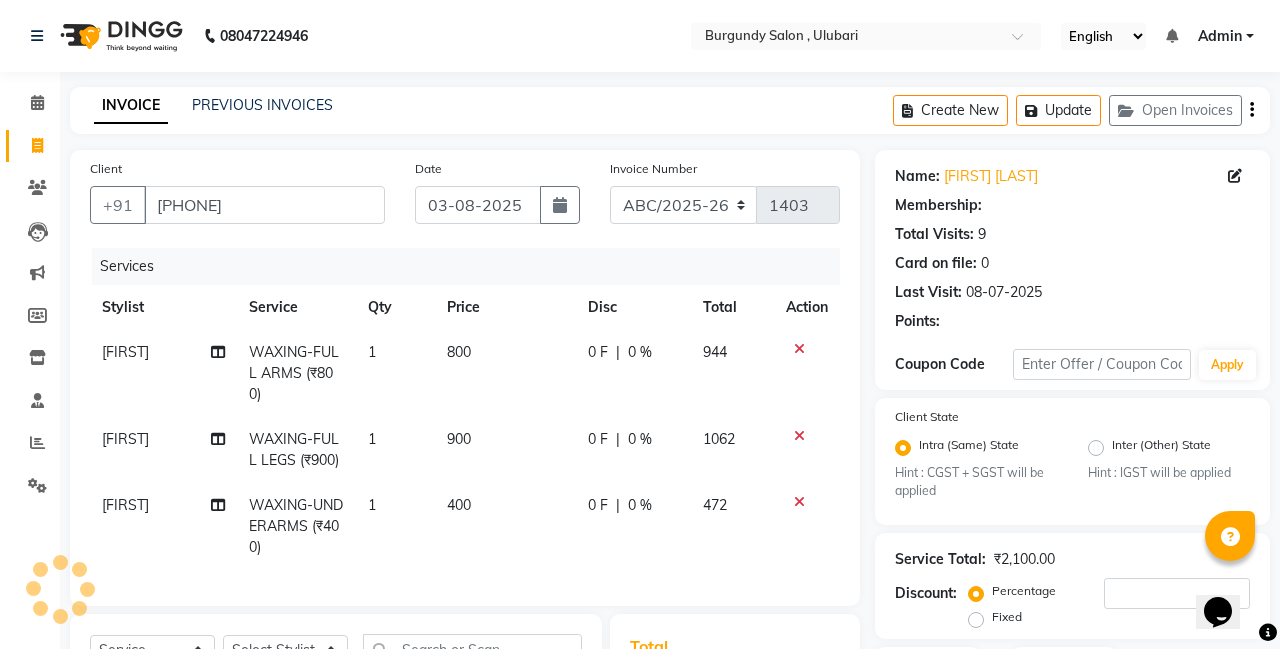 type on "0" 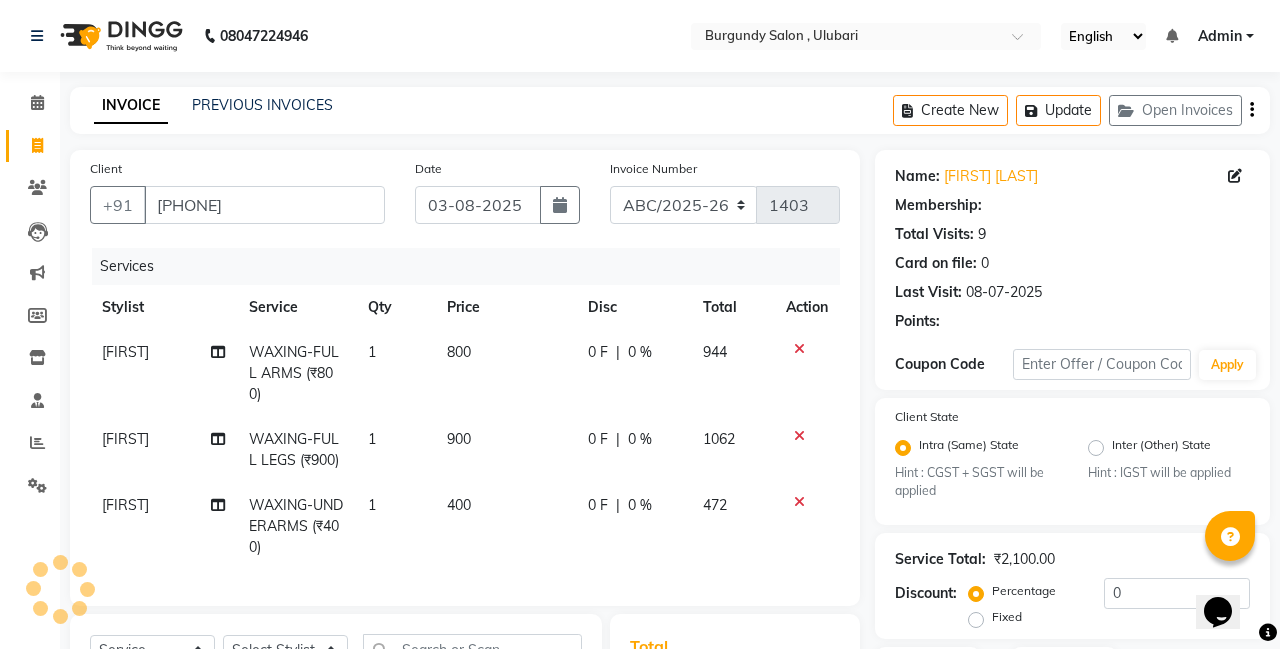select on "1: Object" 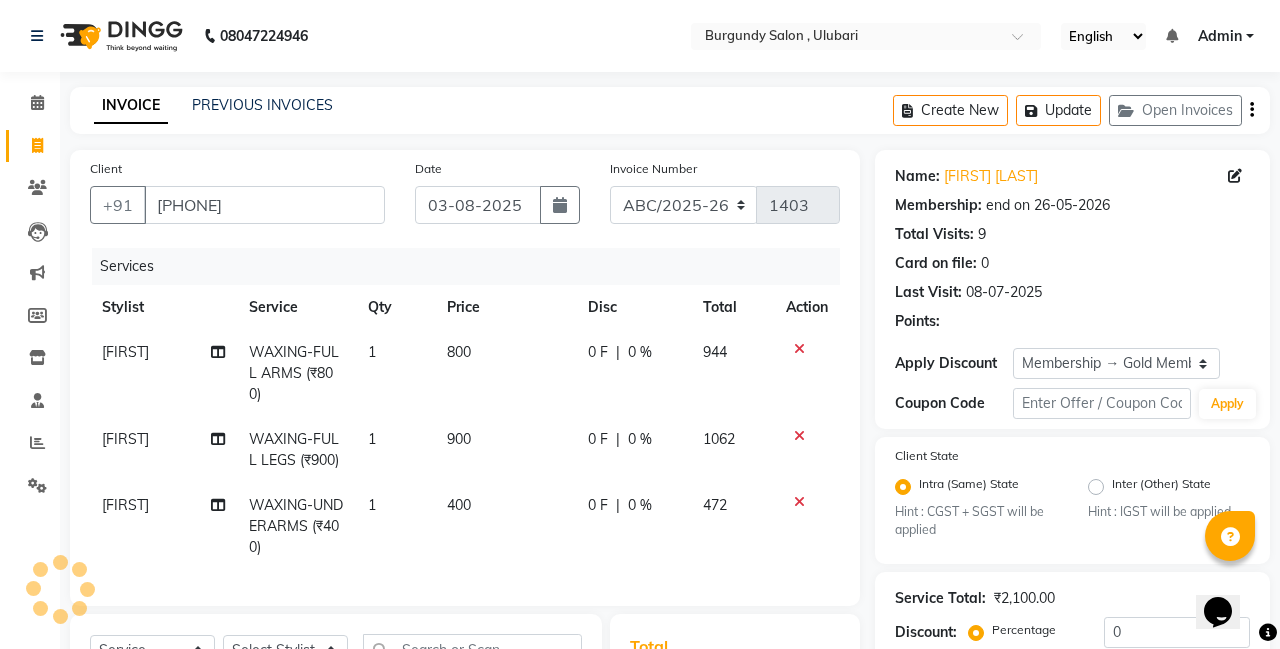 type 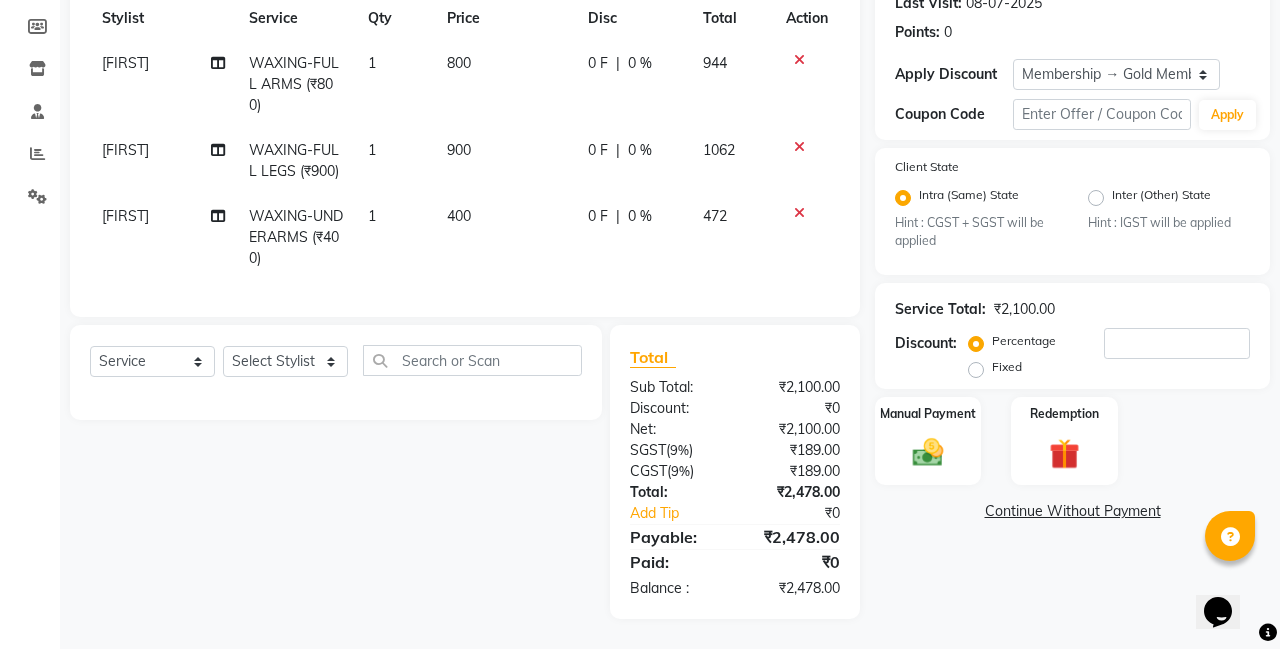 scroll, scrollTop: 289, scrollLeft: 0, axis: vertical 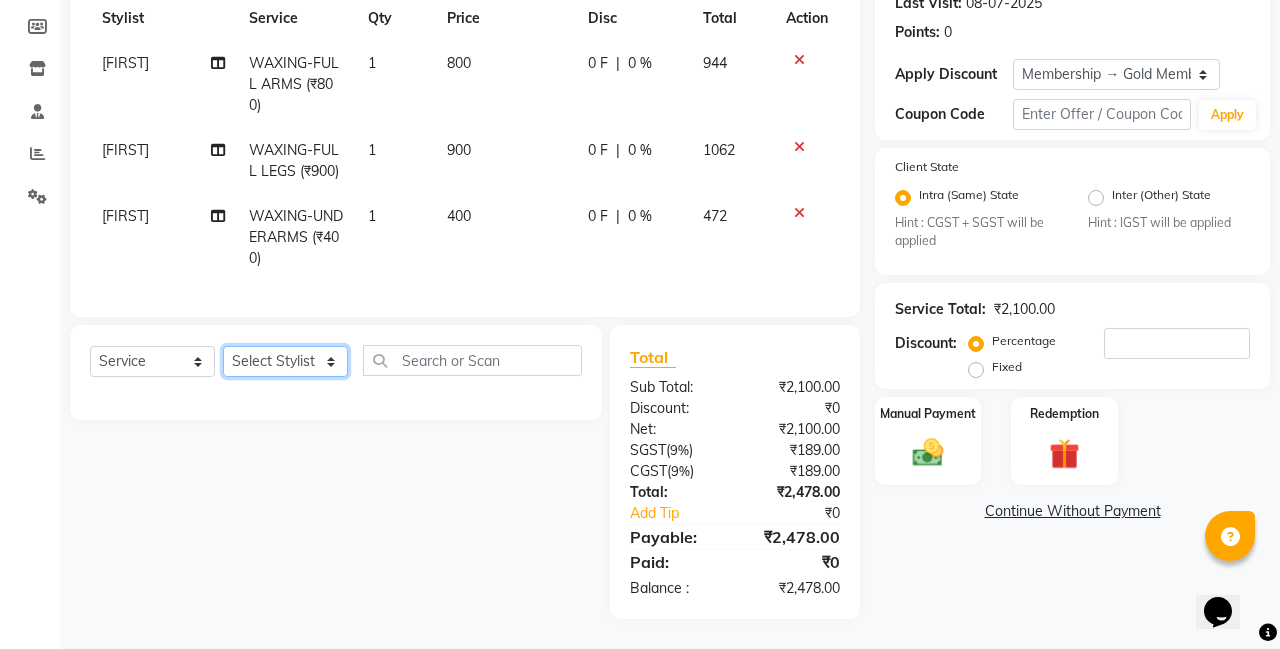 click on "Select Stylist ANIL  ANJANA BARSHA DEEPSHIKHA  DHON DAS DHON / NITUMONI EDWARD EDWARD/ LAXMI JOSHU JUNMONI KASHIF LAXI / ANJANA LAXMI LITTLE MAAM MINTUL MITALI NEETU RANA NITUMONI NITUMONI/POJA/ LAXMI NITUMONI / SAGARIKA NITUMONI/ SAGRIKA PRAKASH PUJAA Rubi RUBI / LAXMI SAGARIKA  SAGARIKA / RUBI SAHIL SAHIL / DHON SAHIL / EDWARD SAHIL/ JOSHU SAHIL/JOSHU/PRAKASH/ RUBI SAHIL/NITUMONI/ MITALI SAHIL/ RUBI SHABIR SHADHAB SIMA KALITA SONALI DEKA SOPEM staff 1 staff 1 TANU" 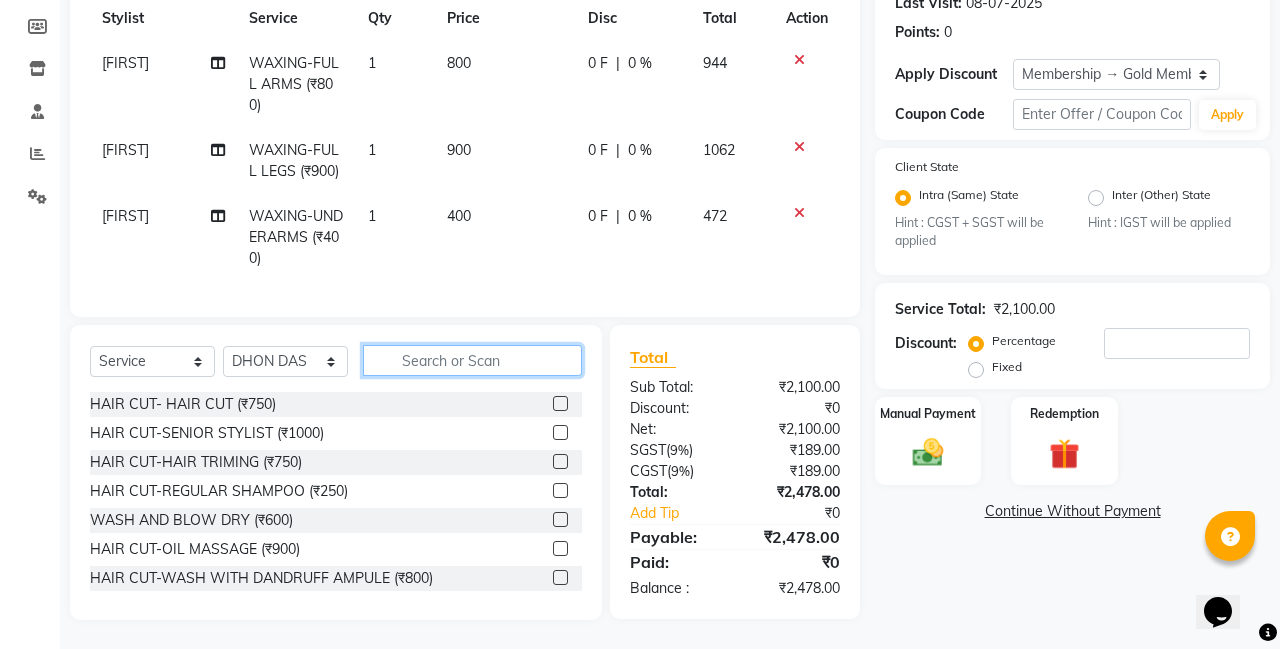 click 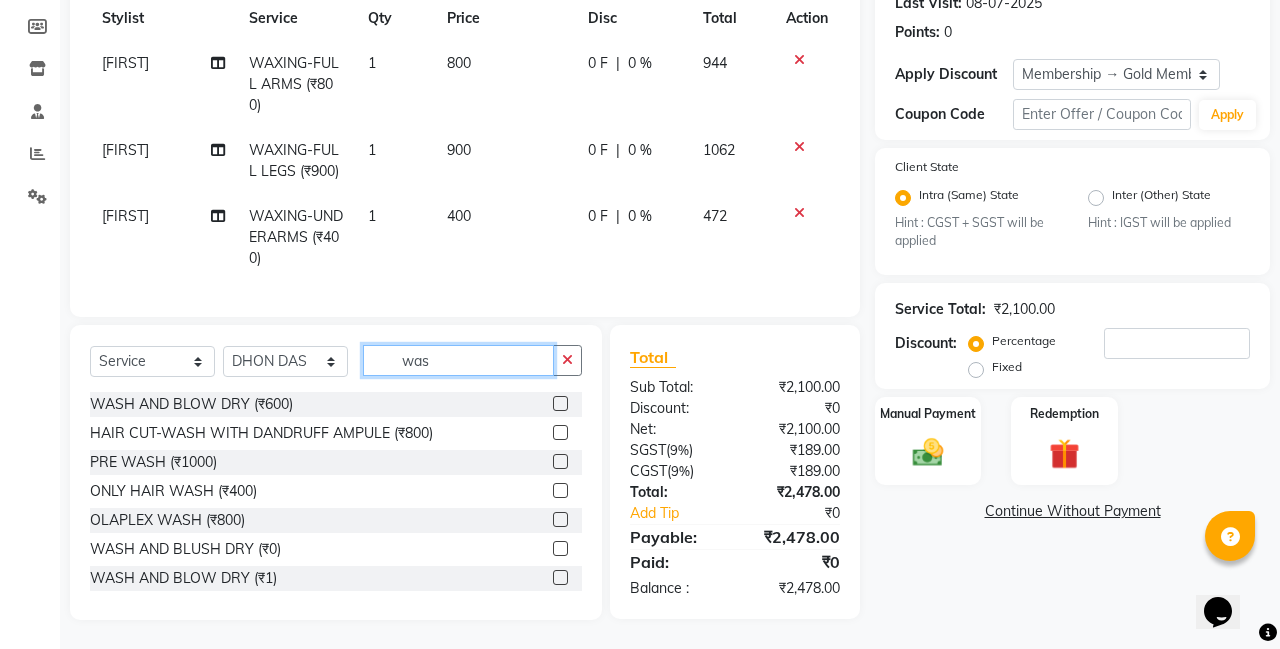 type on "was" 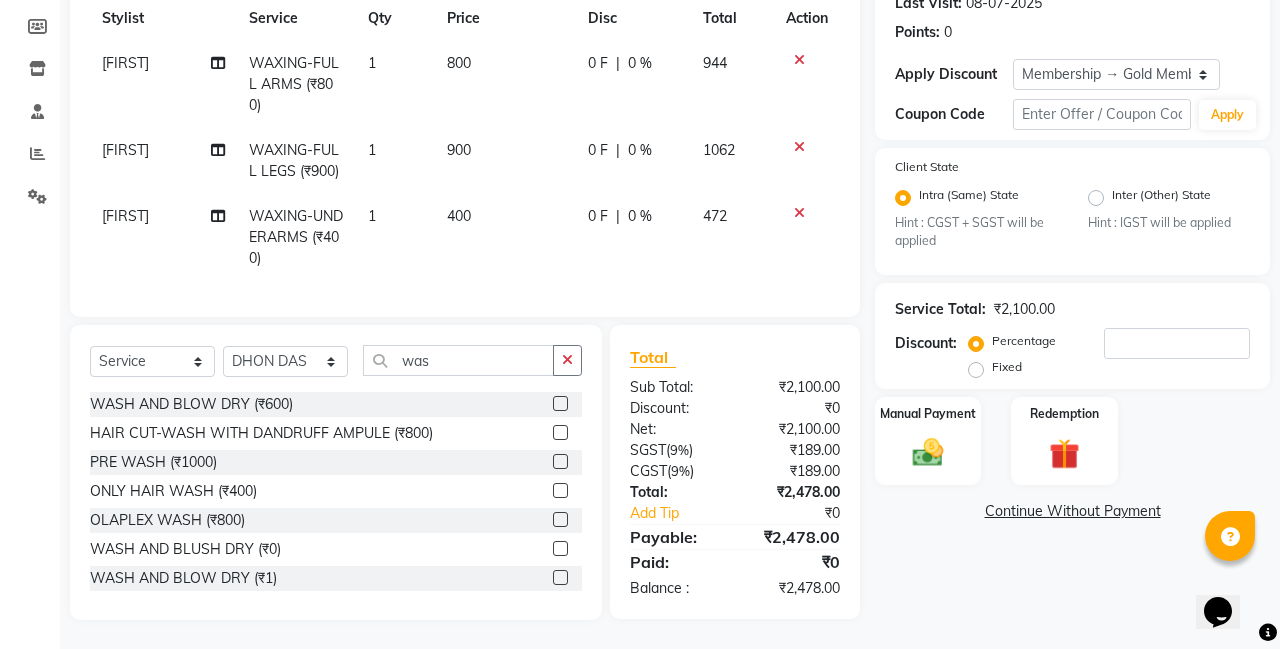 click 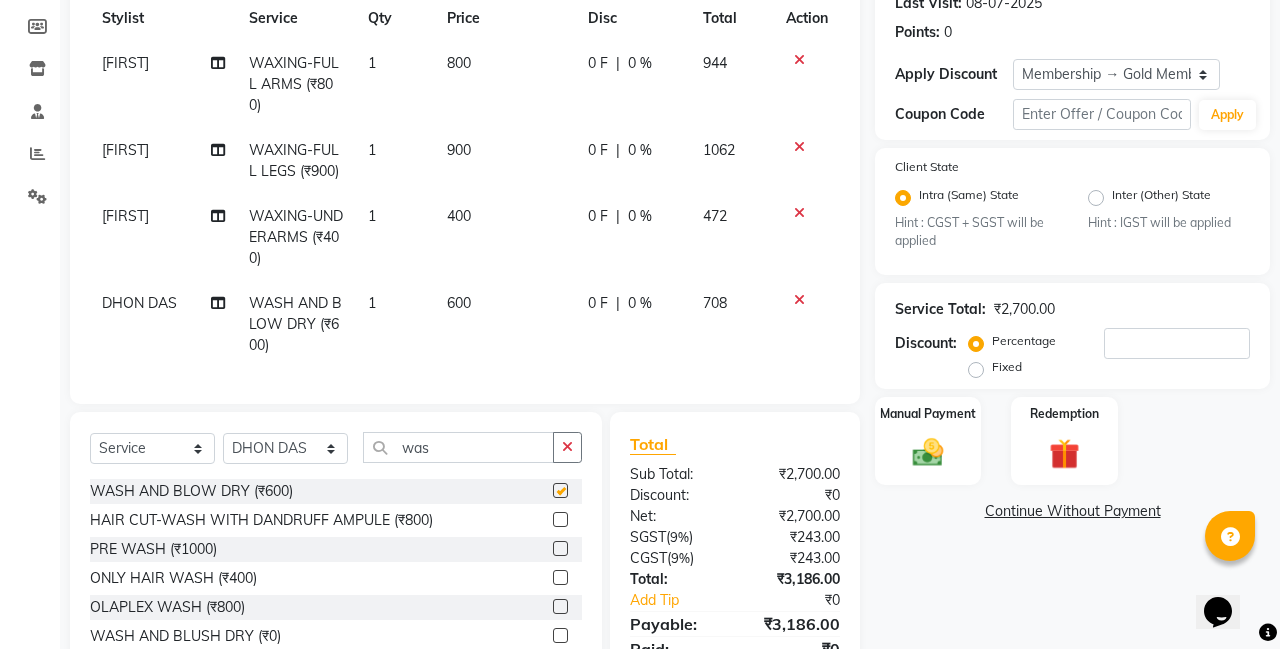 checkbox on "false" 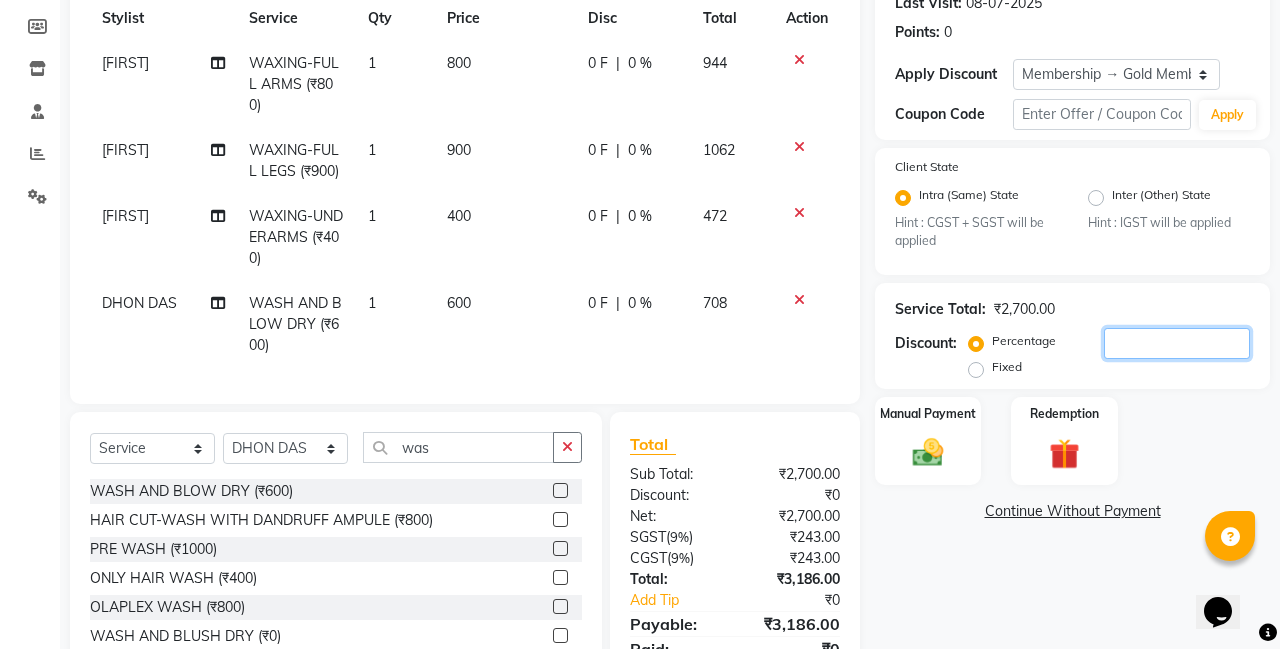 click 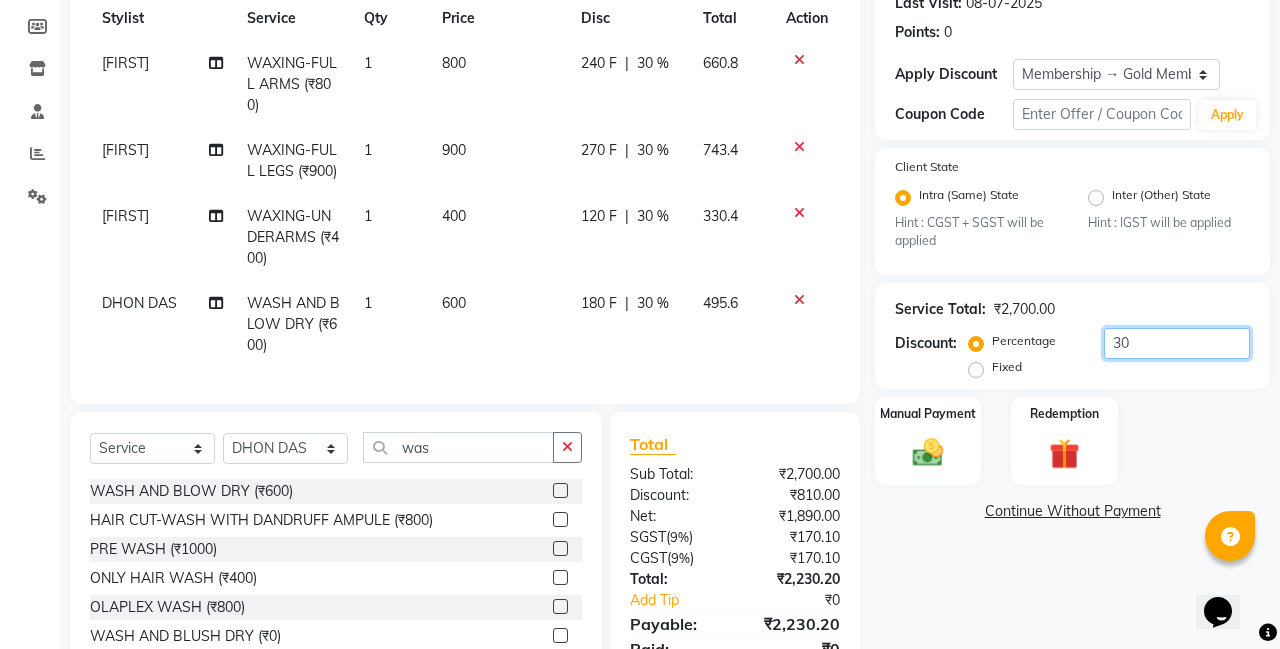 type on "30" 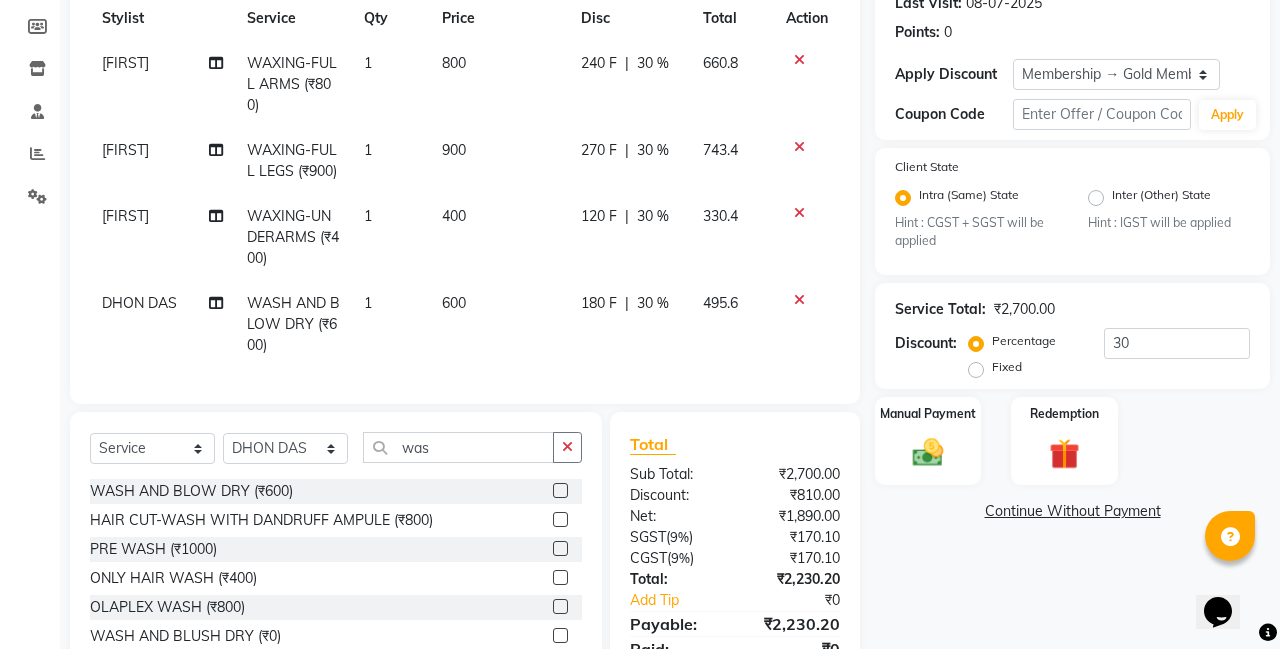 scroll, scrollTop: 0, scrollLeft: 0, axis: both 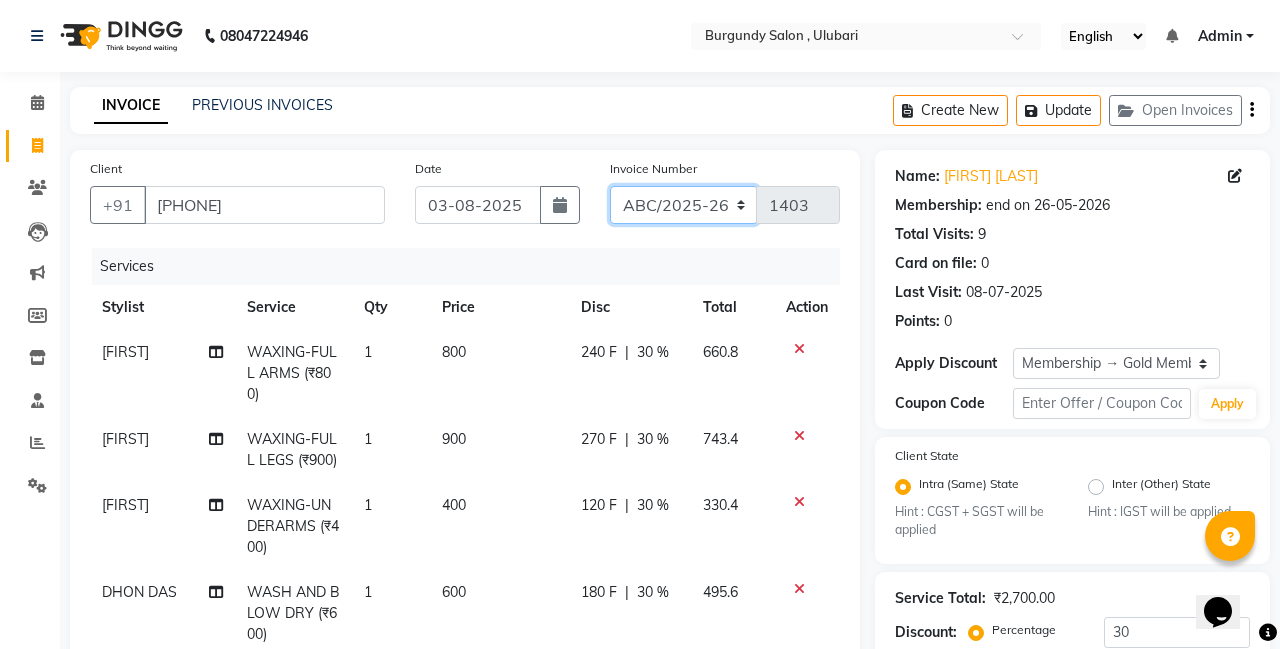 click on "ABC/2025-26 SER/24-25 V/2025-26" 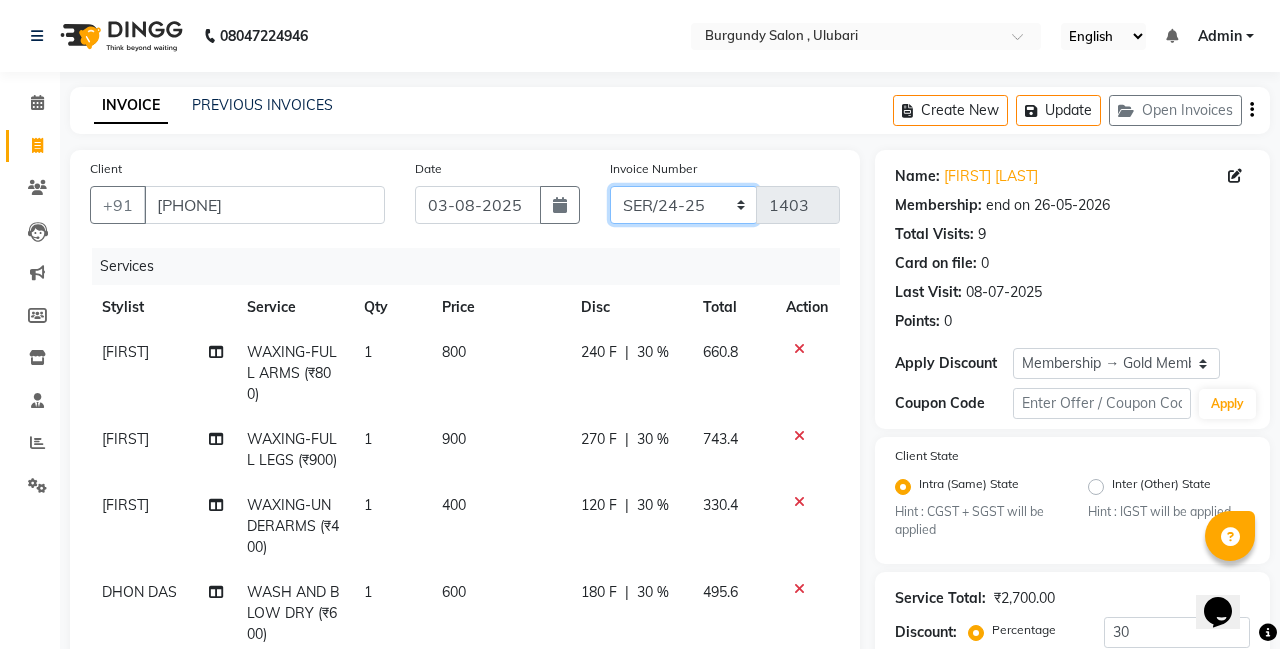 type on "001624" 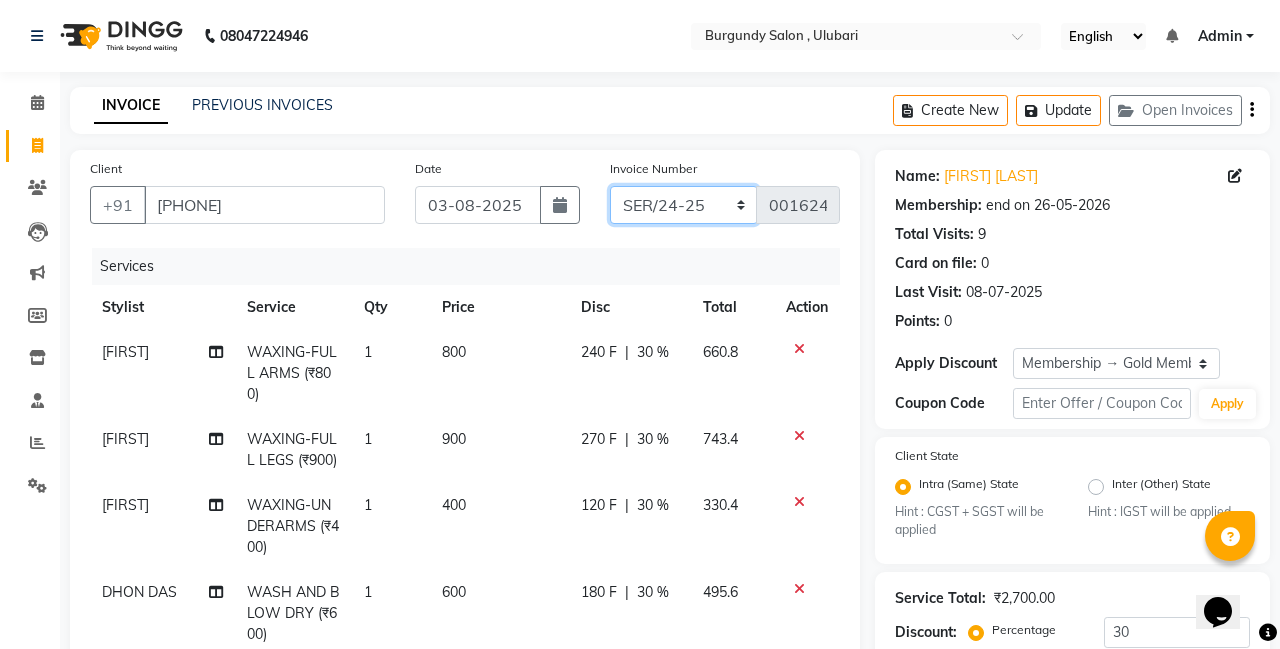 scroll, scrollTop: 398, scrollLeft: 0, axis: vertical 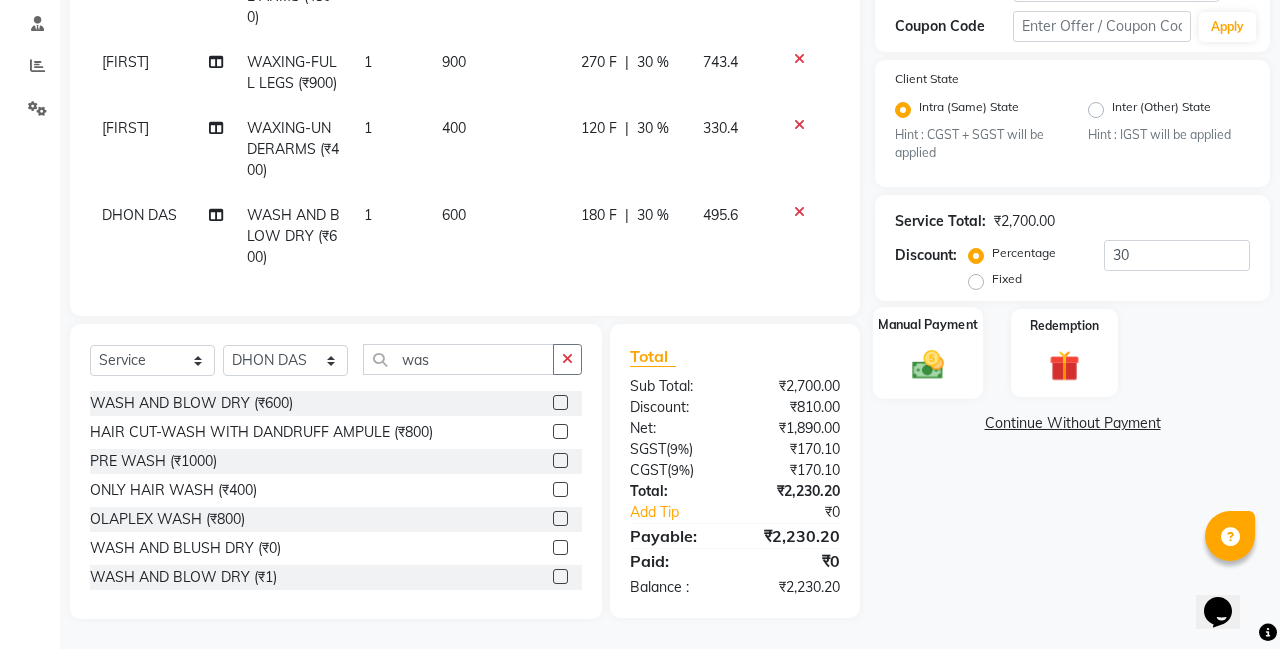click 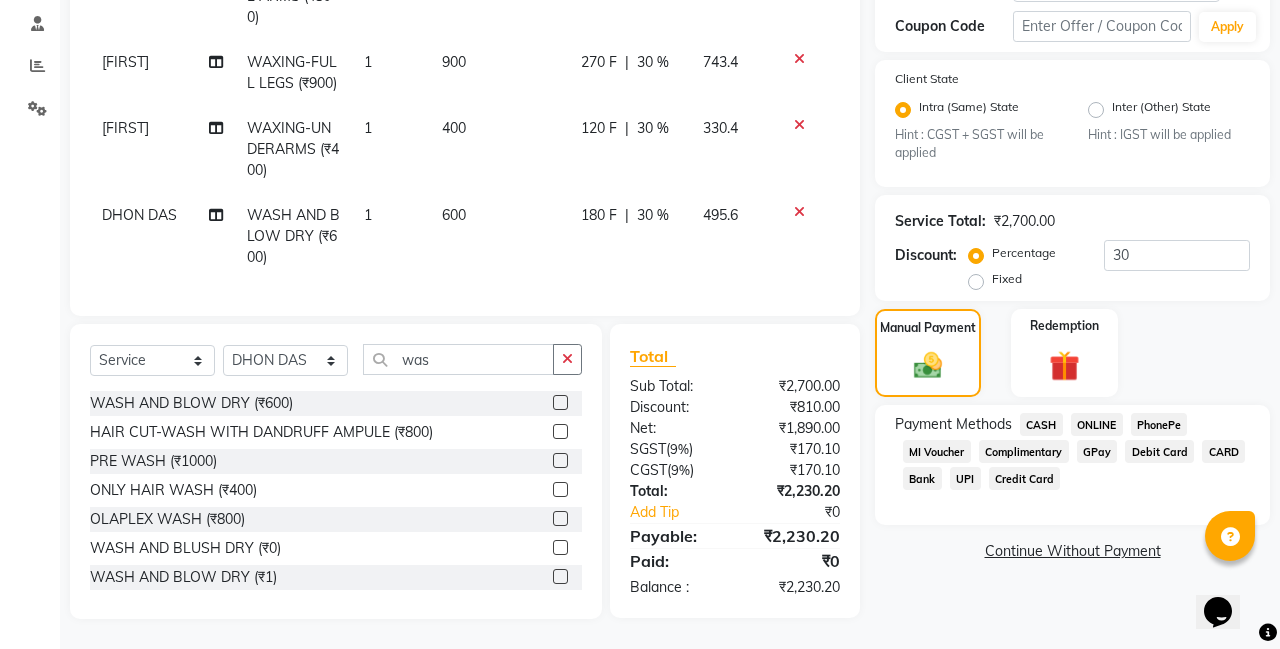 click on "ONLINE" 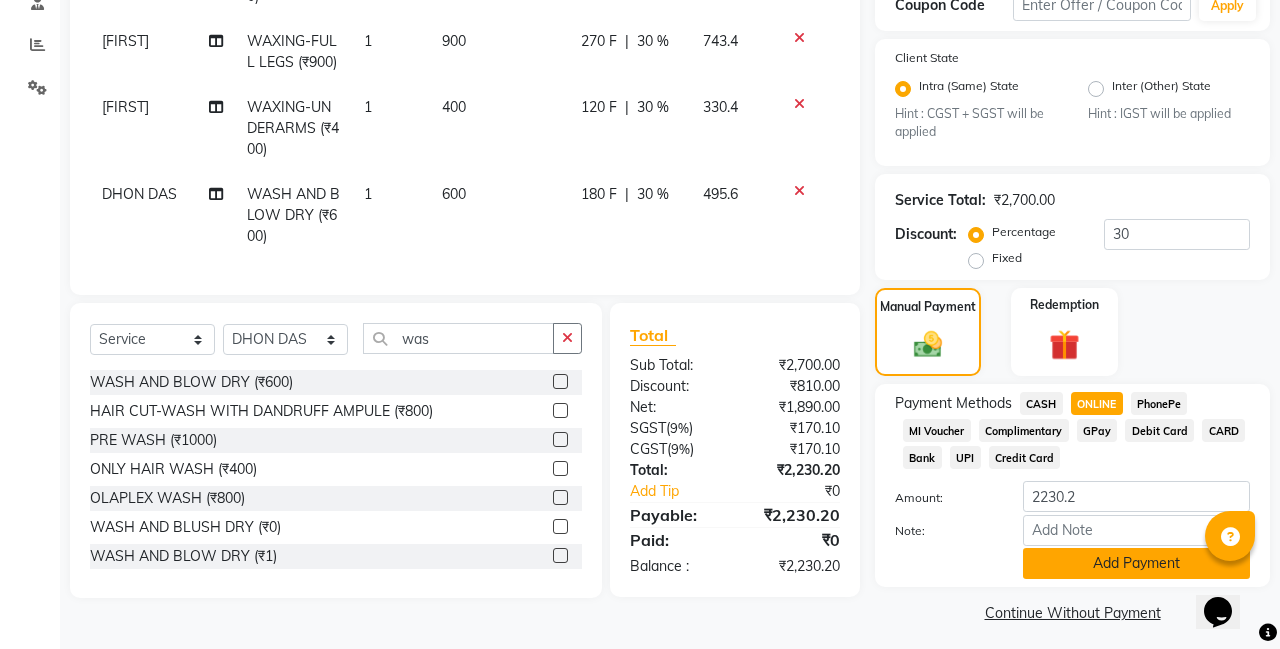 scroll, scrollTop: 405, scrollLeft: 0, axis: vertical 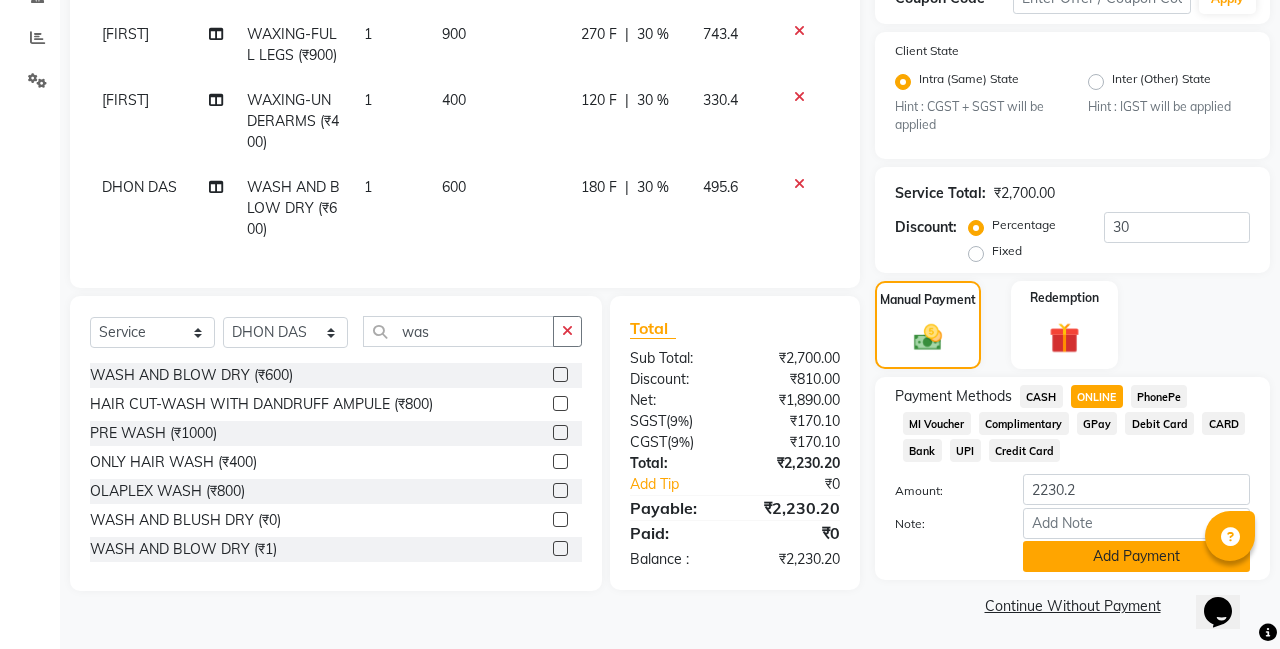 click on "Add Payment" 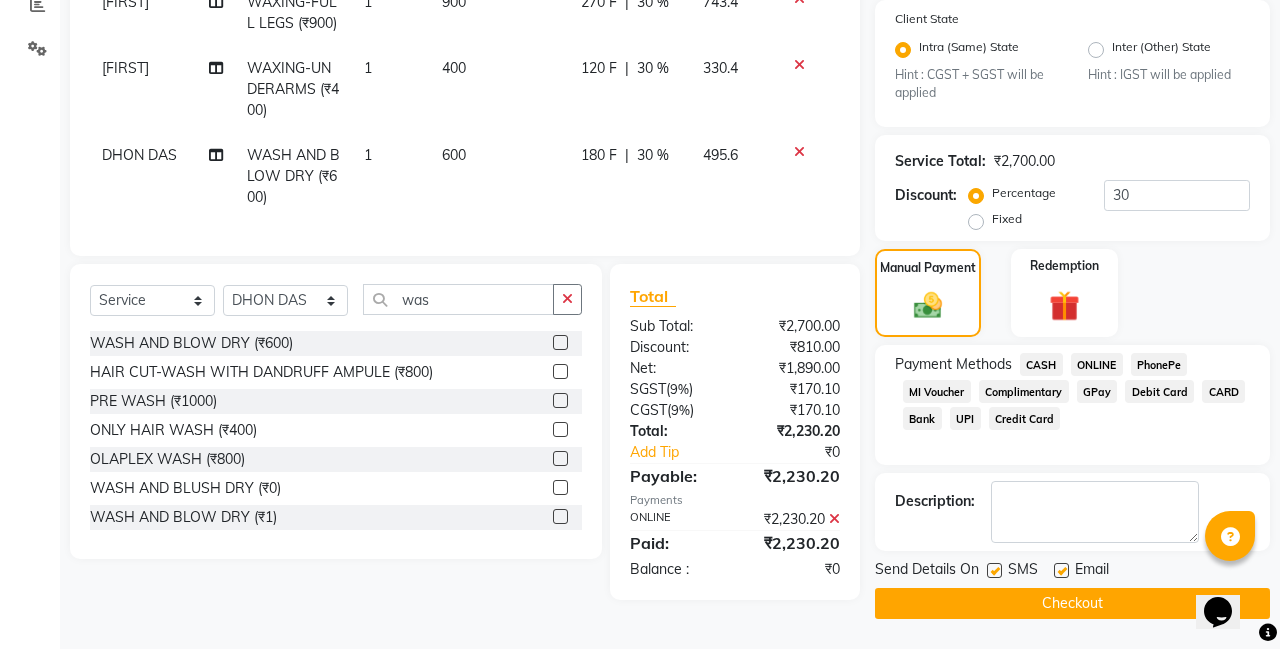 scroll, scrollTop: 438, scrollLeft: 0, axis: vertical 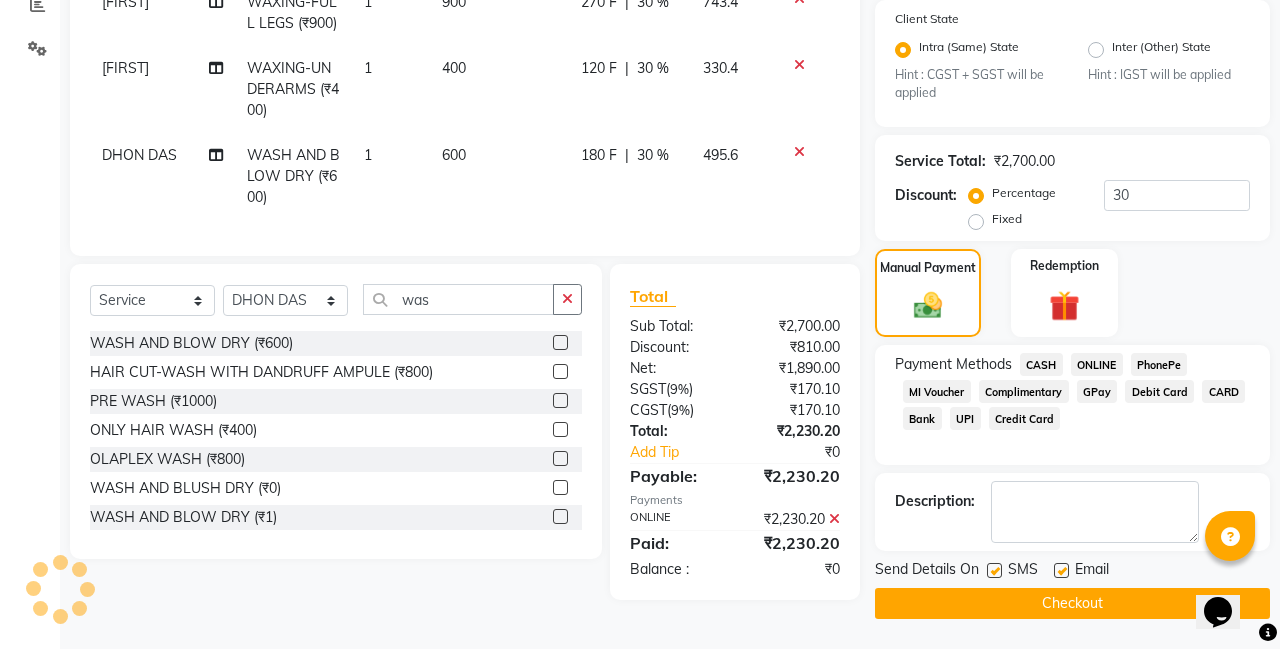 click on "Checkout" 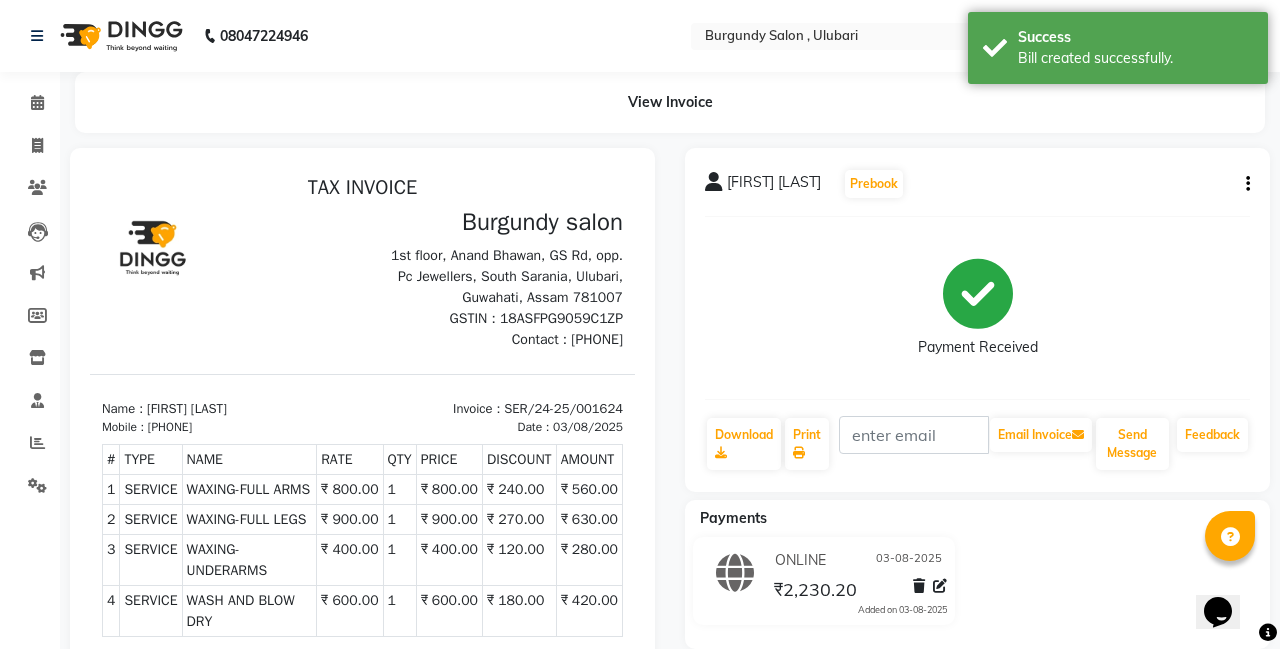 scroll, scrollTop: 0, scrollLeft: 0, axis: both 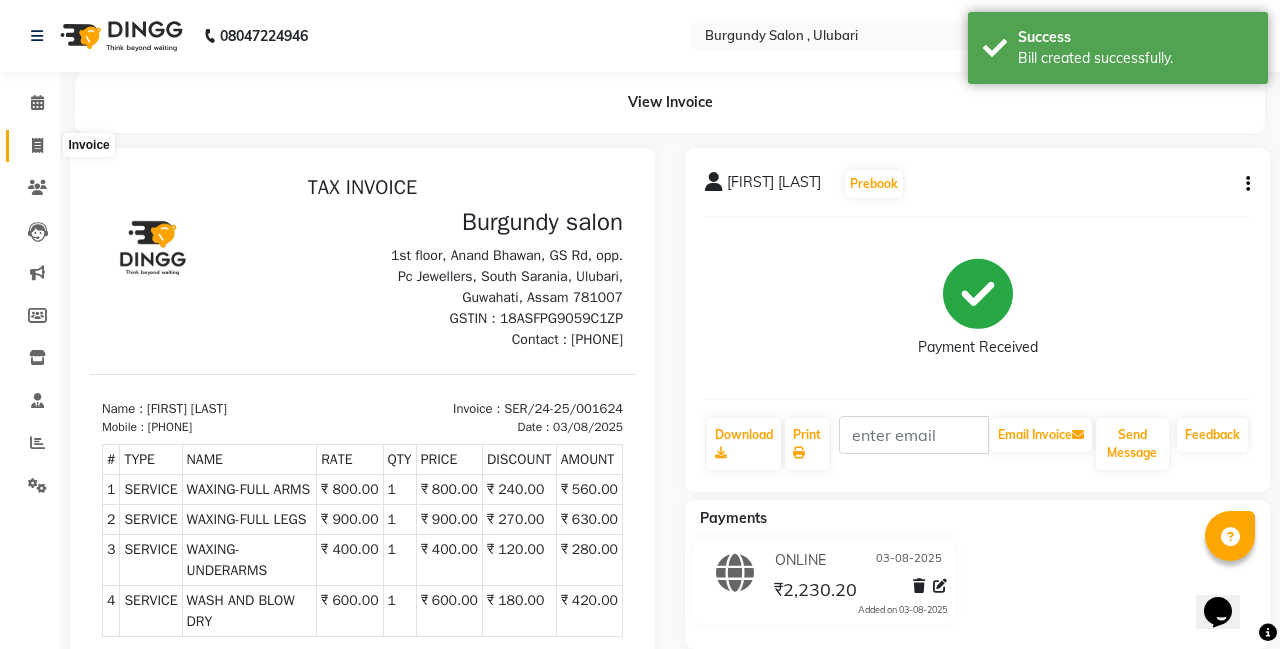 click 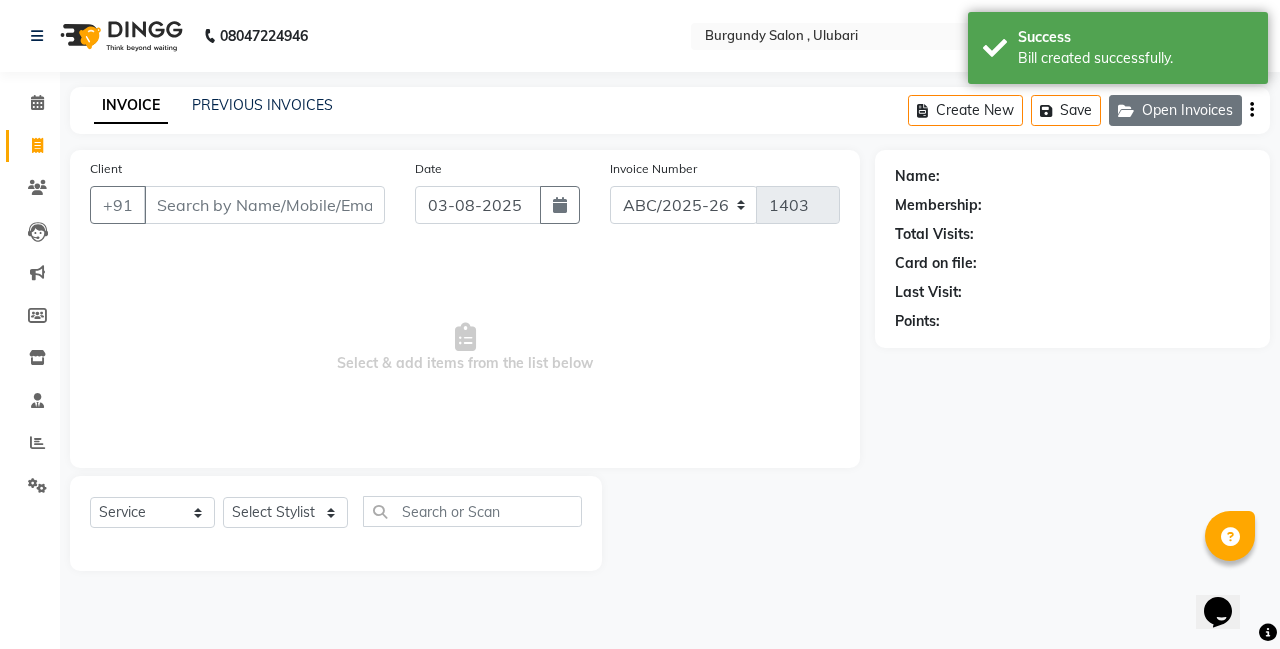 click on "Open Invoices" 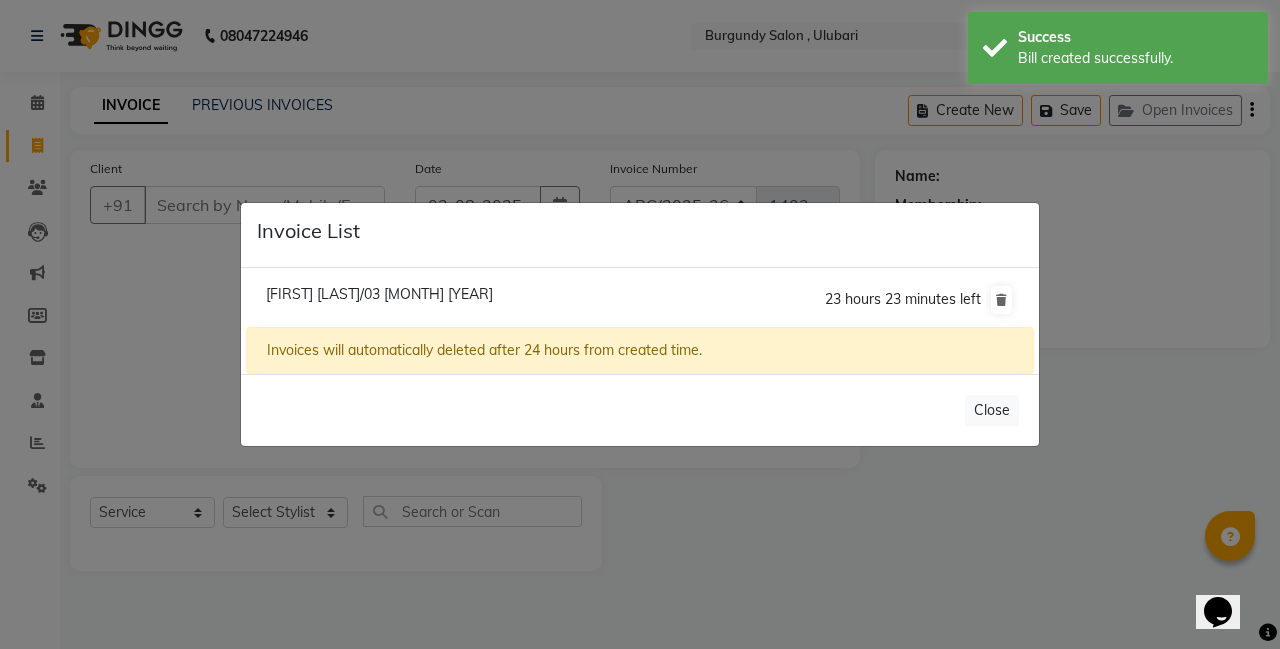 click on "[FIRST] [LAST]/03 [MONTH] [YEAR]" 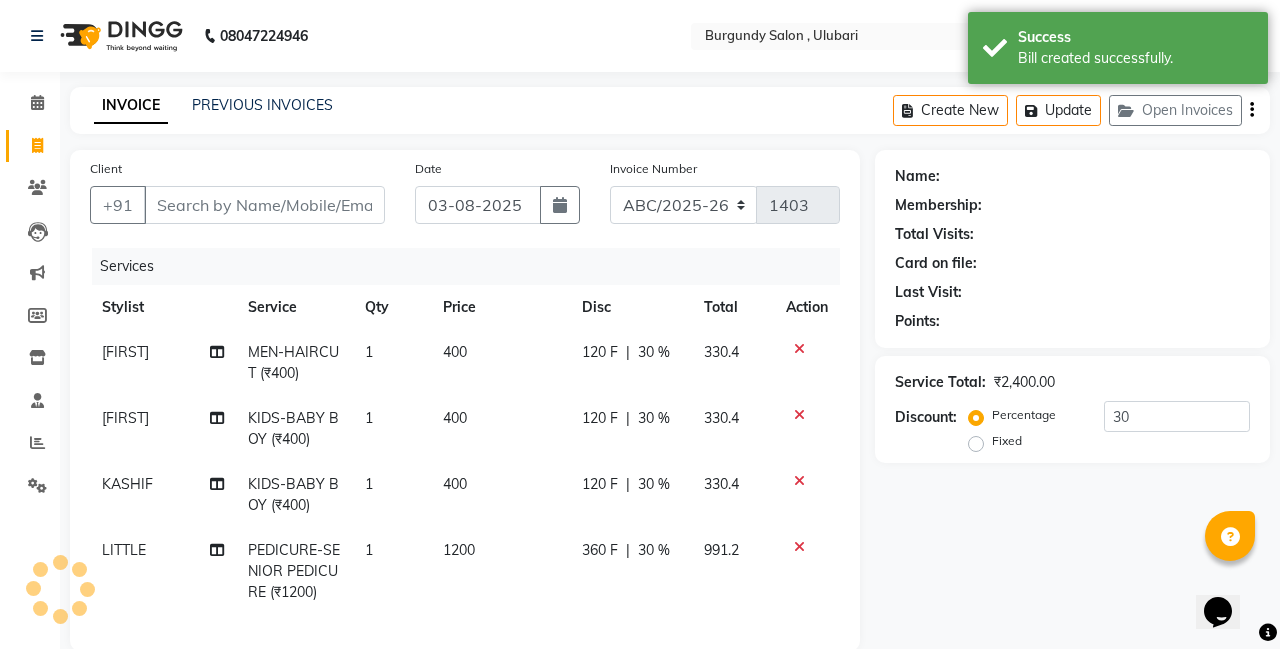 type on "7259959960" 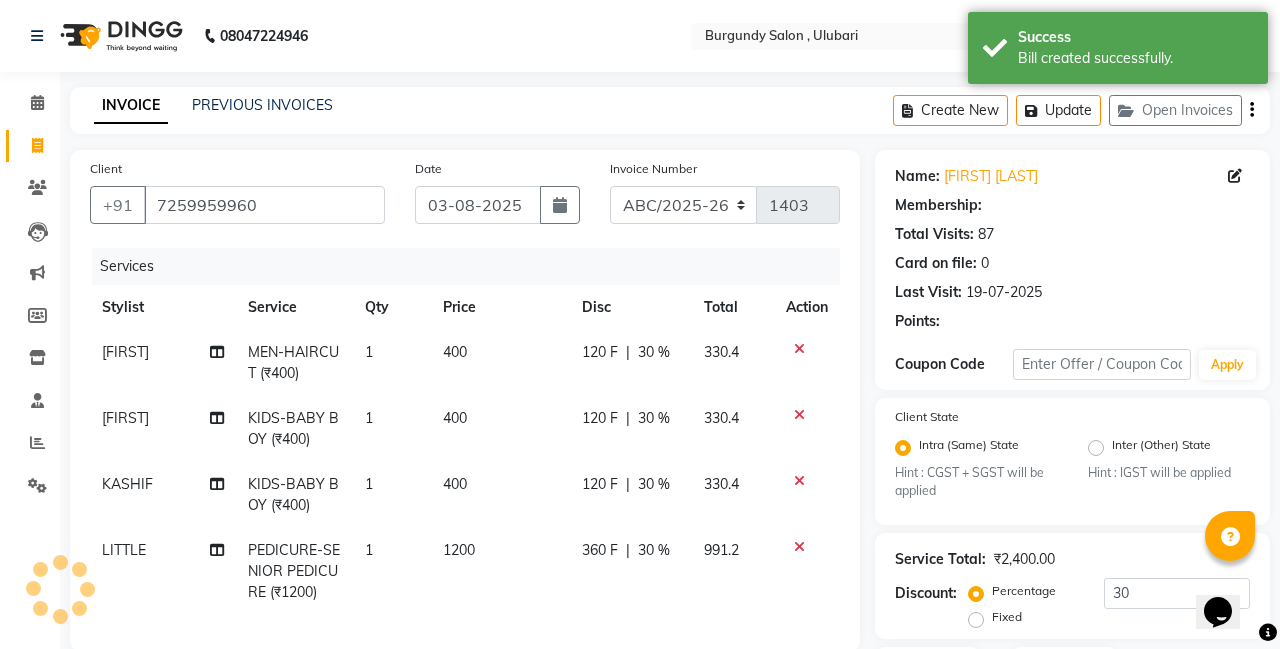 type on "0" 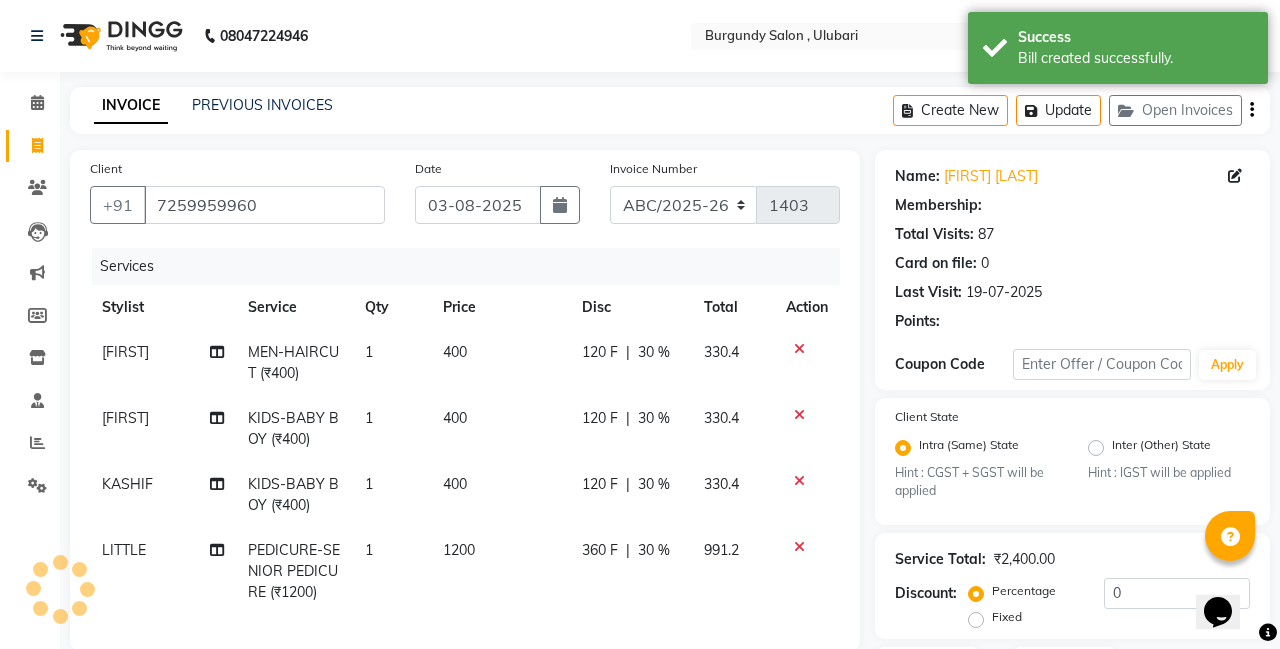 select on "1: Object" 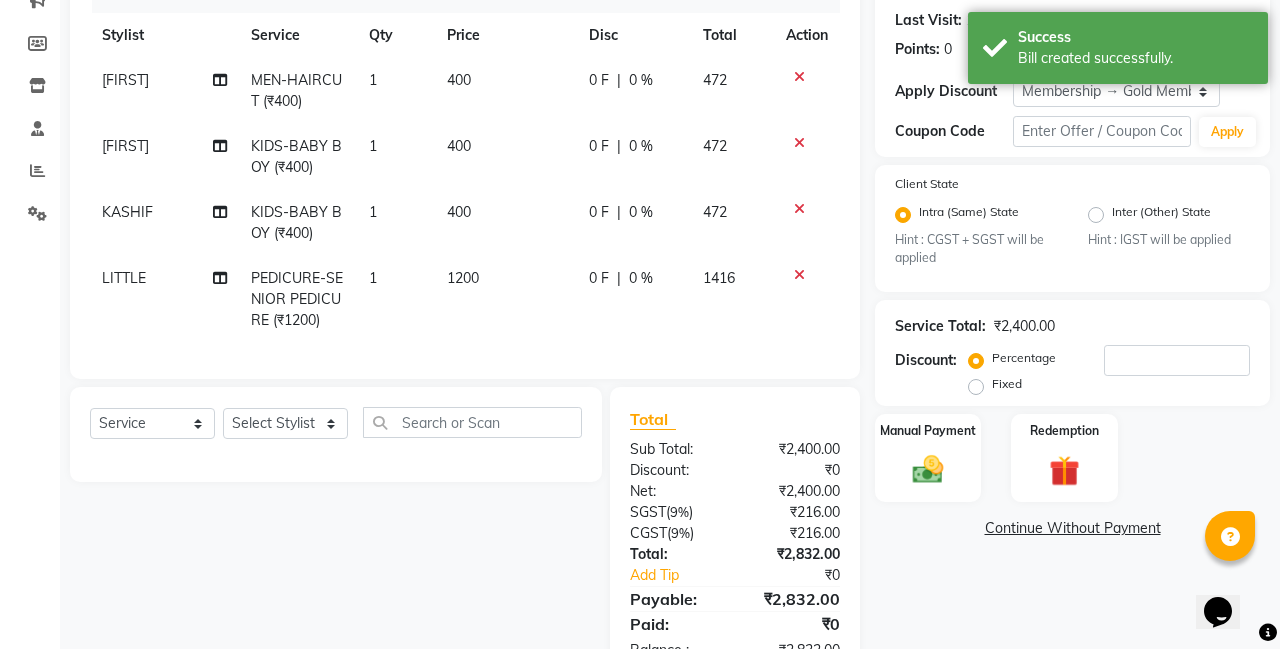 scroll, scrollTop: 230, scrollLeft: 0, axis: vertical 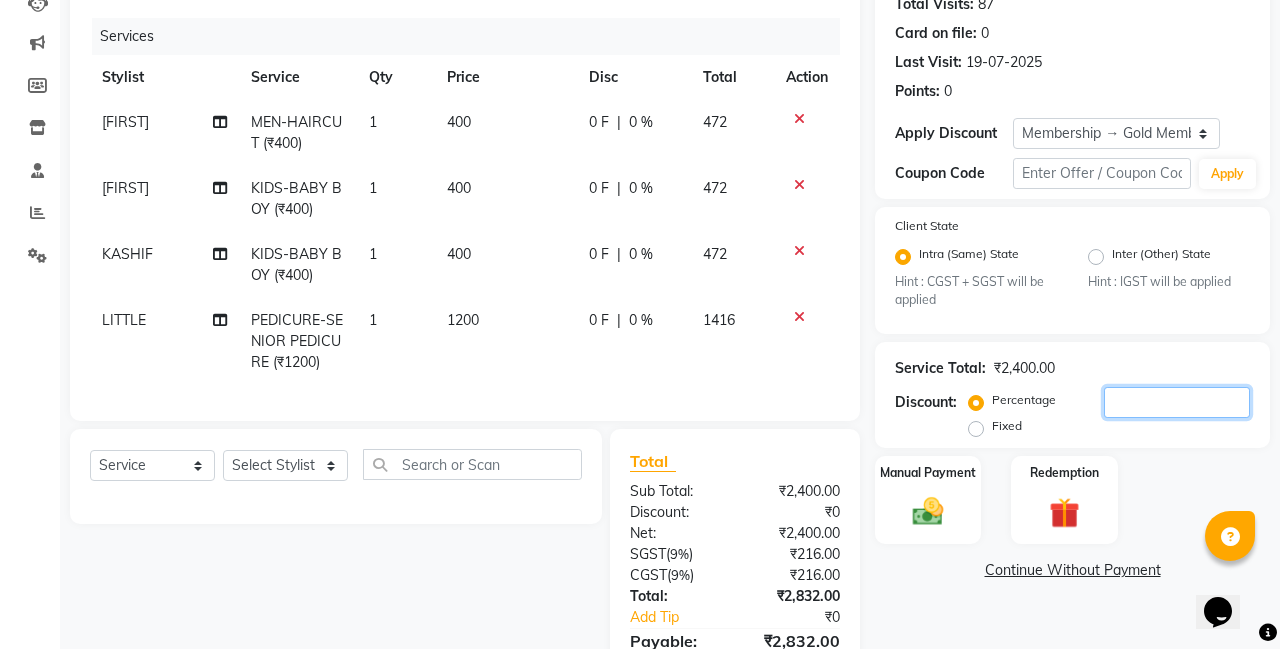 click 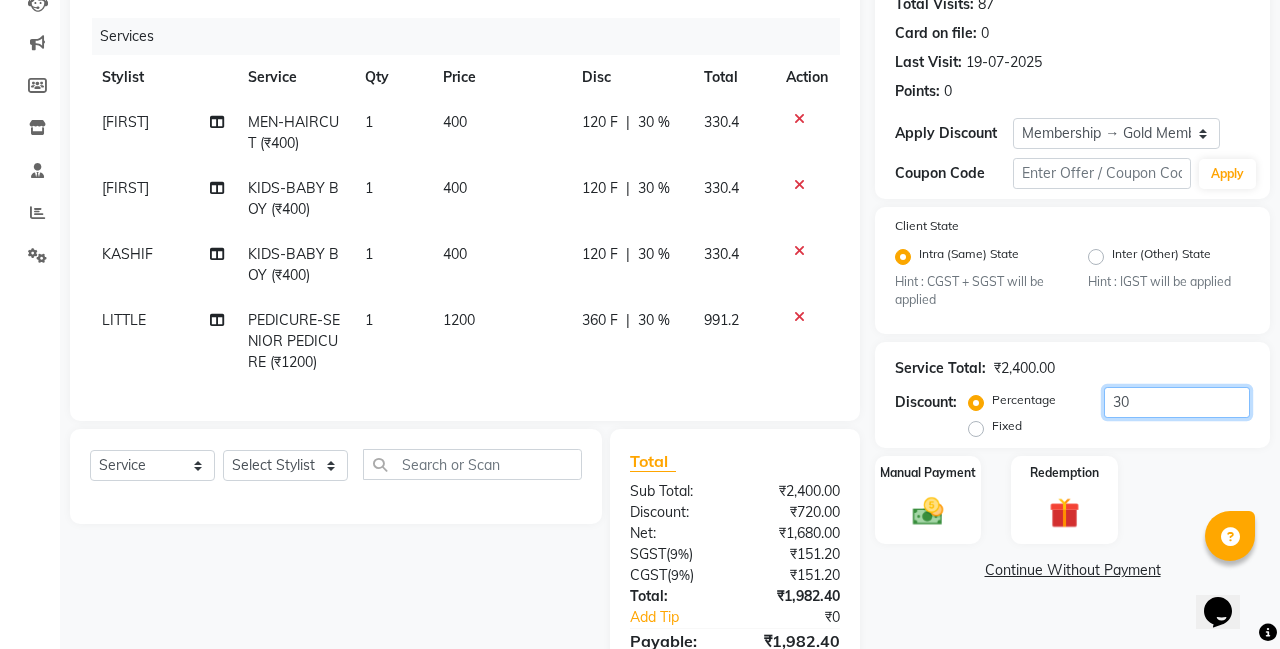 scroll, scrollTop: 17, scrollLeft: 0, axis: vertical 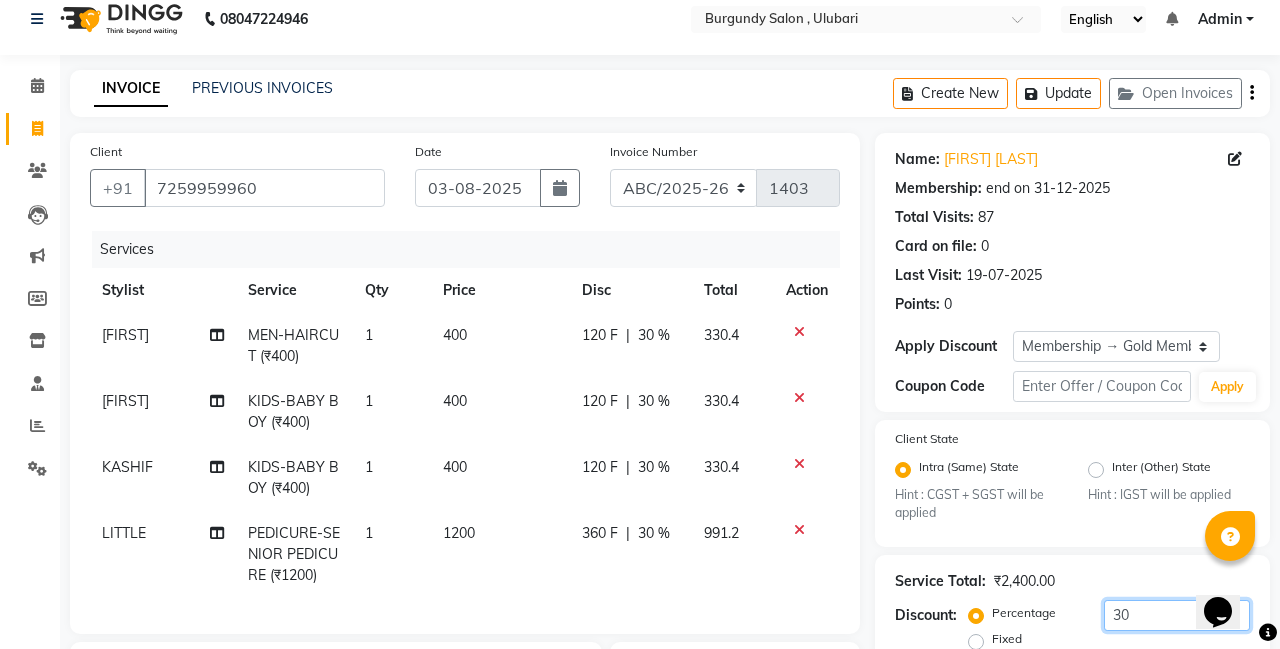 type on "30" 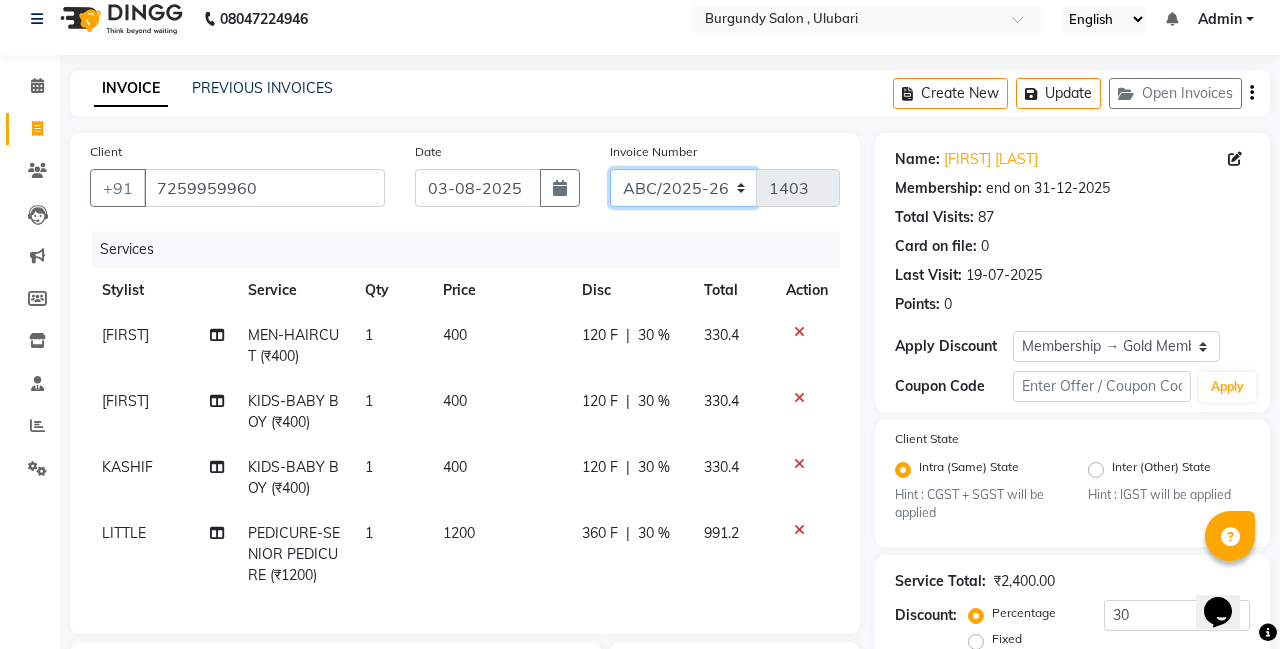 select on "5334" 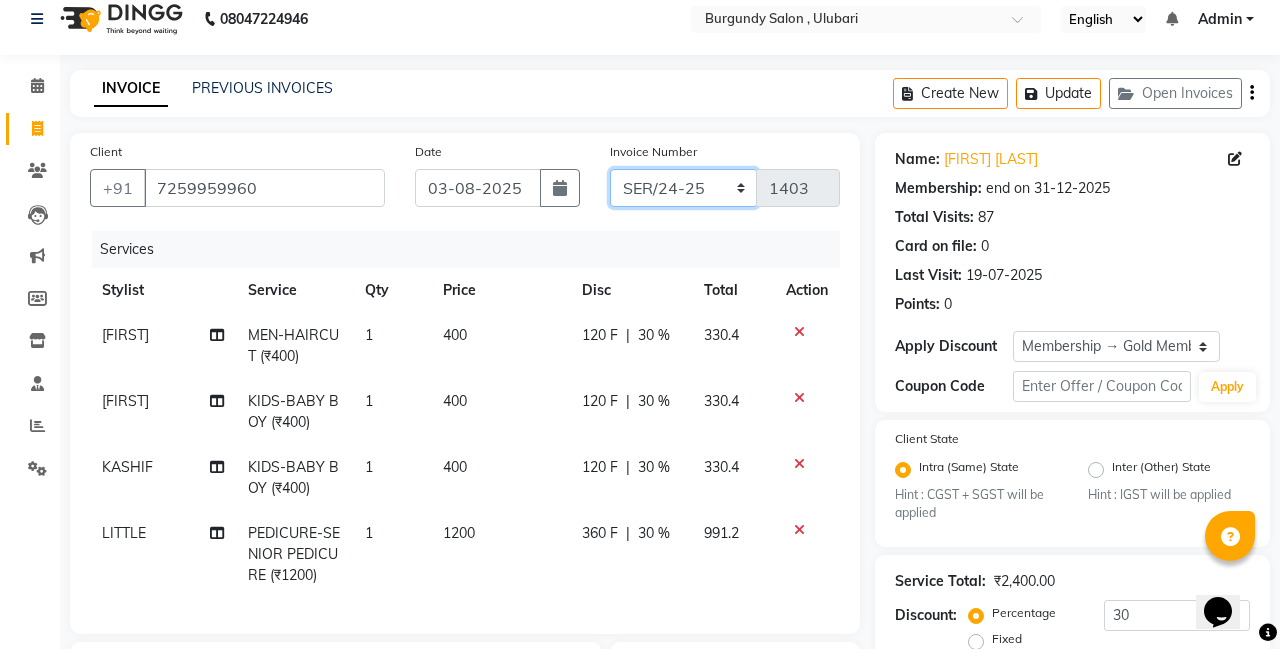 type on "001625" 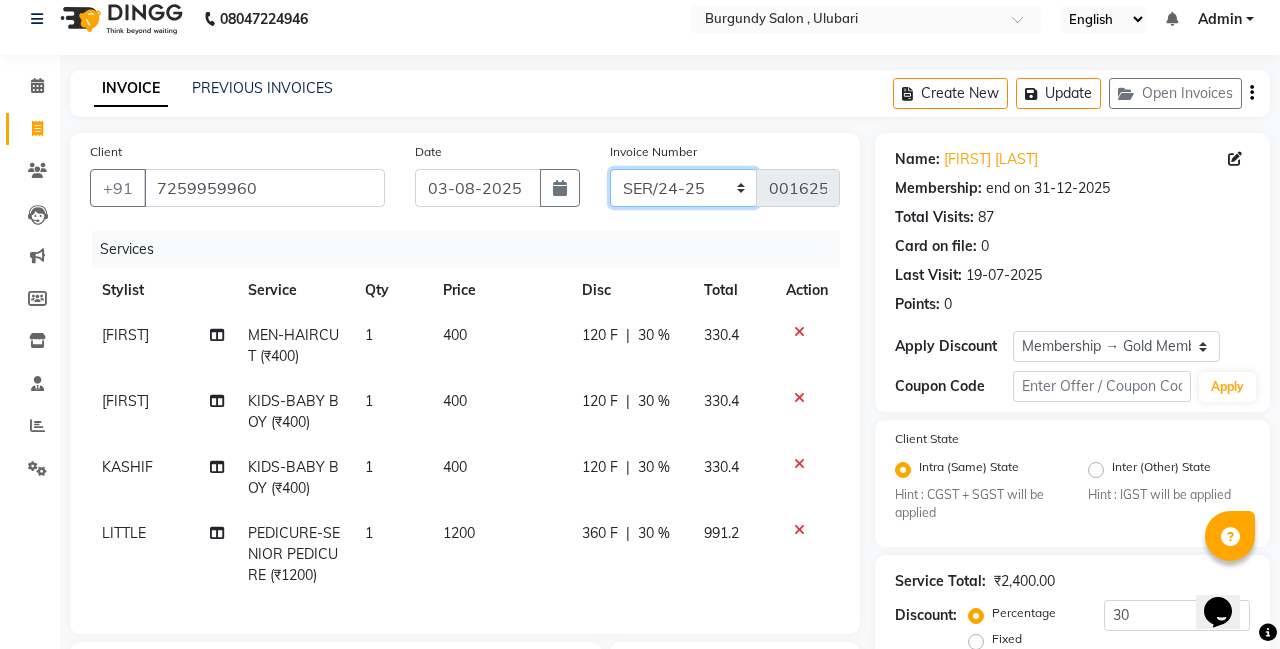 scroll, scrollTop: 334, scrollLeft: 0, axis: vertical 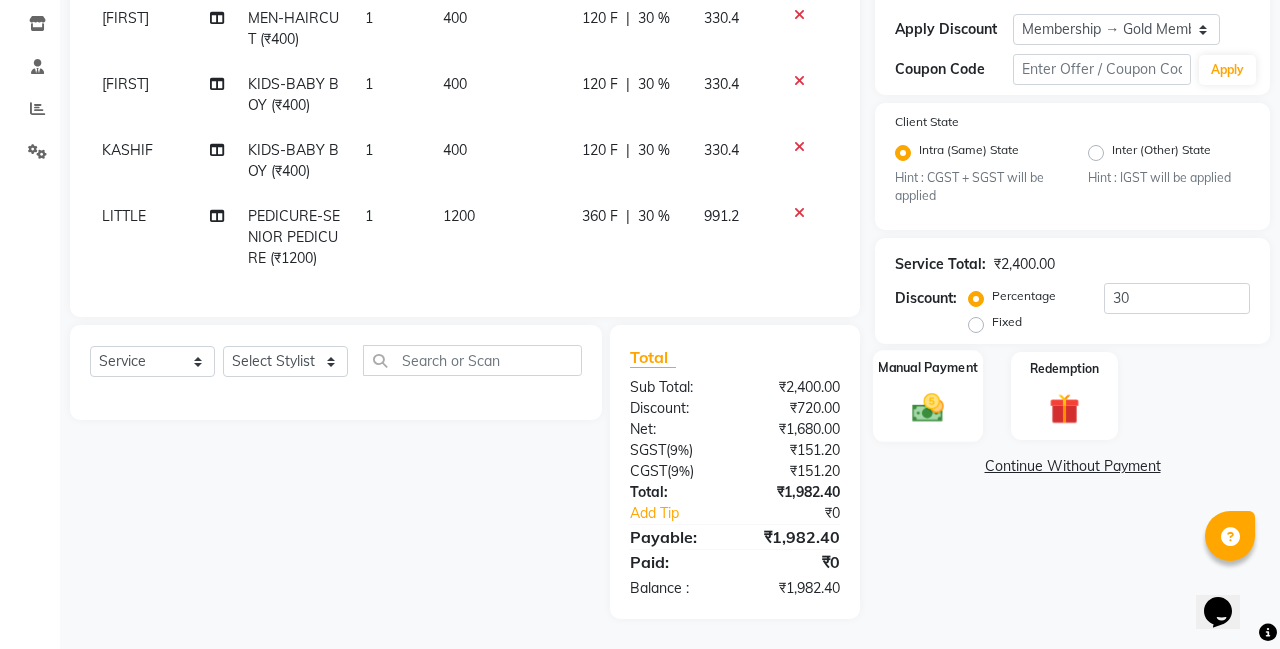 click 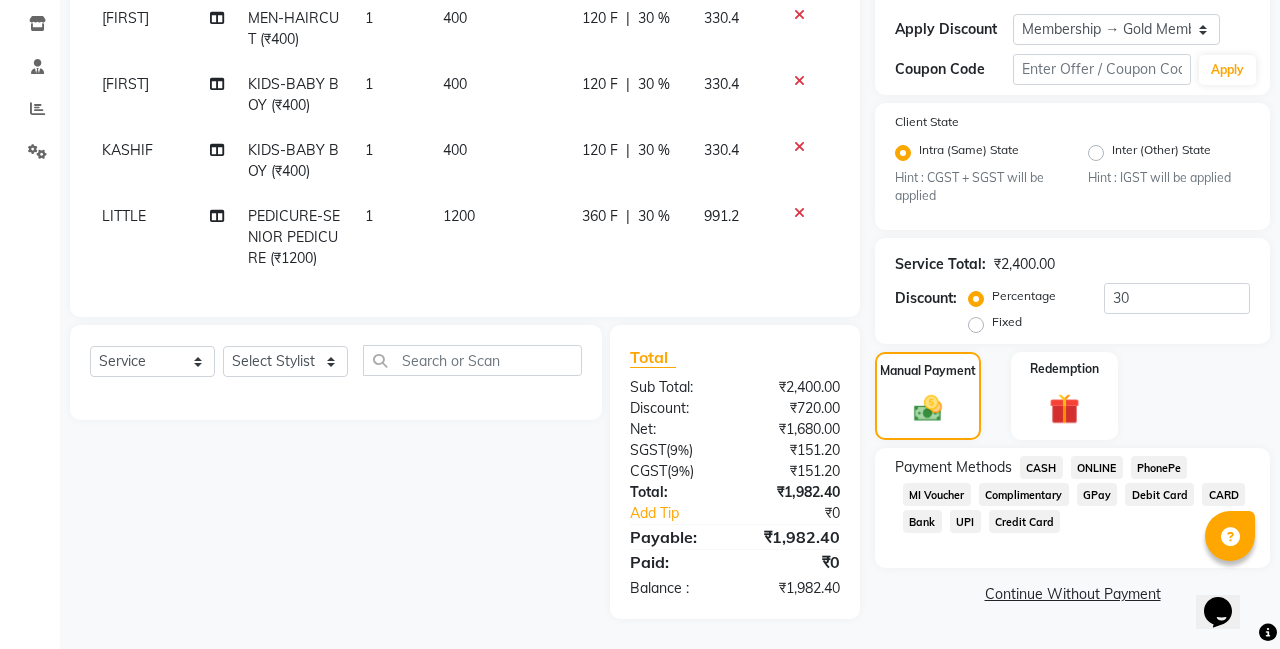 click on "CARD" 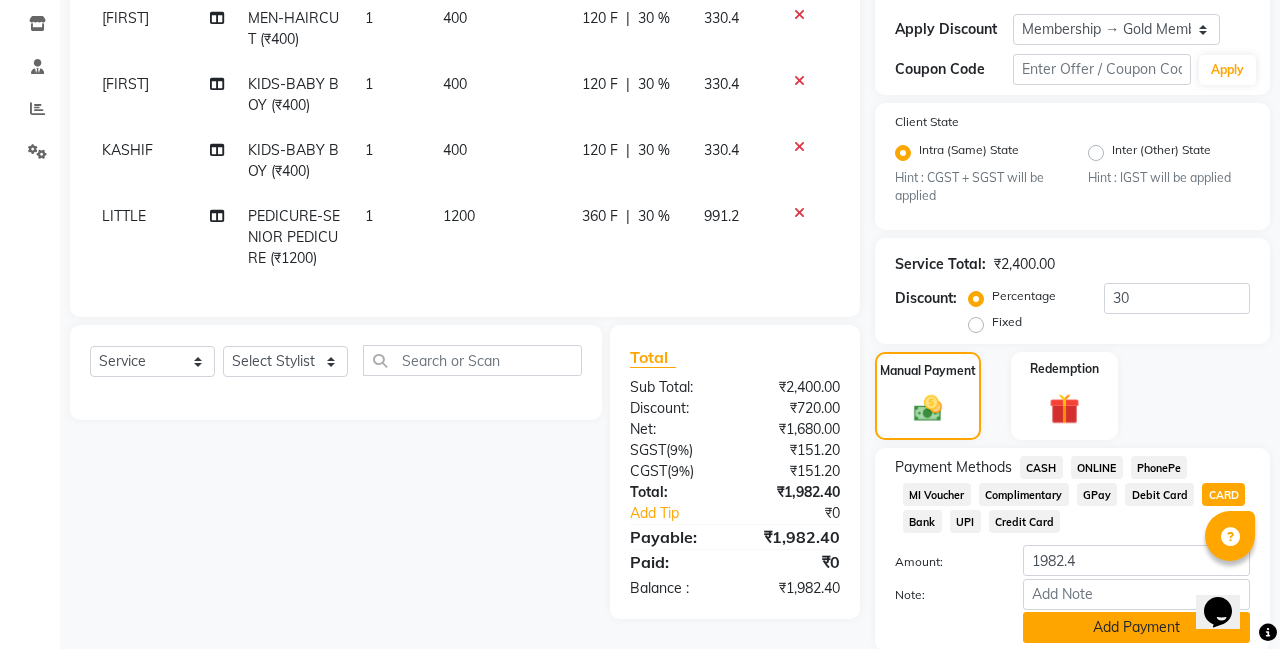 scroll, scrollTop: 405, scrollLeft: 0, axis: vertical 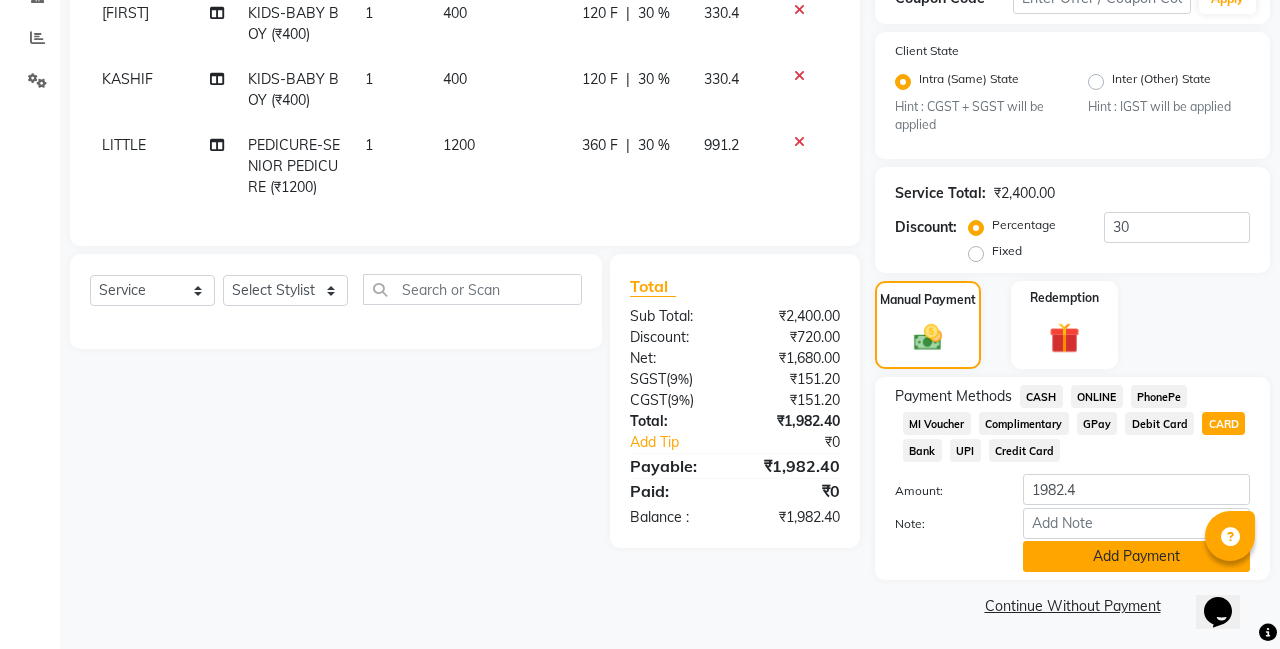 click on "Add Payment" 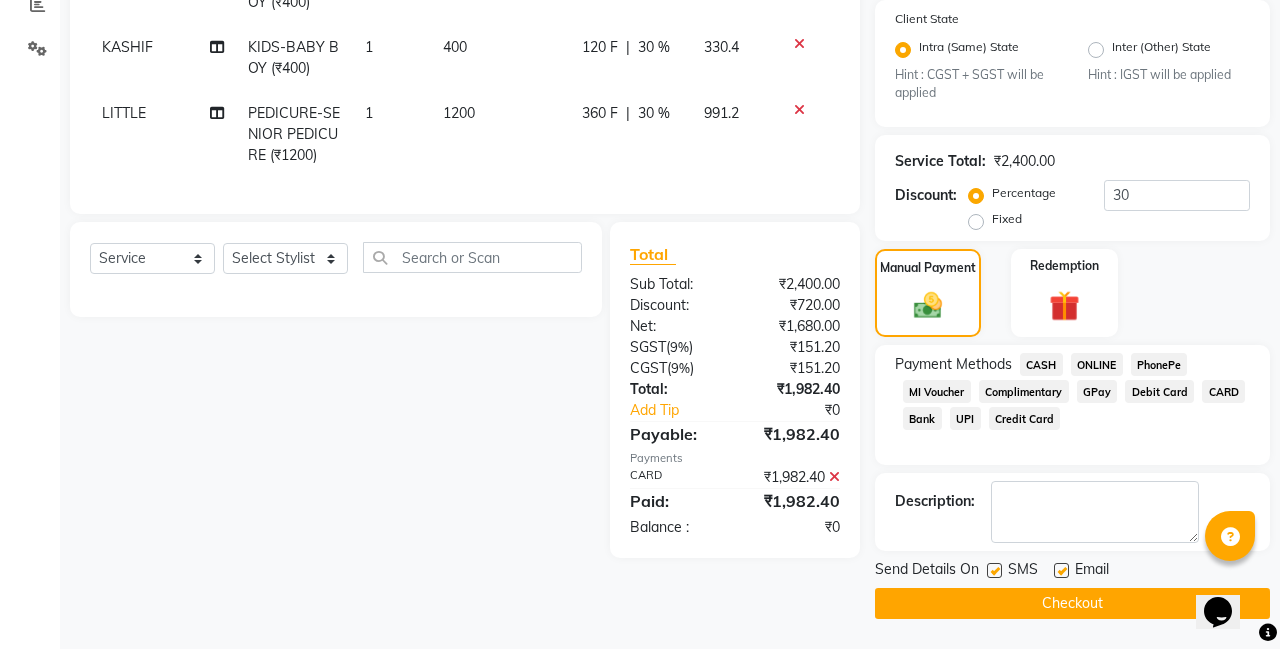 scroll, scrollTop: 436, scrollLeft: 0, axis: vertical 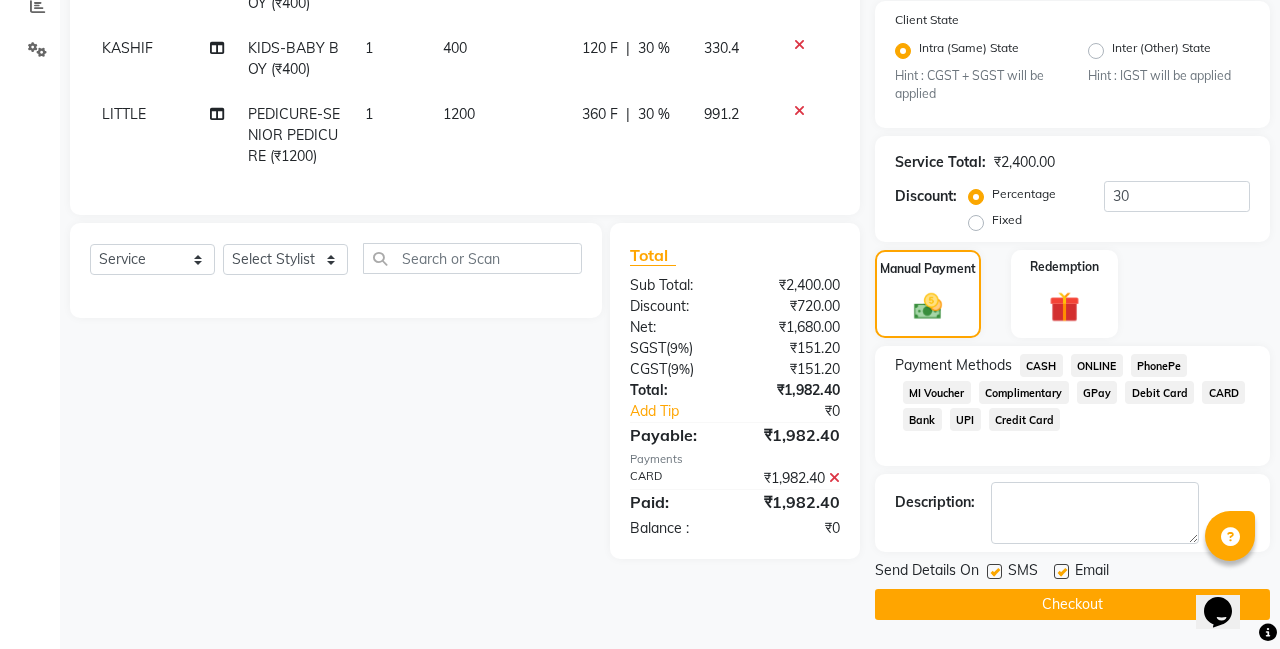 click on "Checkout" 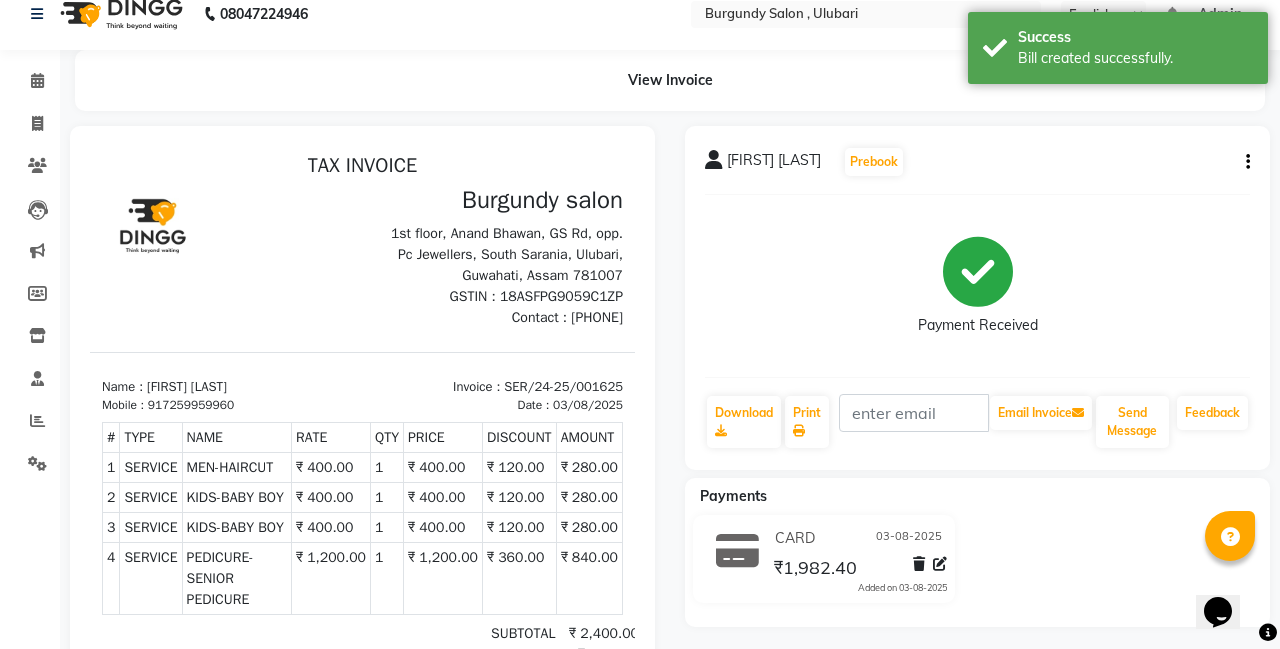 scroll, scrollTop: 22, scrollLeft: 0, axis: vertical 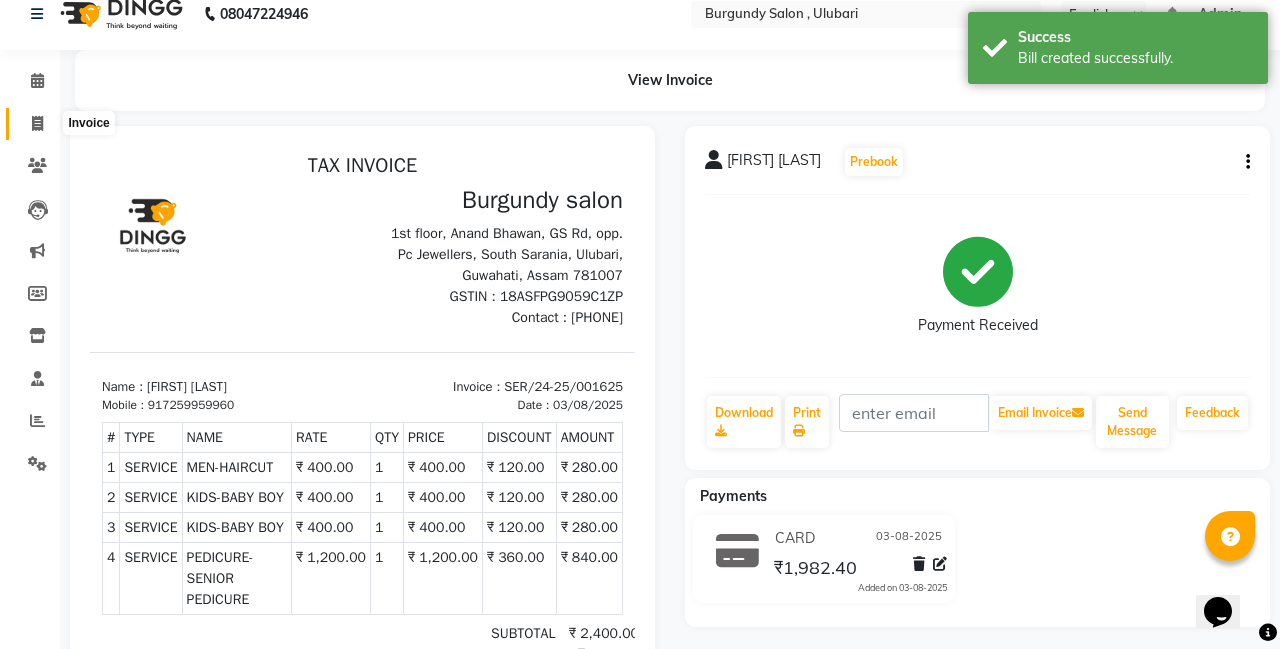 click 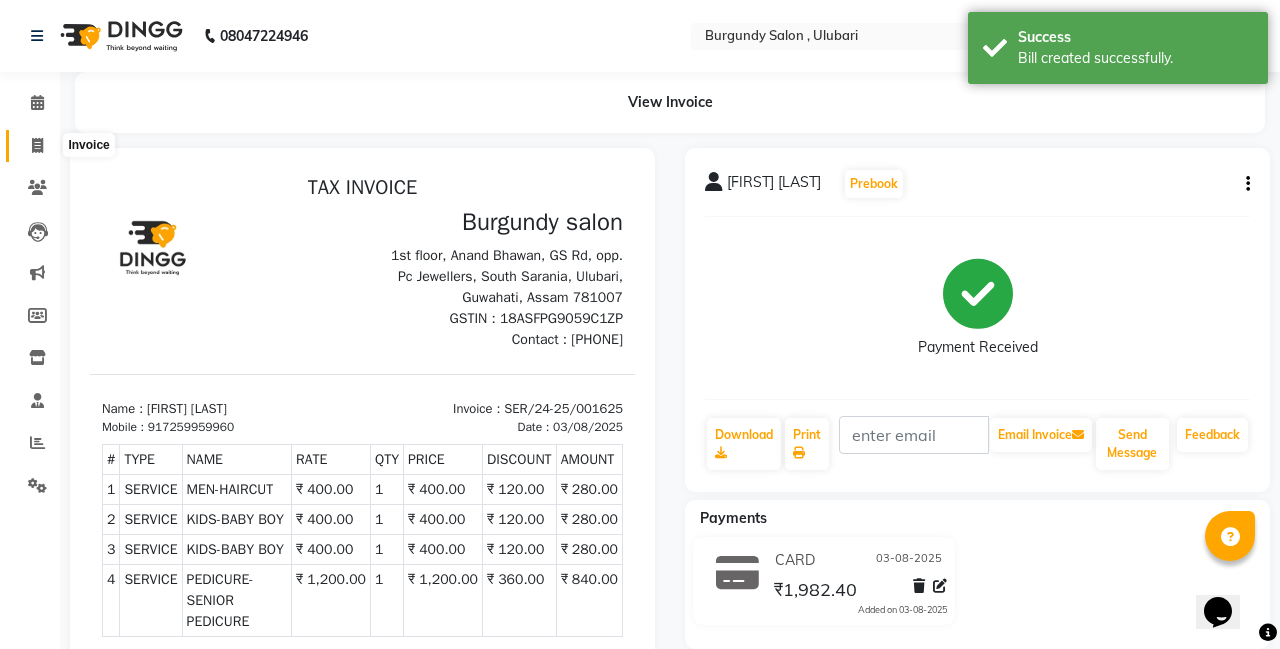 select on "service" 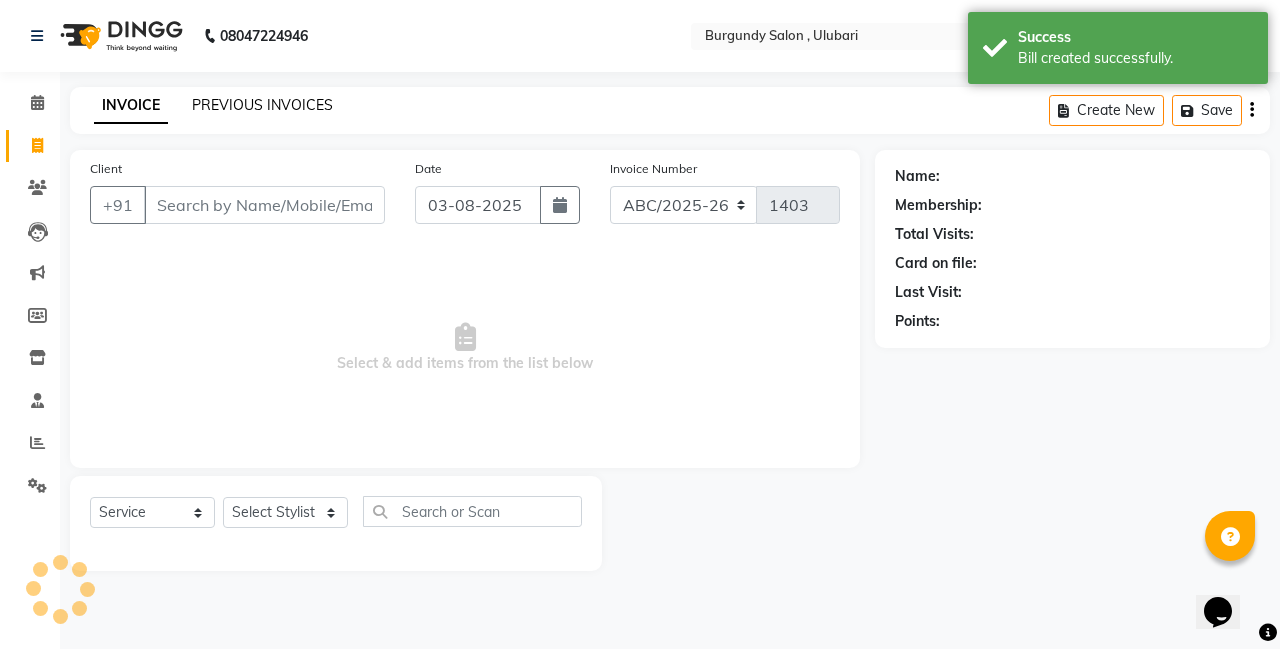 click on "PREVIOUS INVOICES" 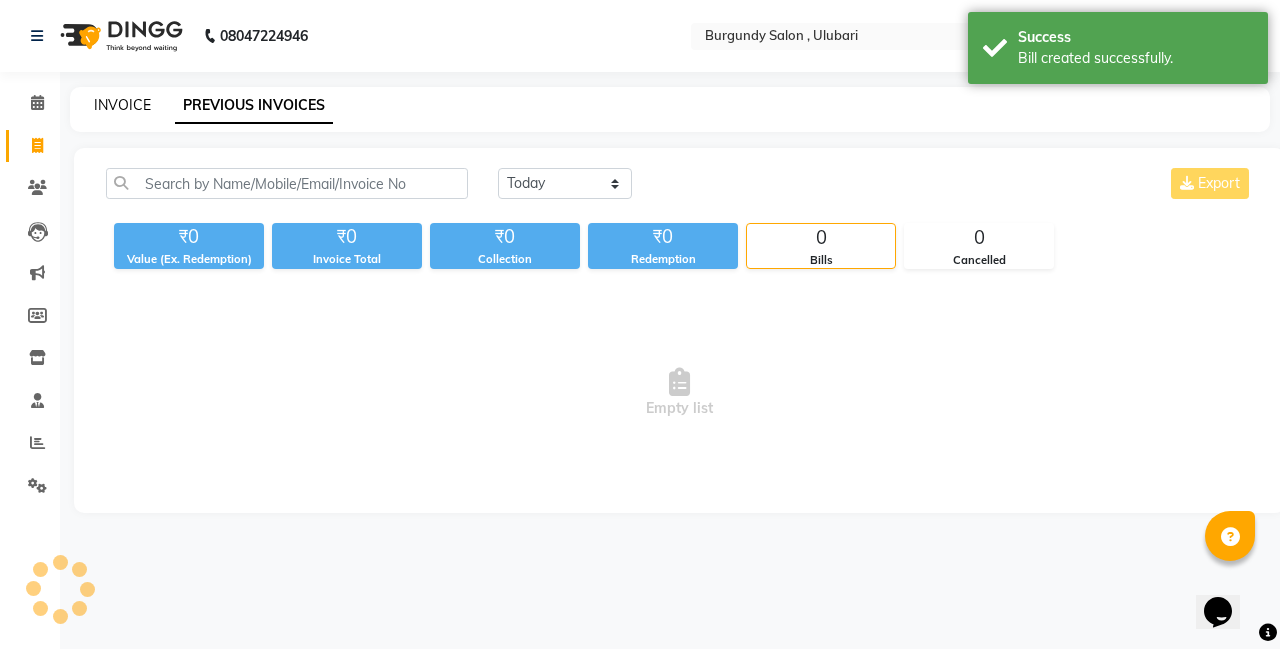 click on "INVOICE" 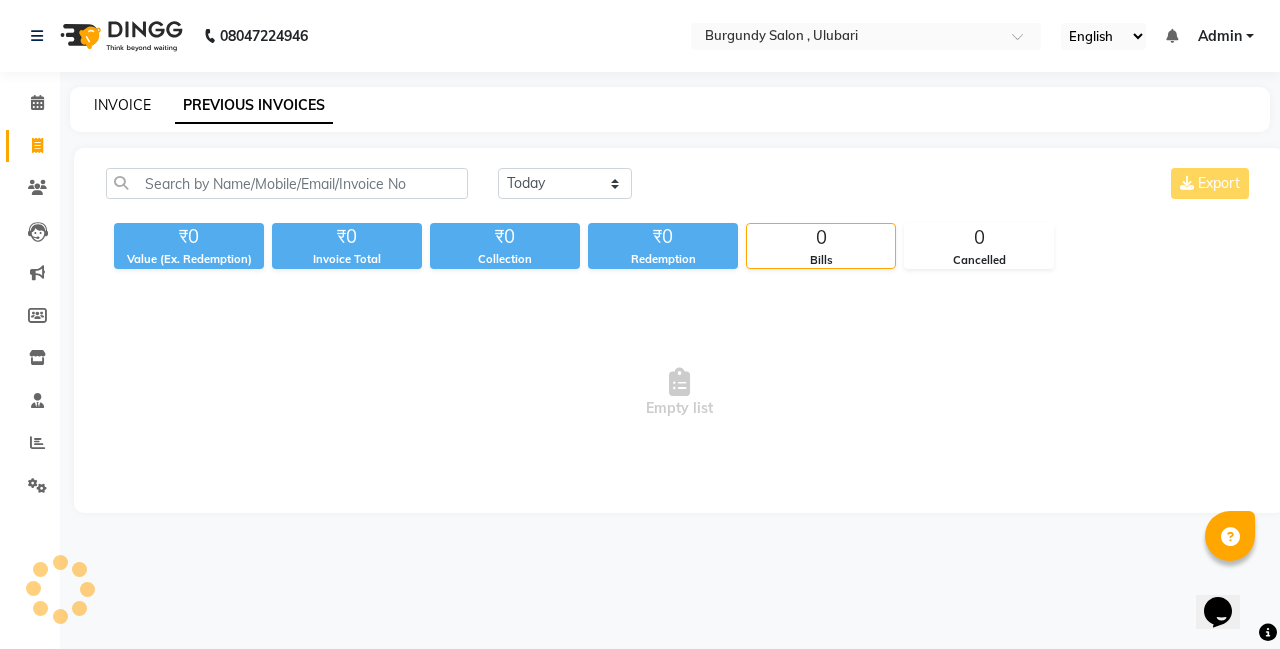select on "service" 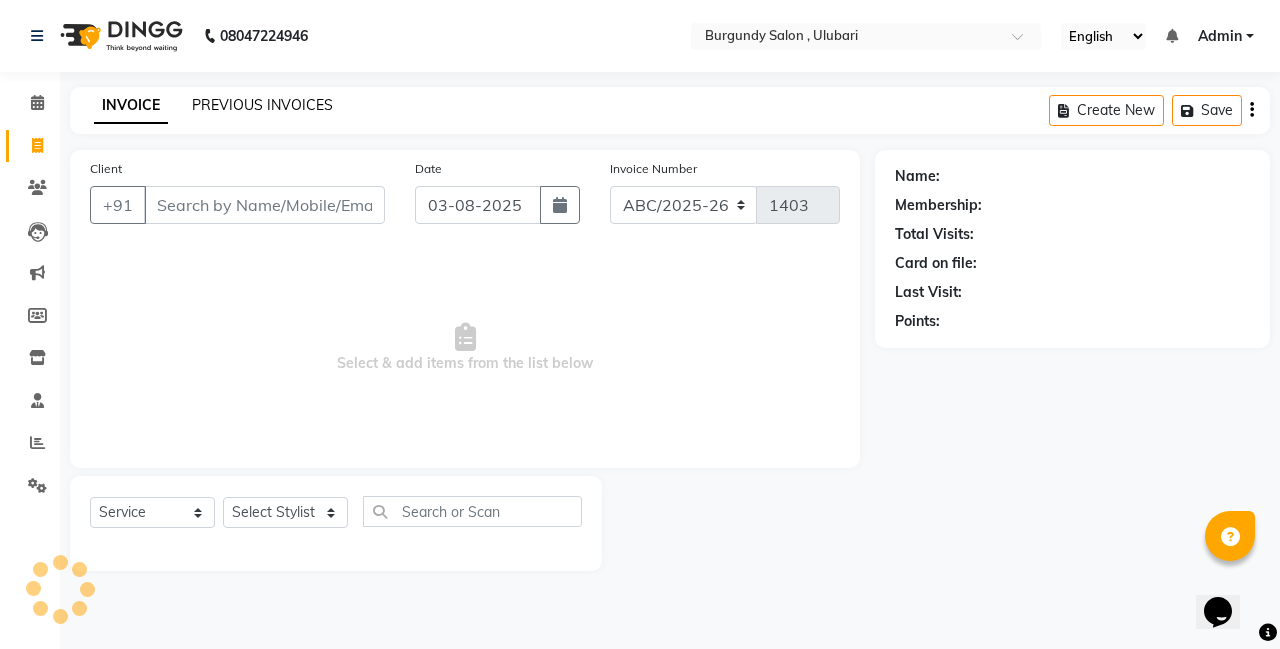 click on "PREVIOUS INVOICES" 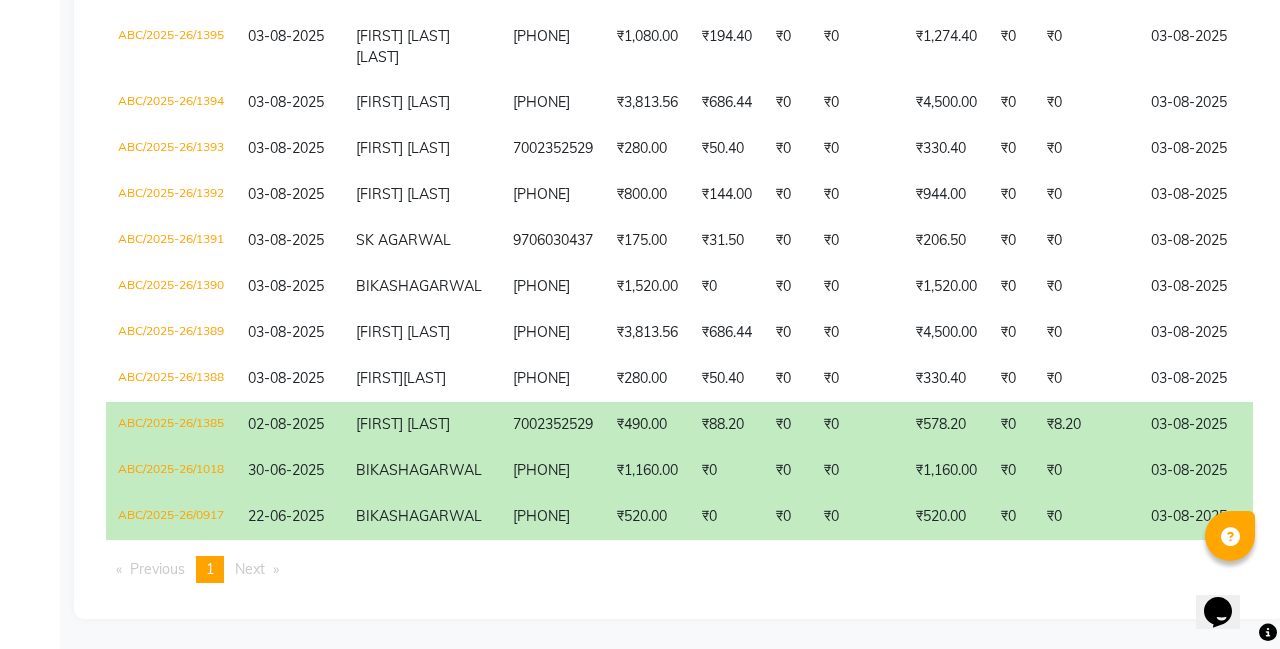 scroll, scrollTop: 1537, scrollLeft: 0, axis: vertical 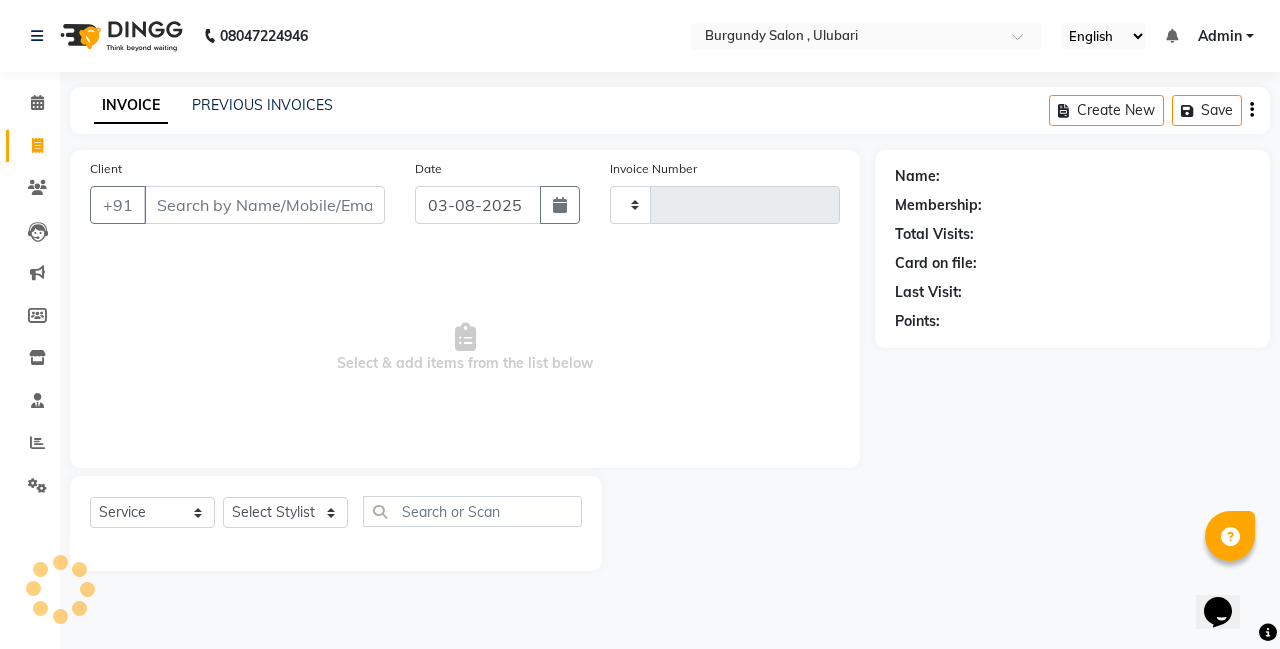 type on "1403" 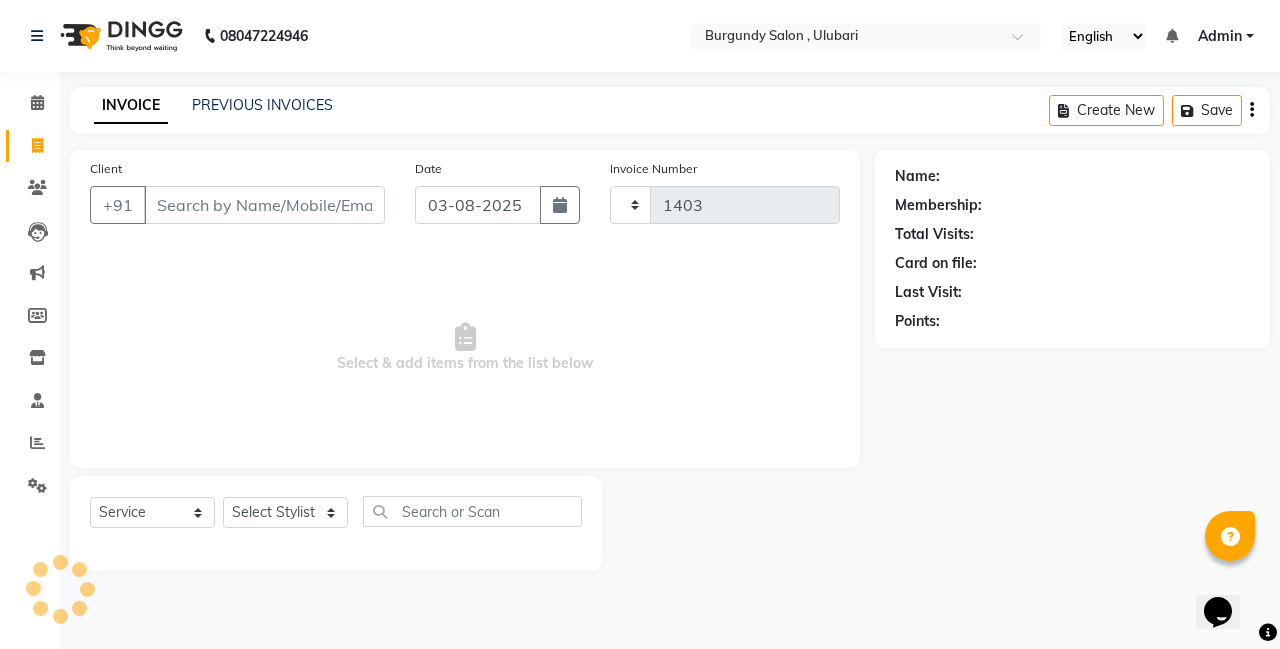 select on "5345" 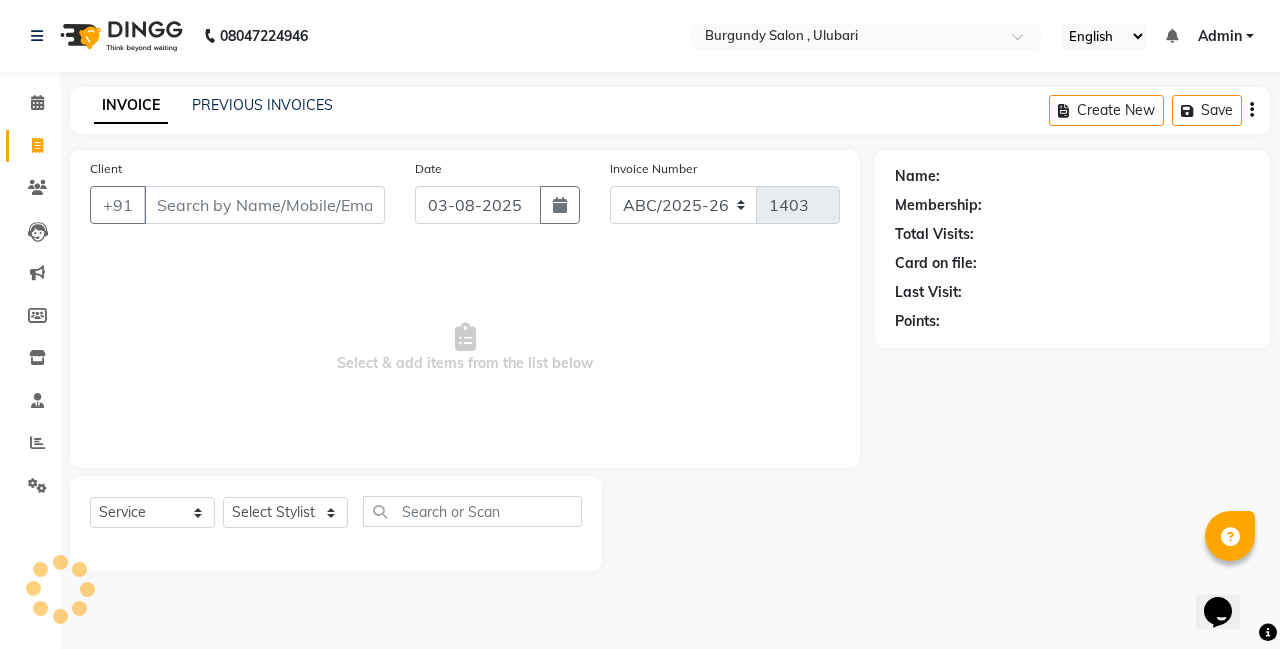 scroll, scrollTop: 0, scrollLeft: 0, axis: both 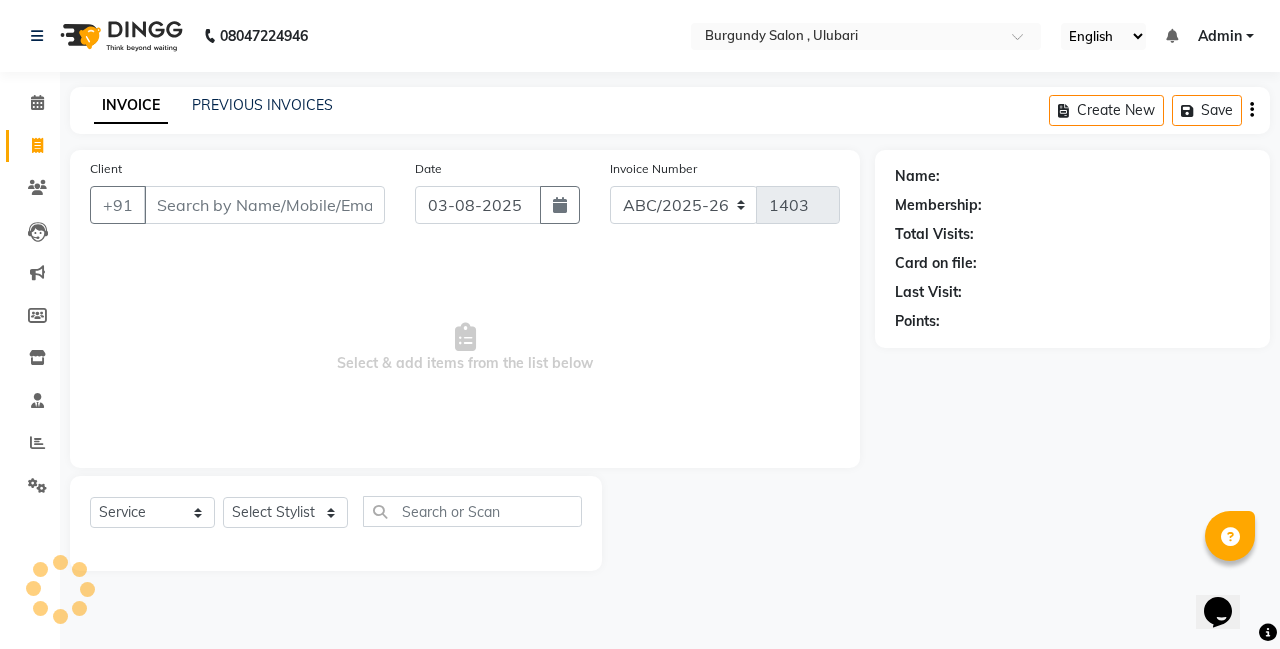 click on "Name: Membership: Total Visits: Card on file: Last Visit:  Points:" 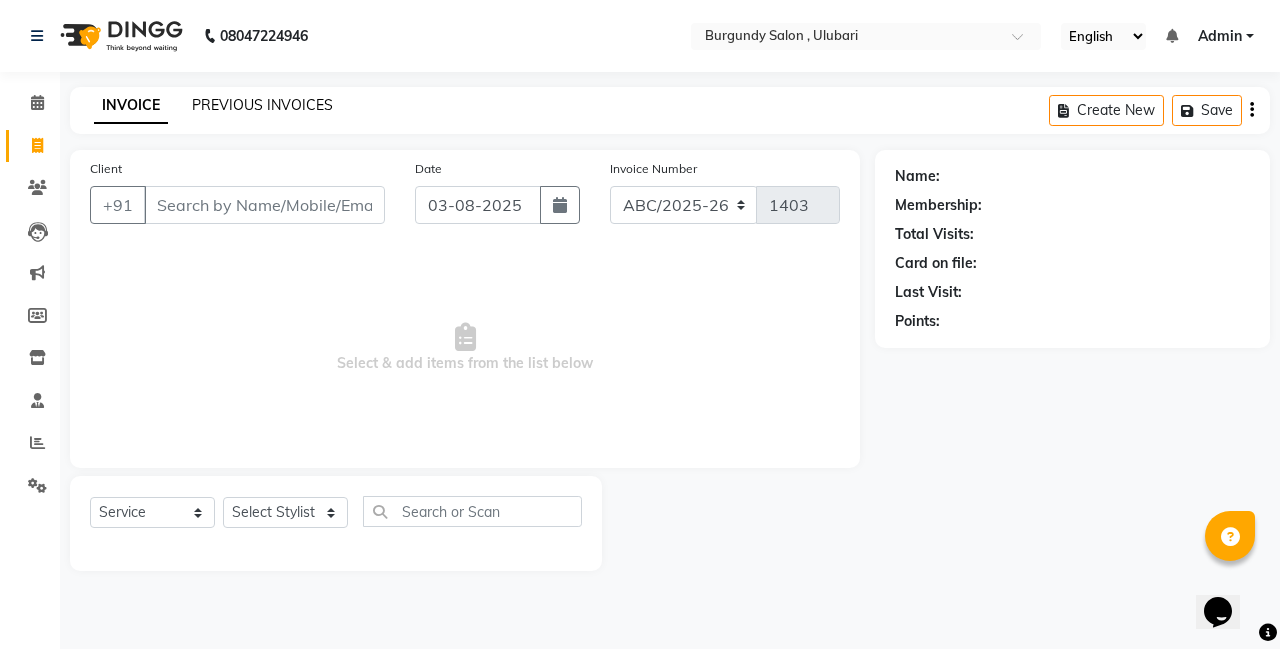 click on "PREVIOUS INVOICES" 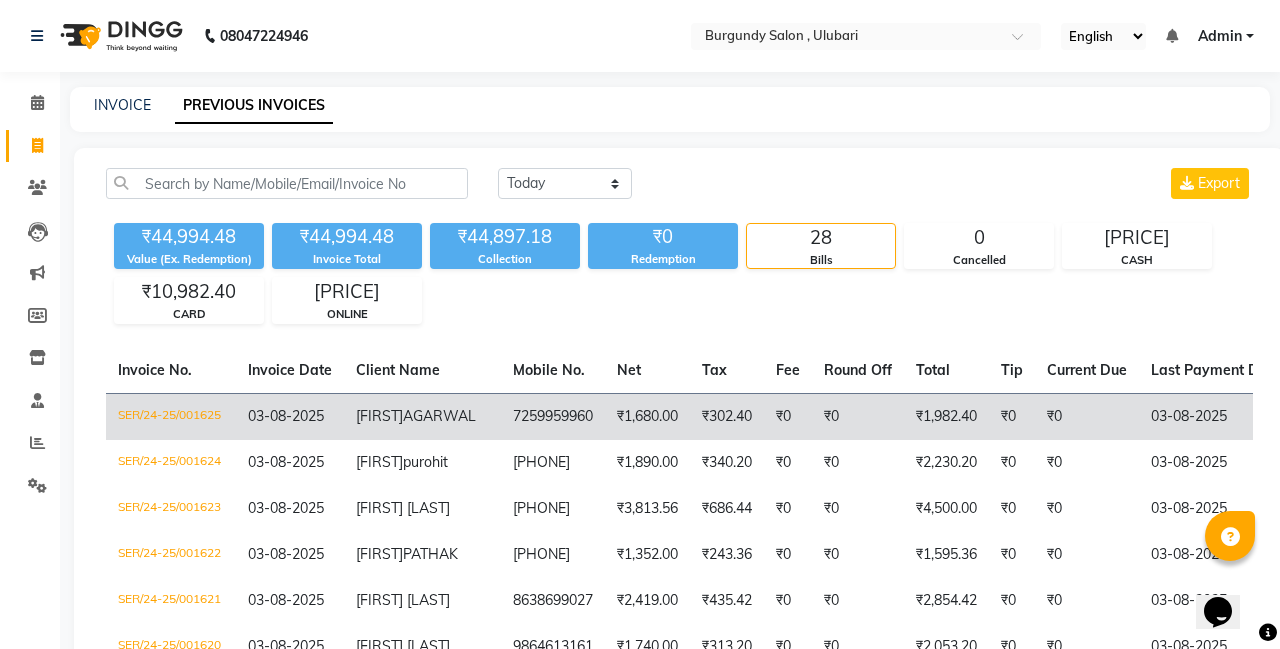 click on "AGARWAL" 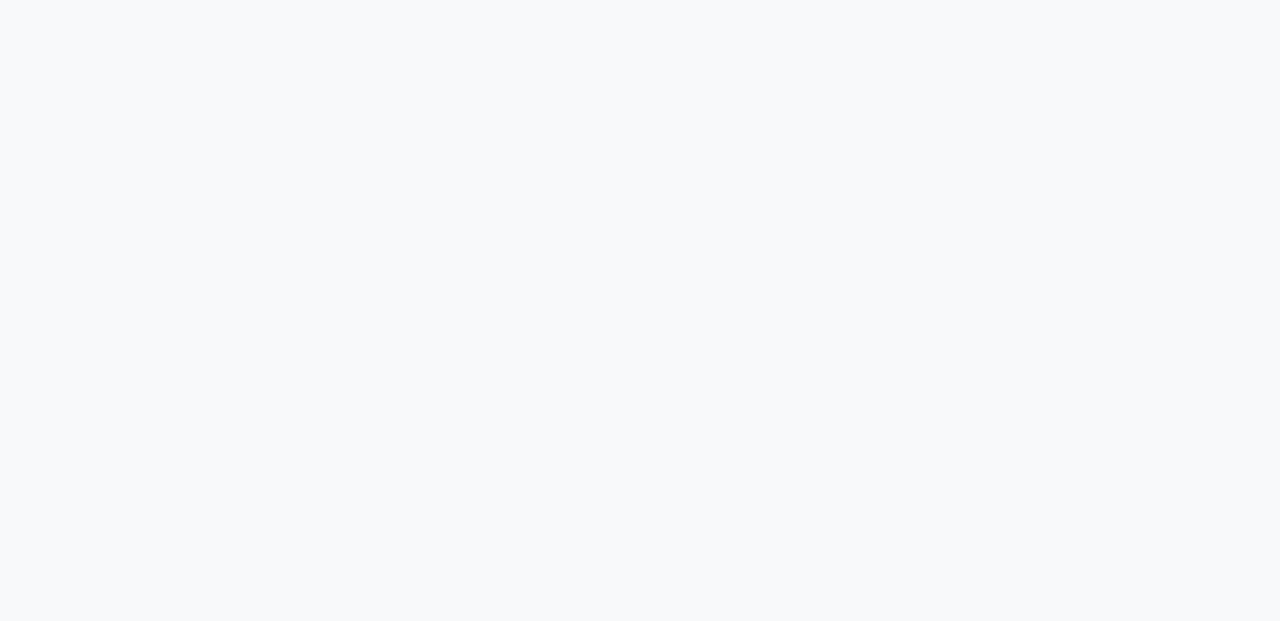 scroll, scrollTop: 0, scrollLeft: 0, axis: both 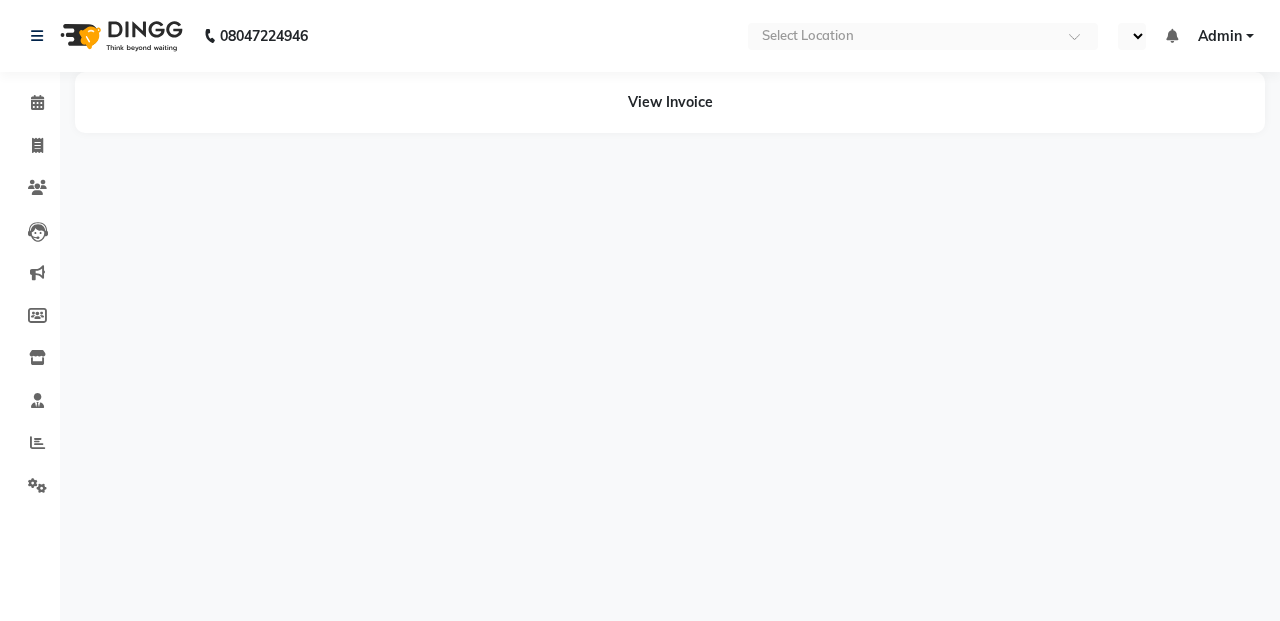 select on "en" 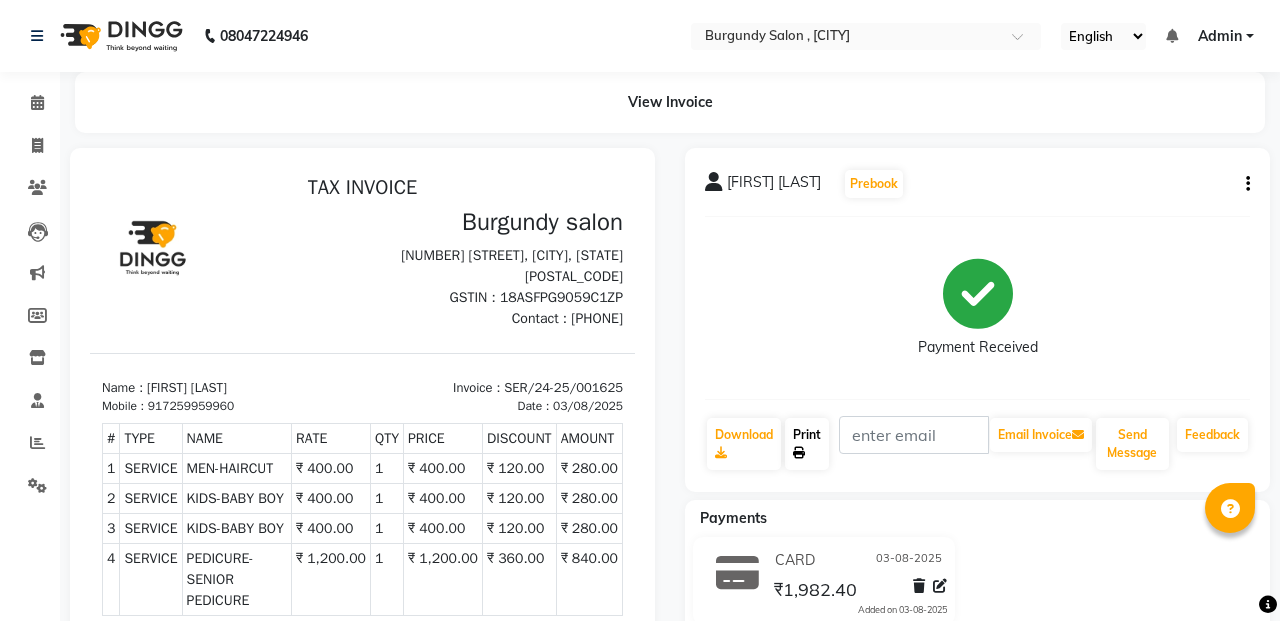 scroll, scrollTop: 0, scrollLeft: 0, axis: both 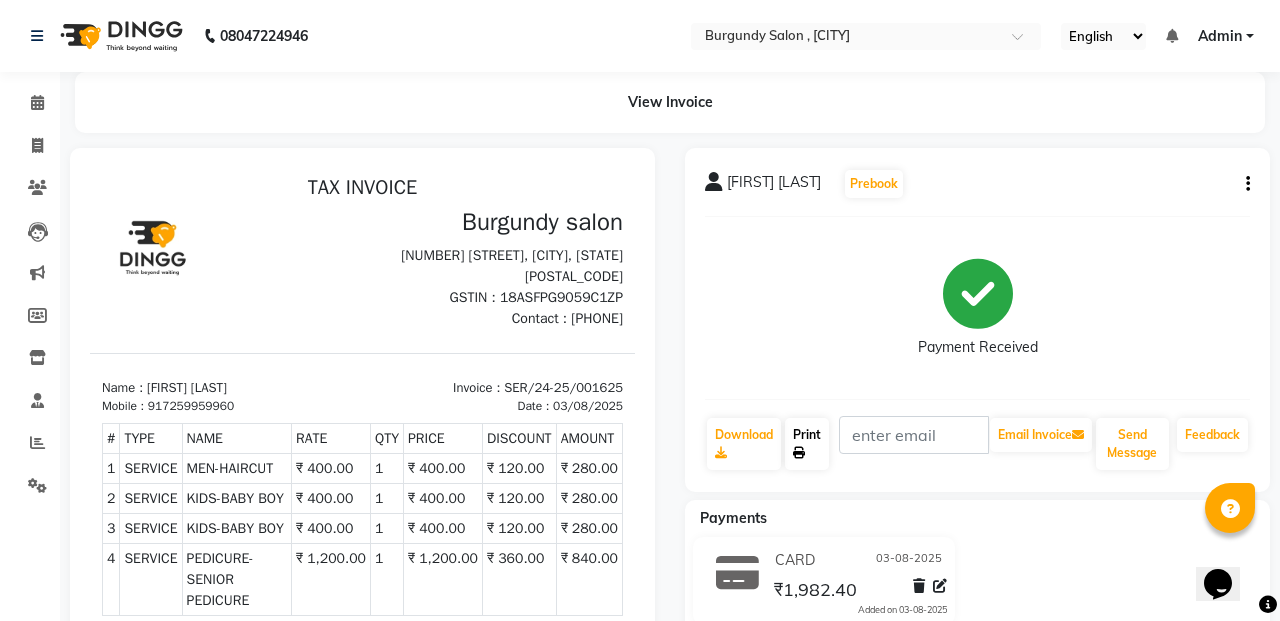 click on "Print" 